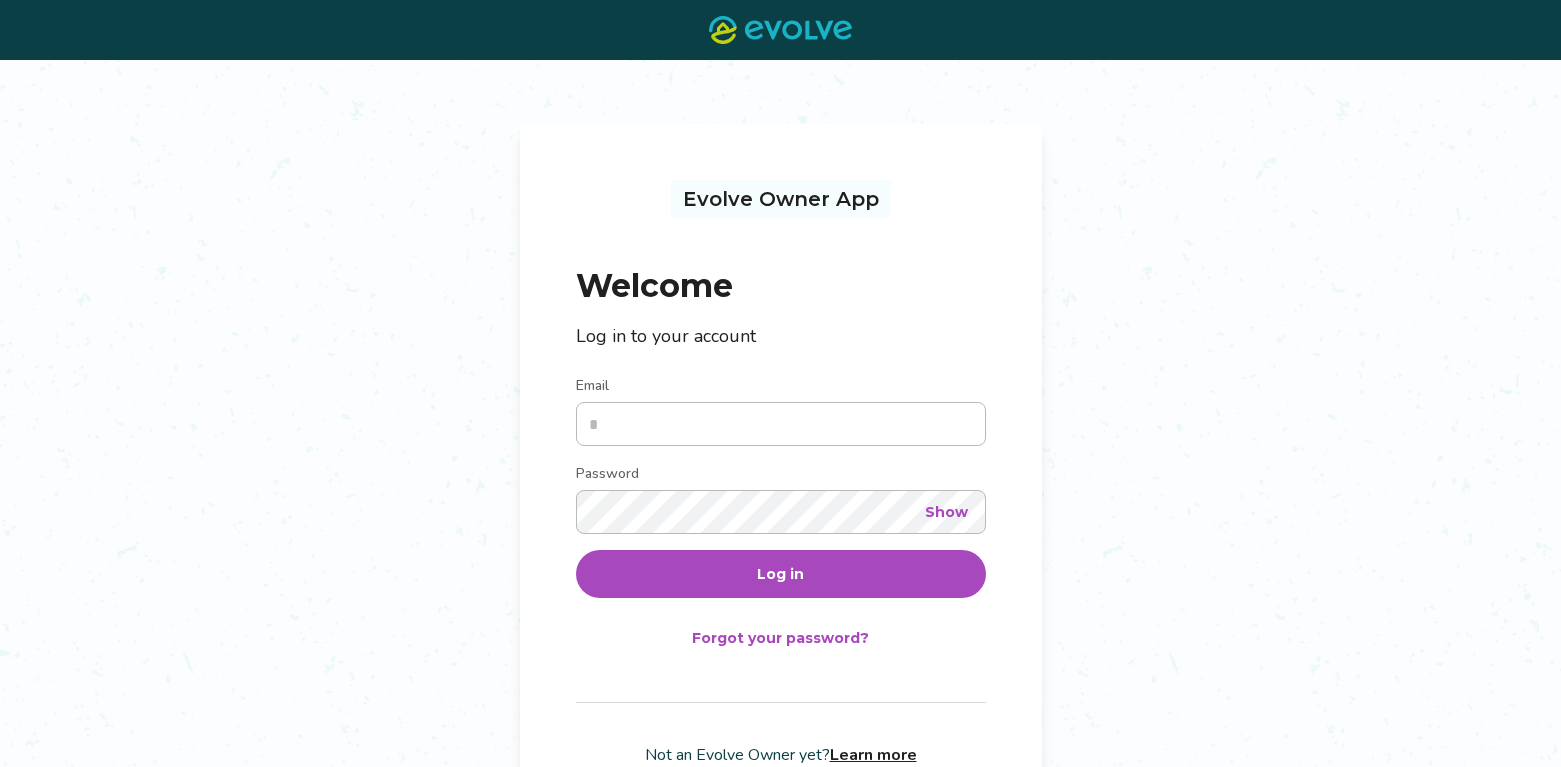 scroll, scrollTop: 0, scrollLeft: 0, axis: both 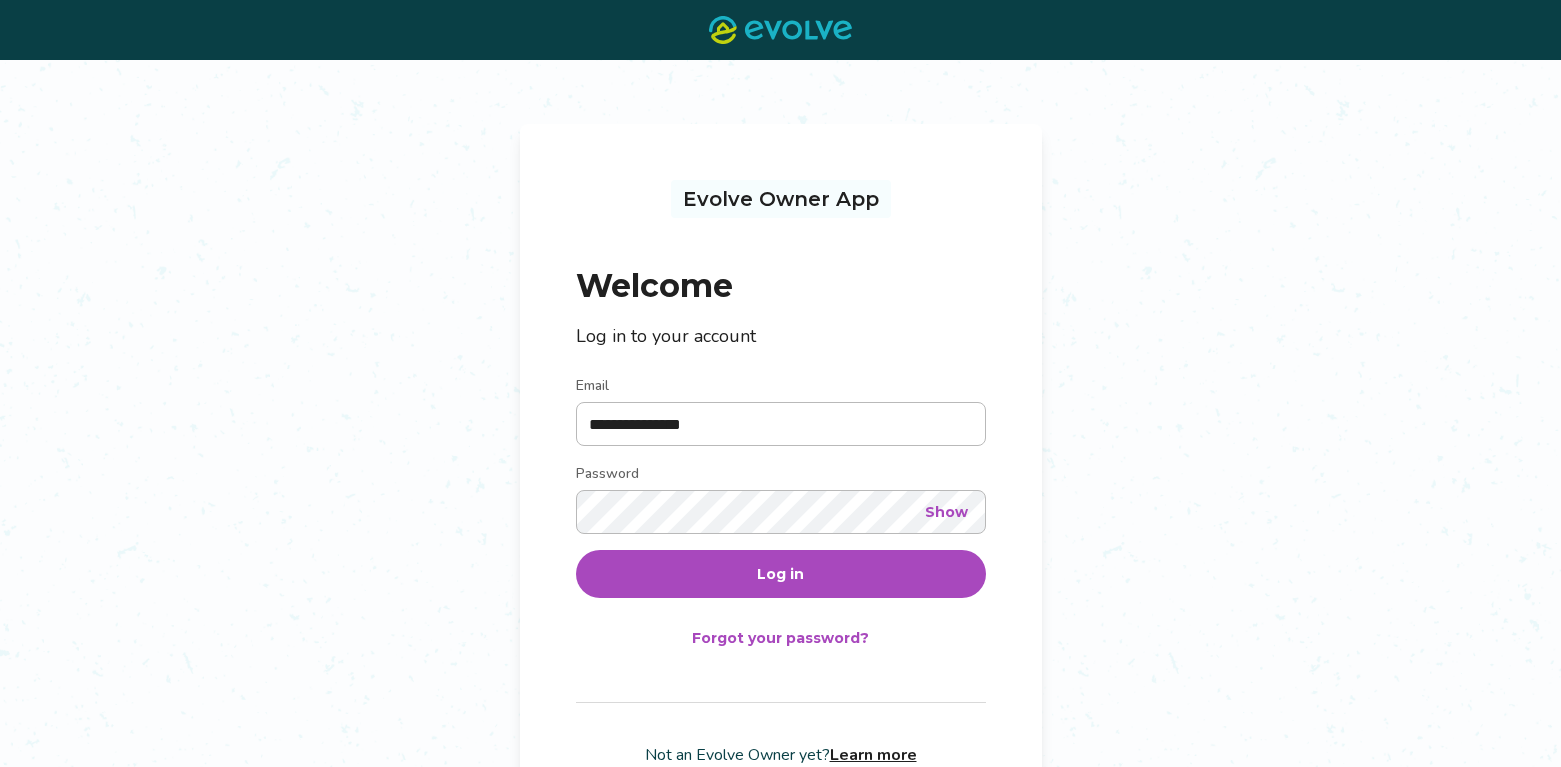 click on "Log in" at bounding box center (780, 574) 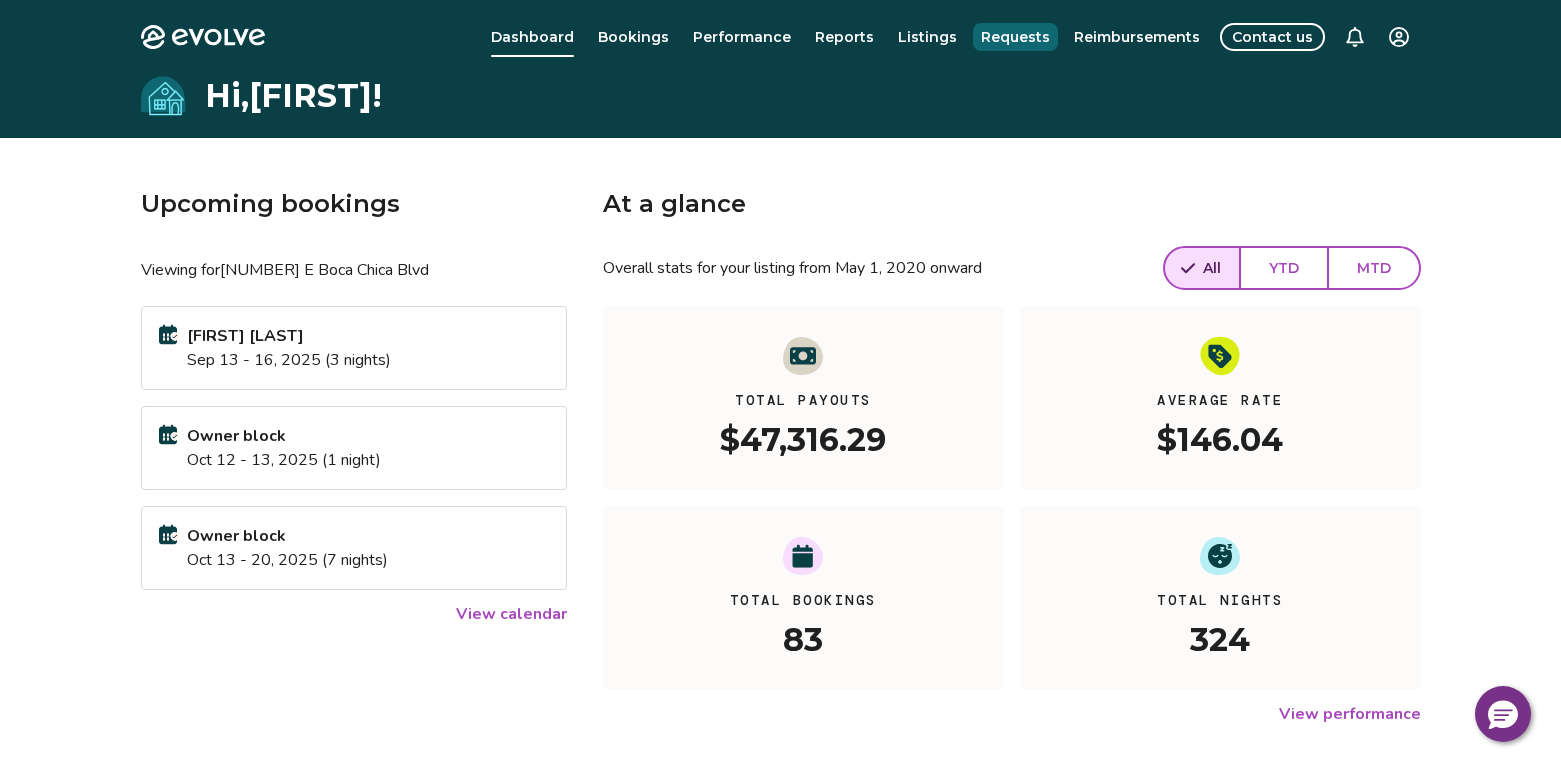 click on "Requests" at bounding box center (1015, 37) 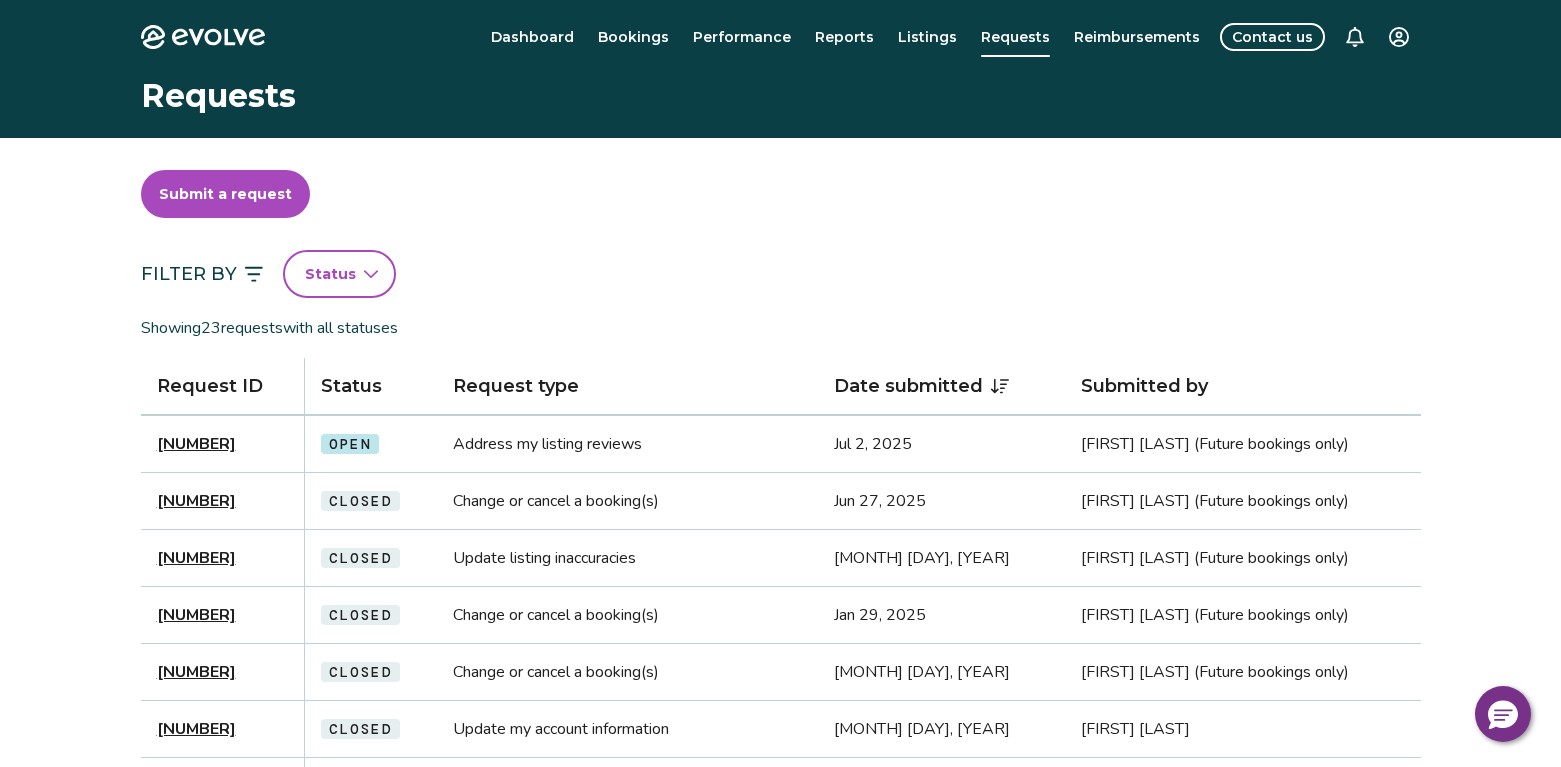 click on "[NUMBER]" at bounding box center [196, 444] 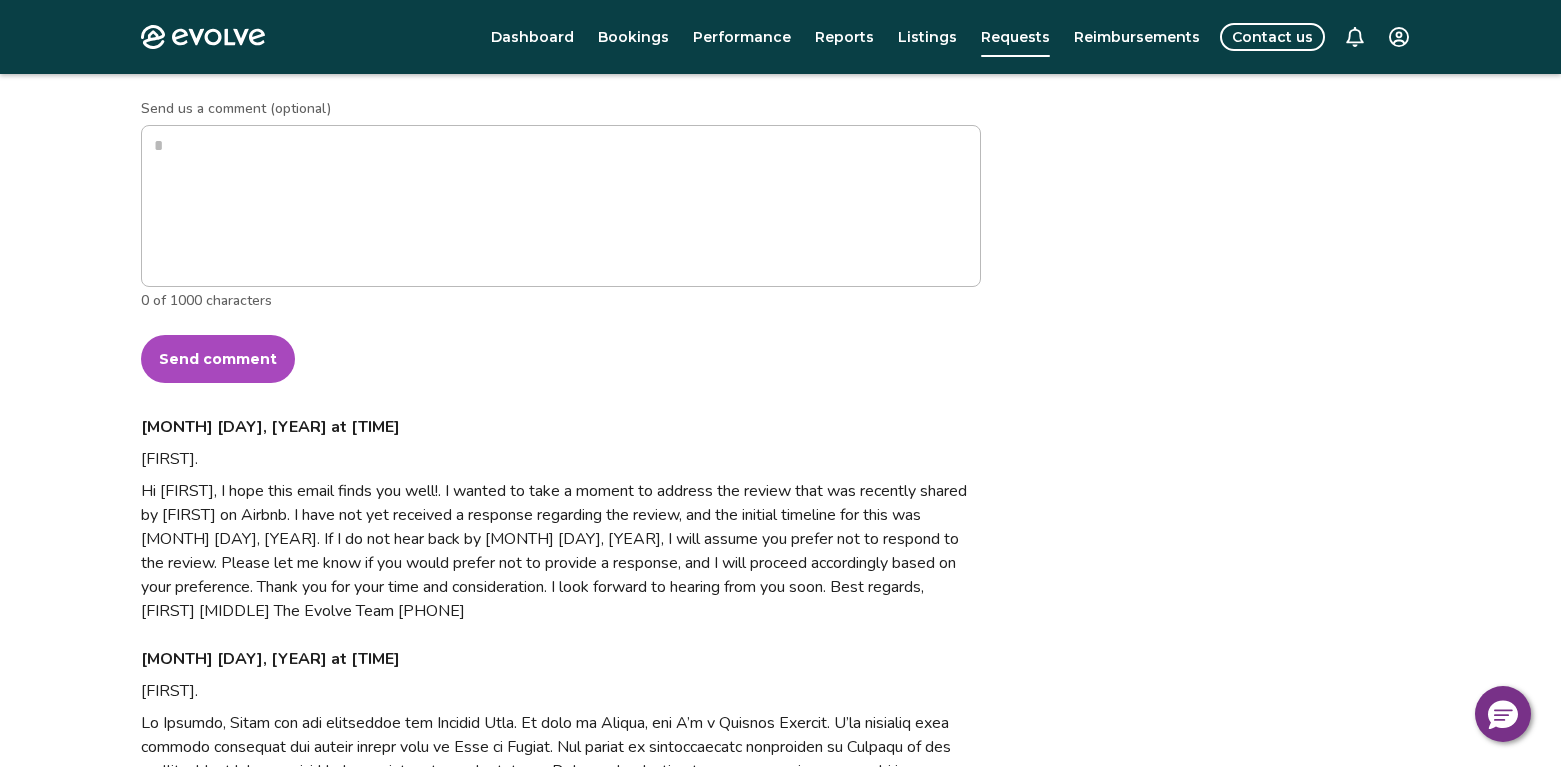 scroll, scrollTop: 800, scrollLeft: 0, axis: vertical 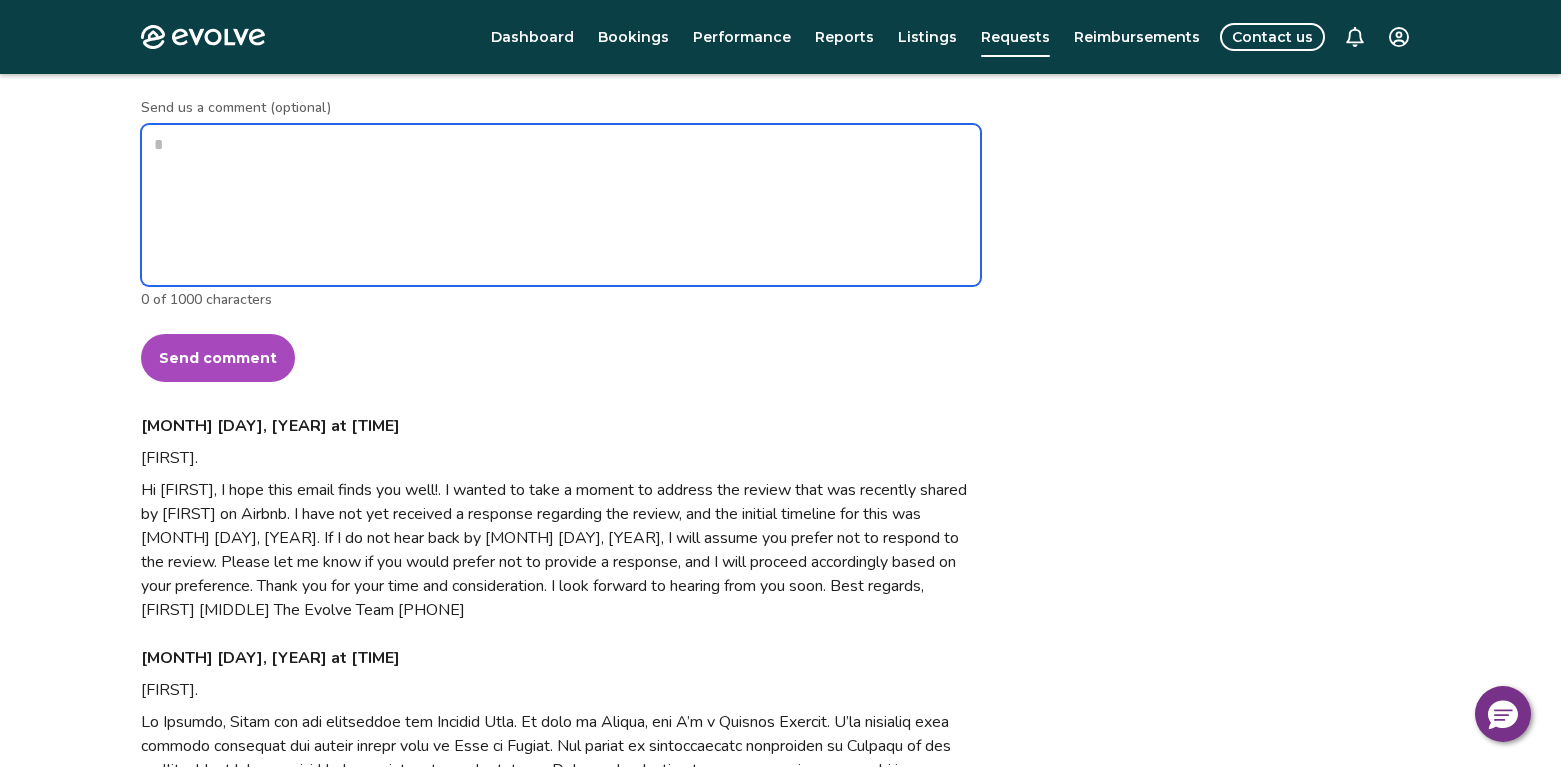 click on "Send us a comment (optional)" at bounding box center [561, 205] 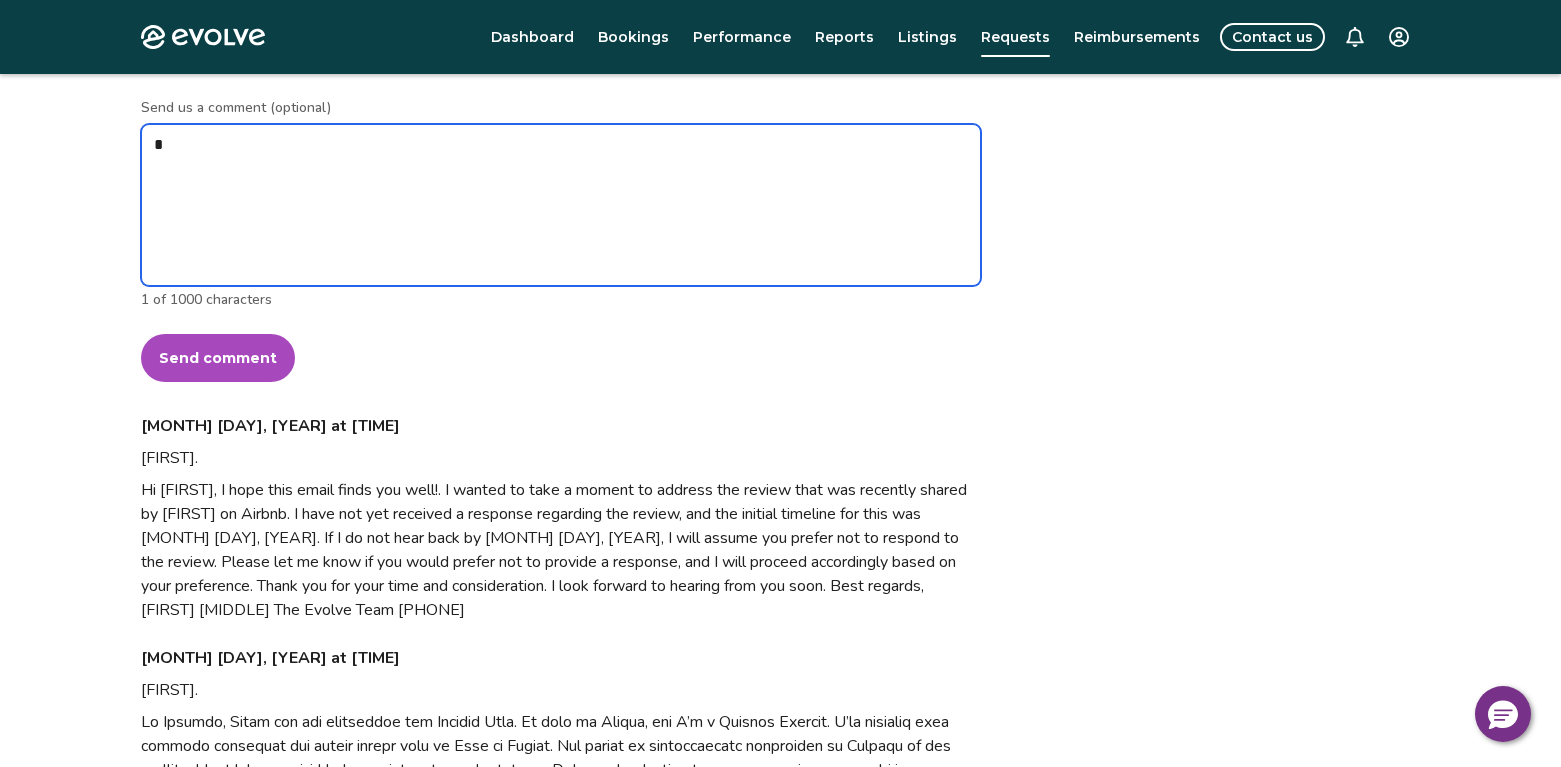 type on "*" 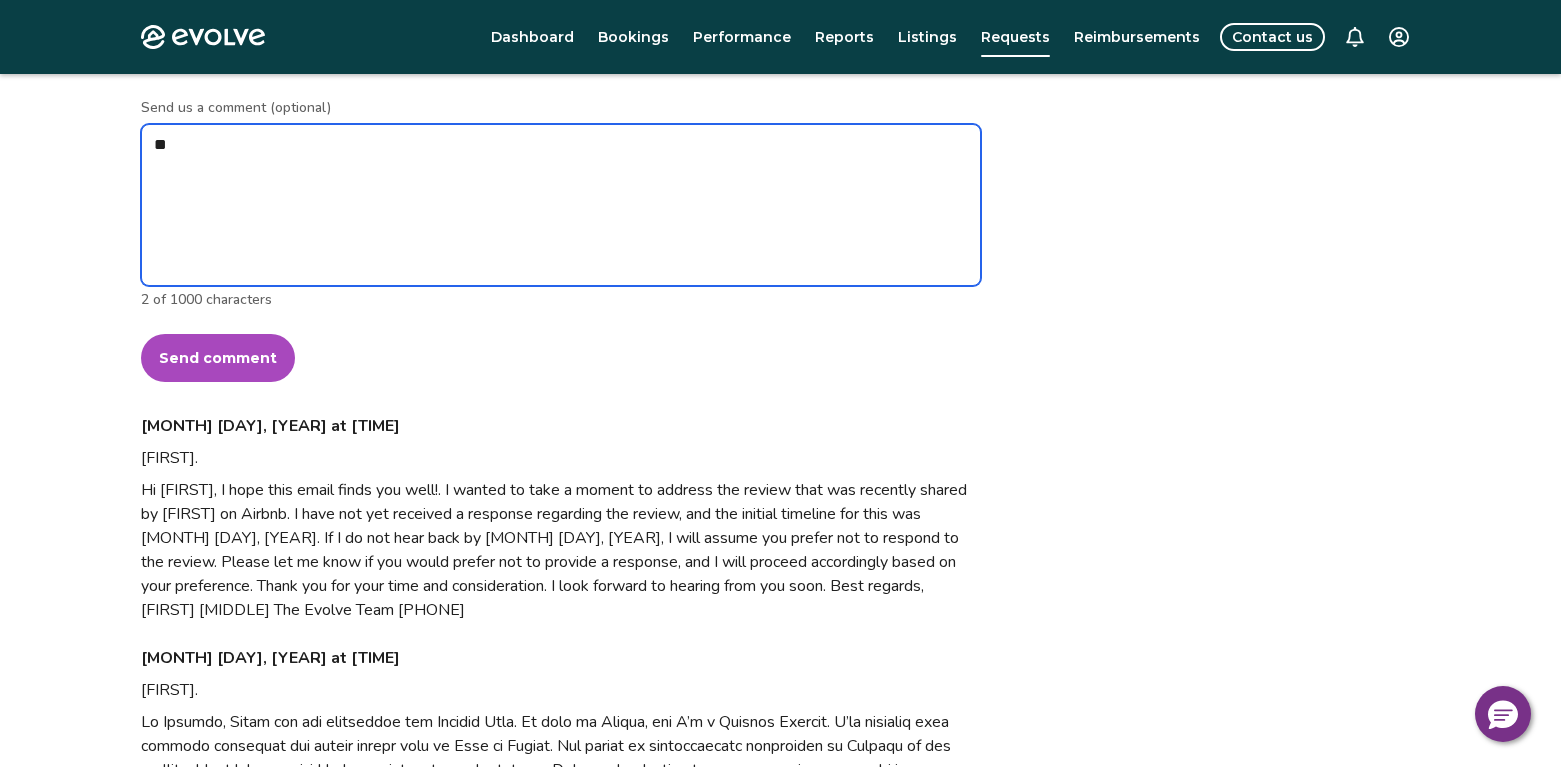 type on "*" 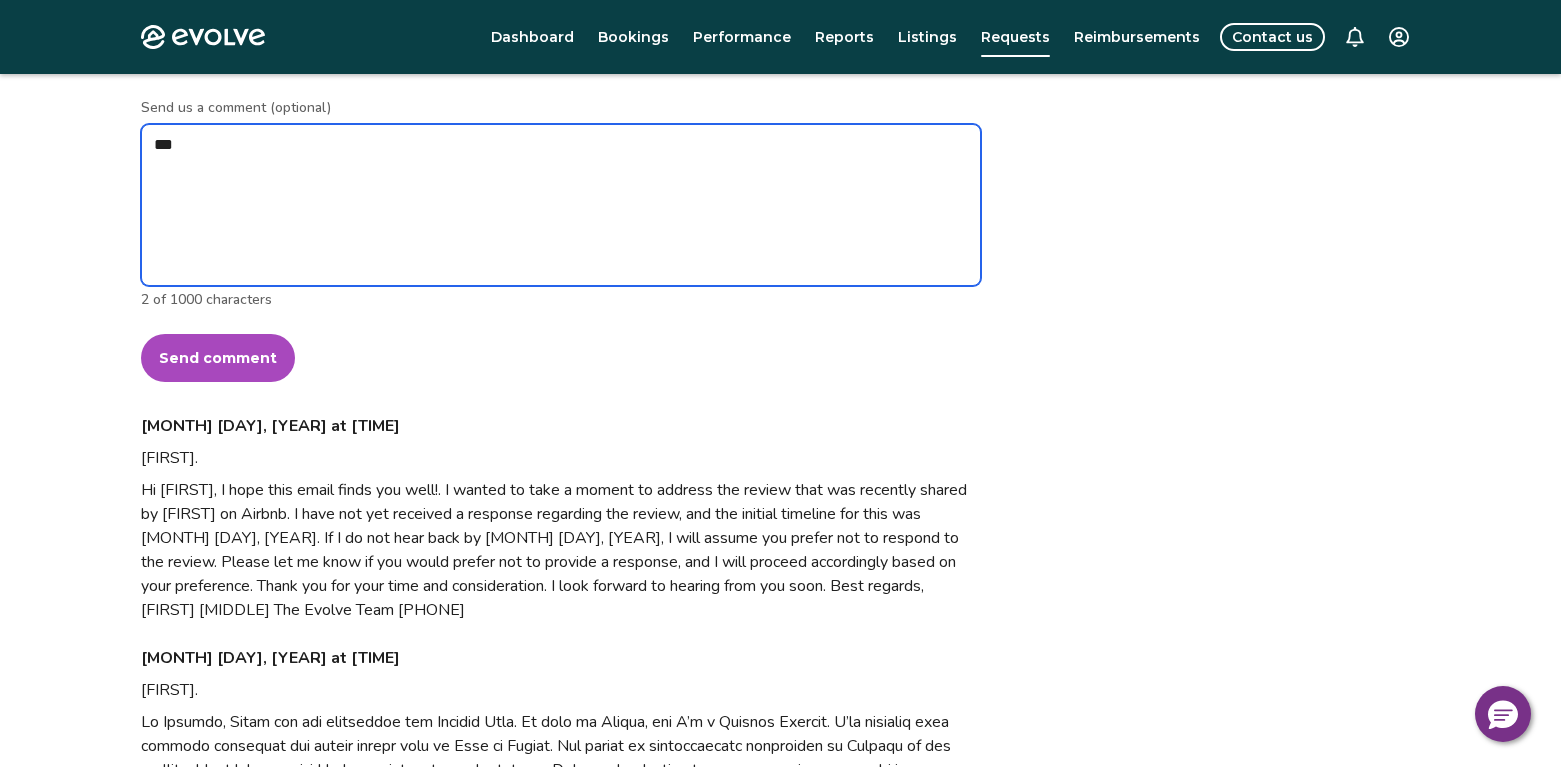 type on "*" 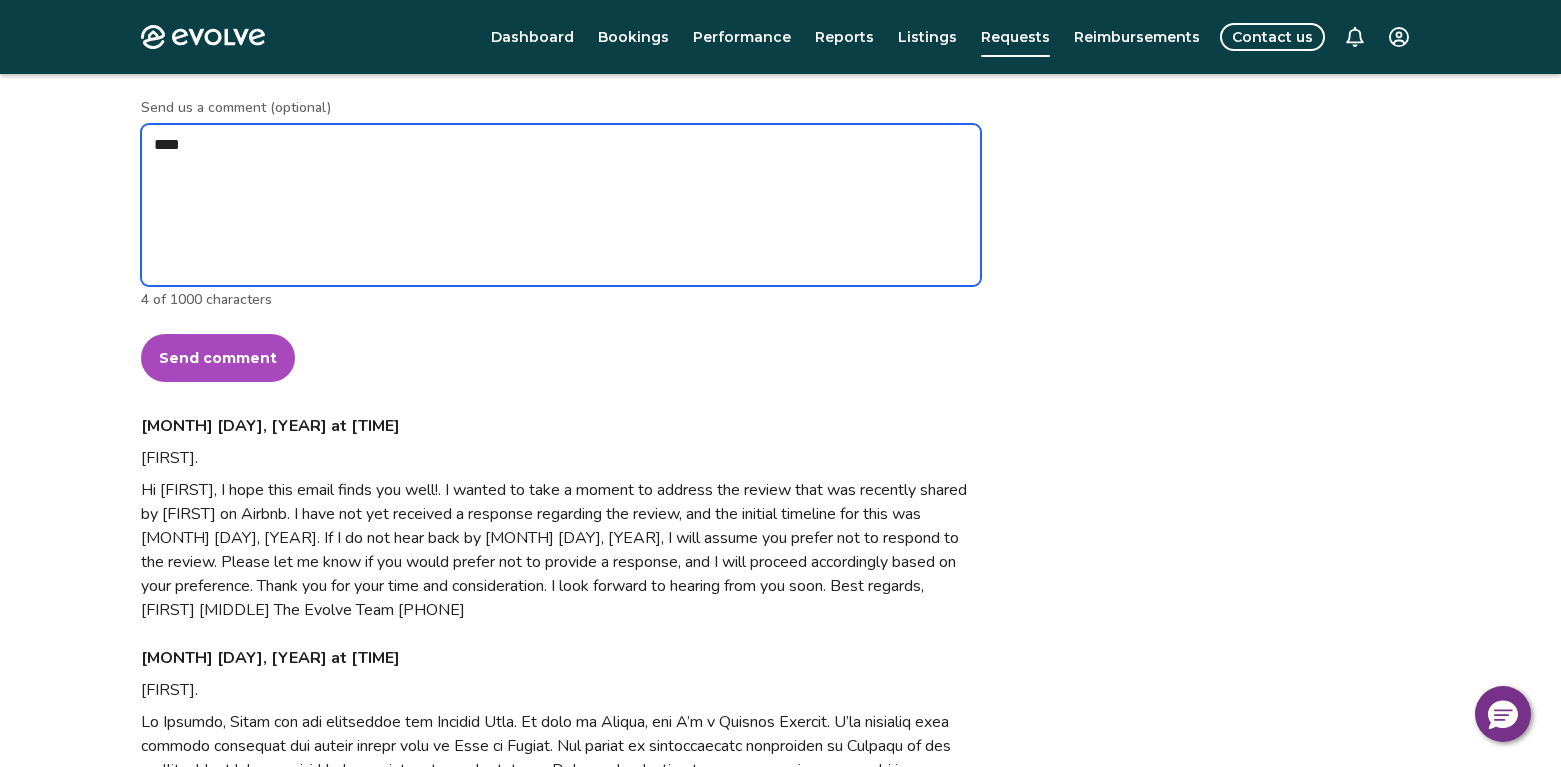 type on "*" 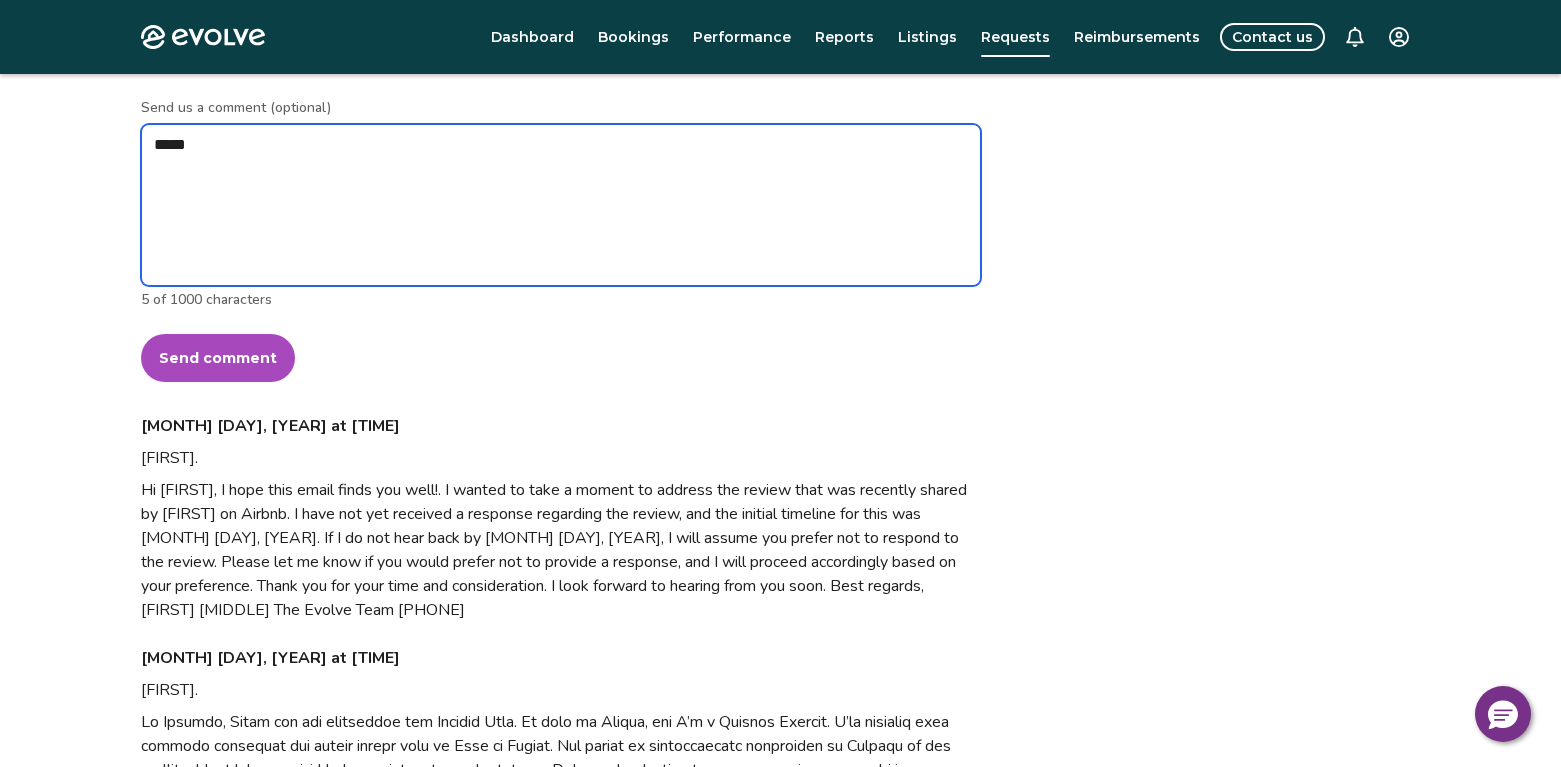 type on "*" 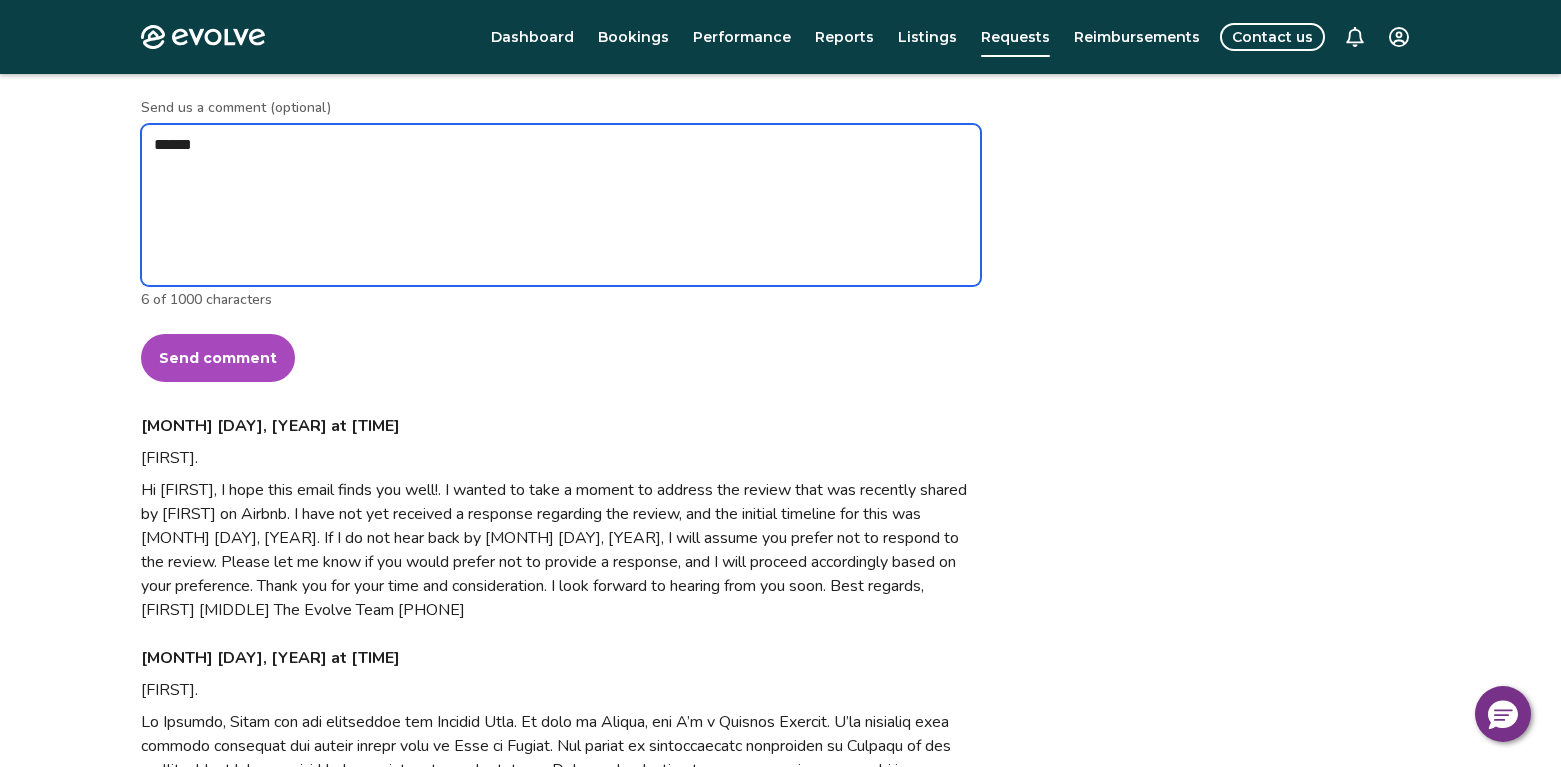type on "*" 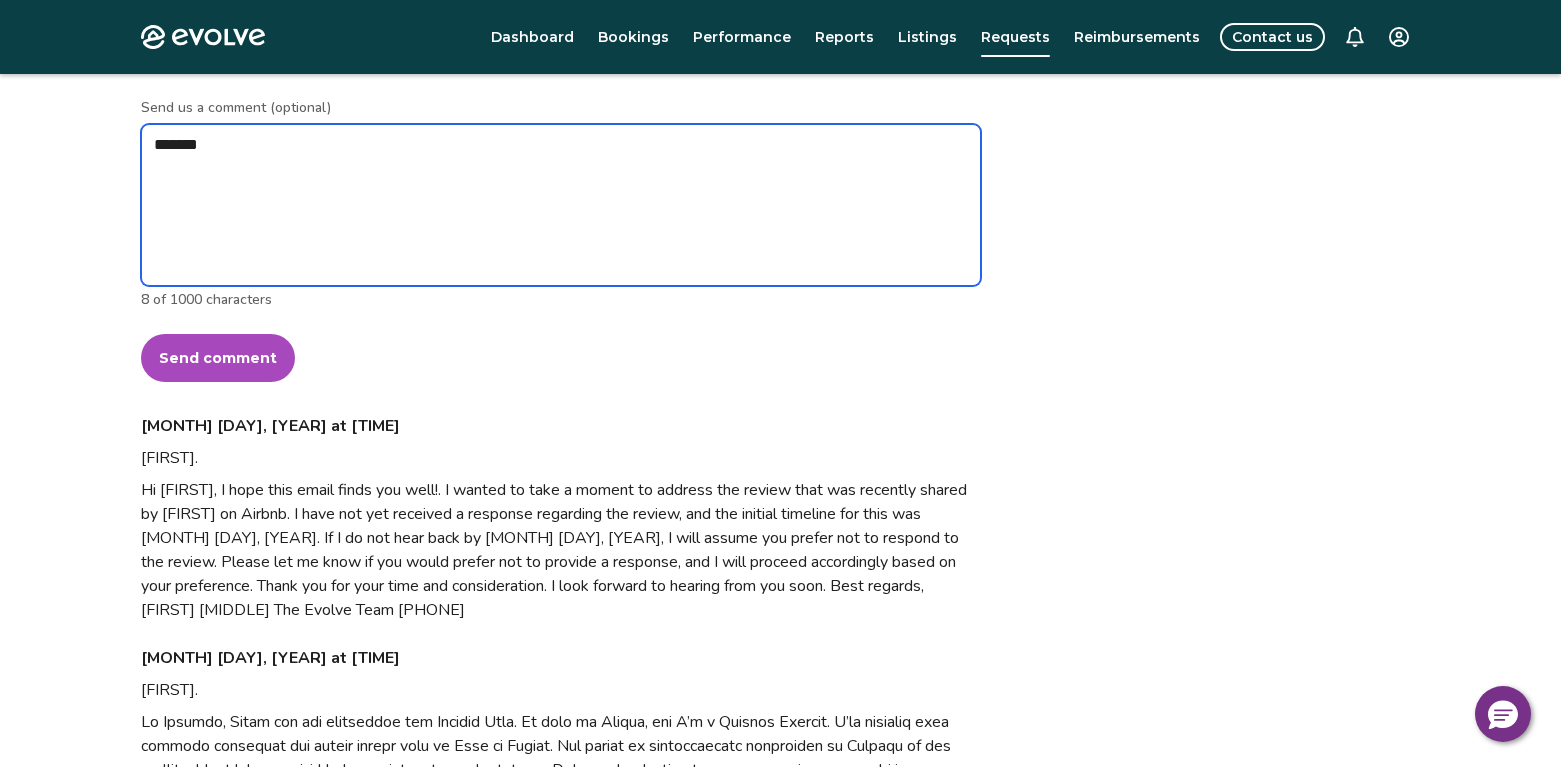 type on "*" 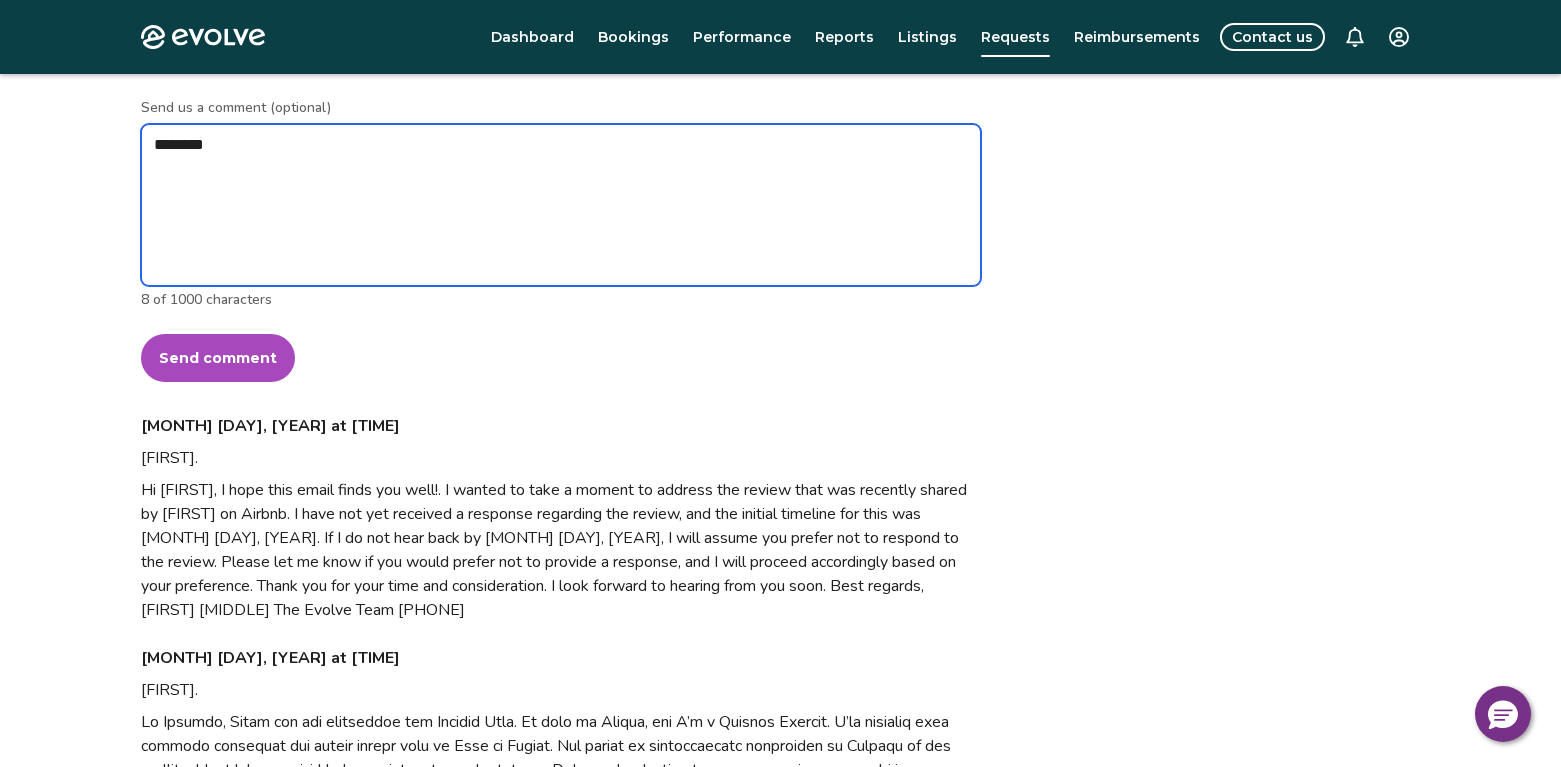 type on "*" 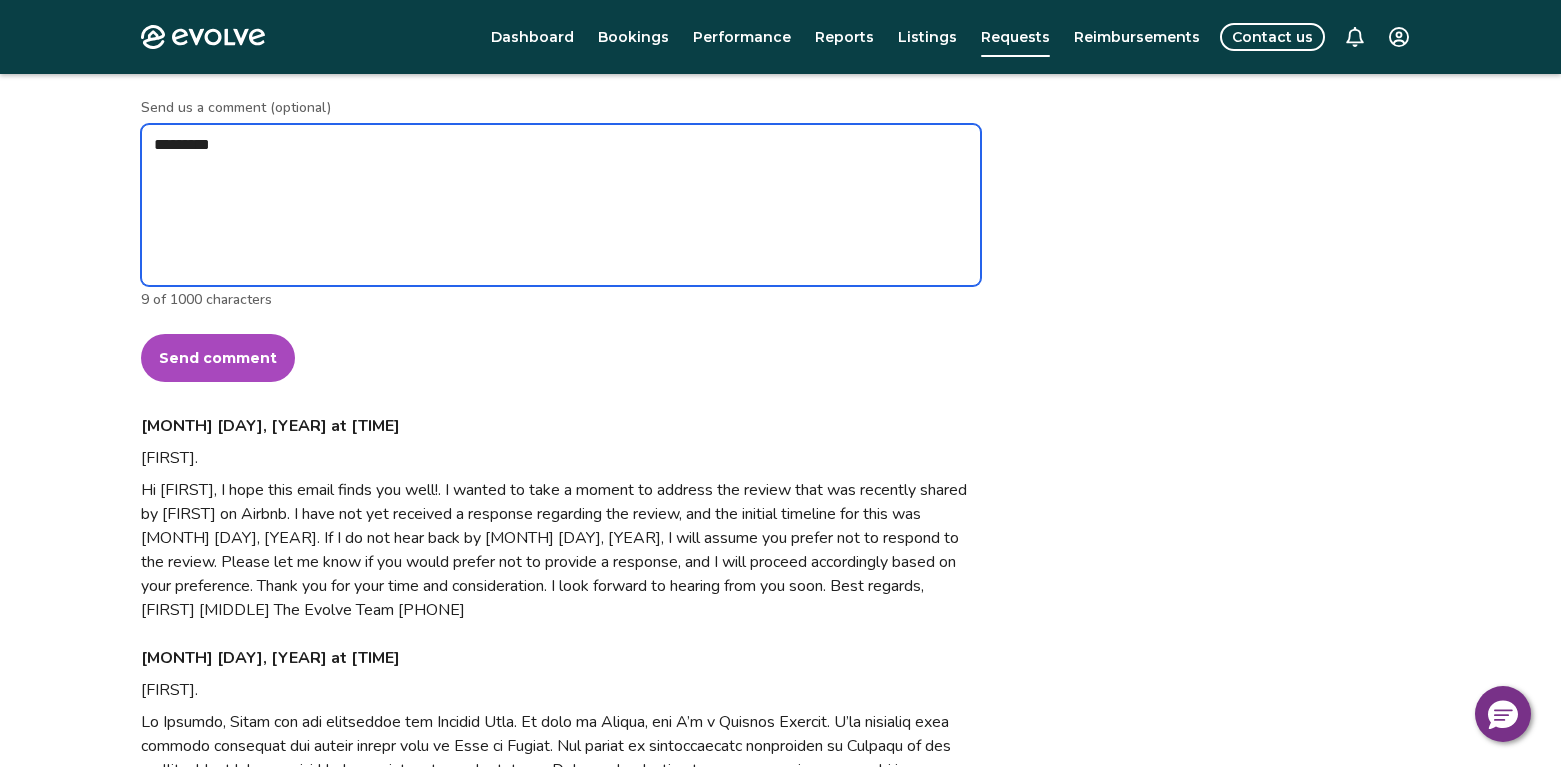 type on "*" 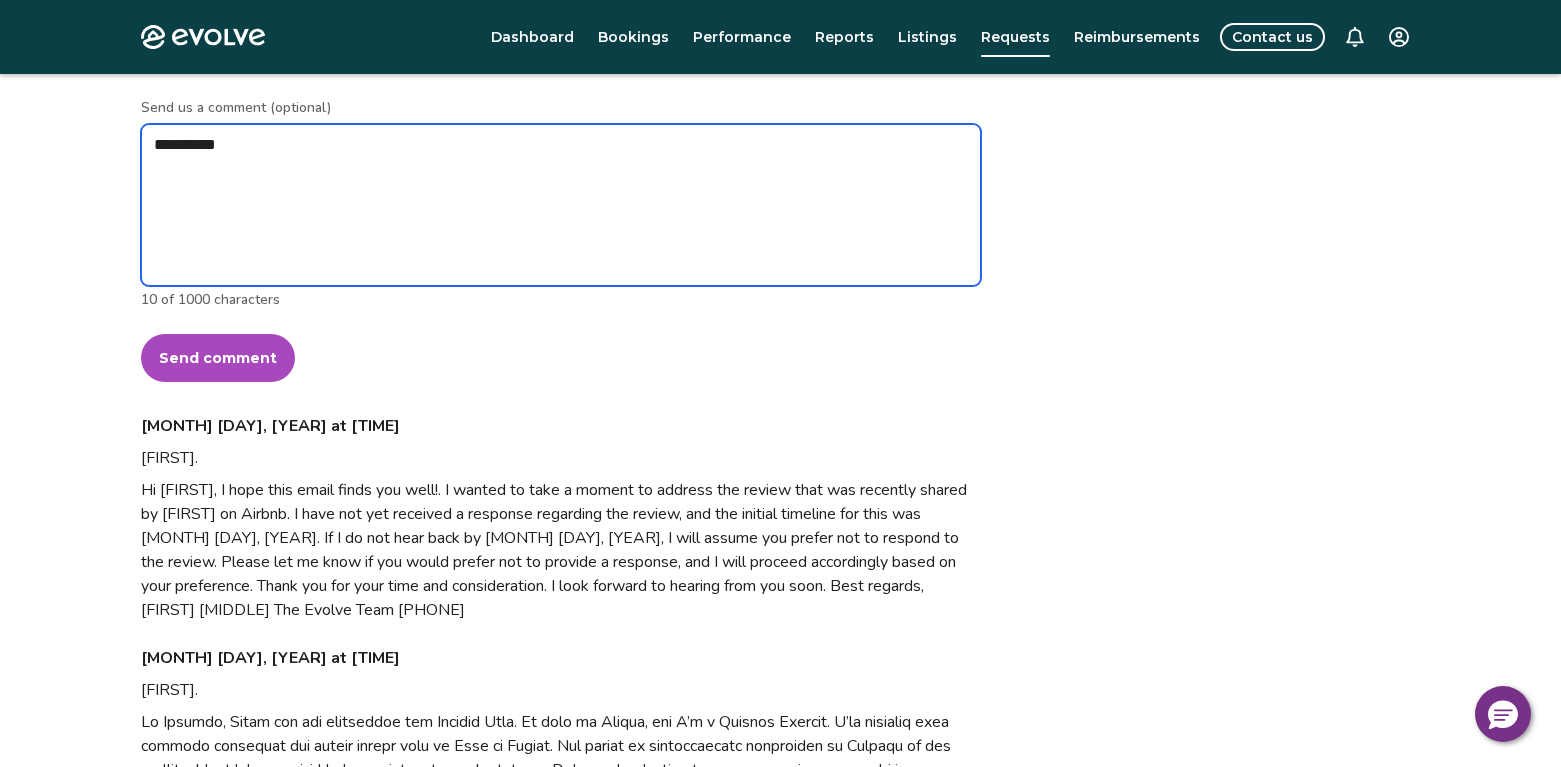 type on "*" 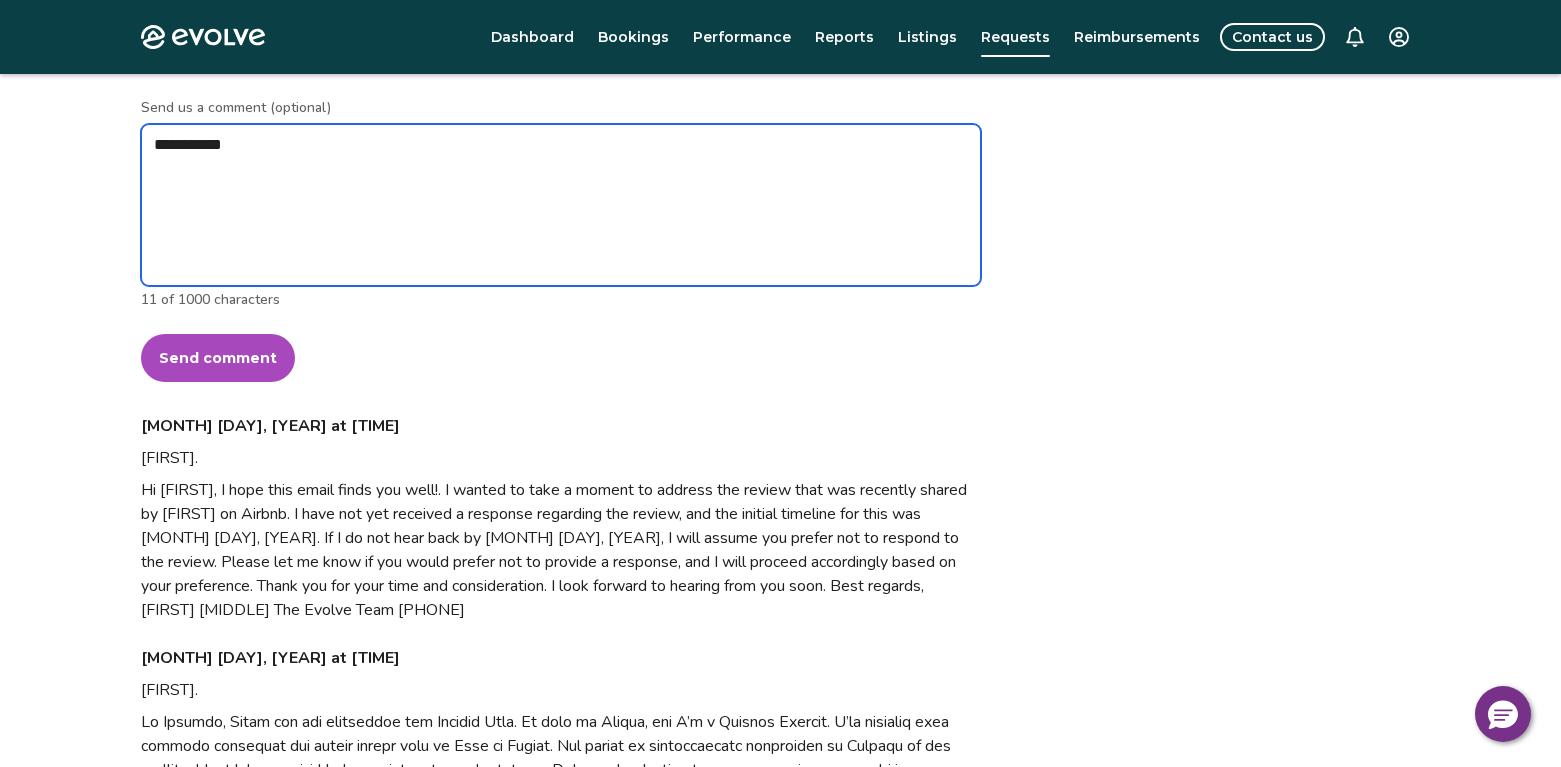 type on "*" 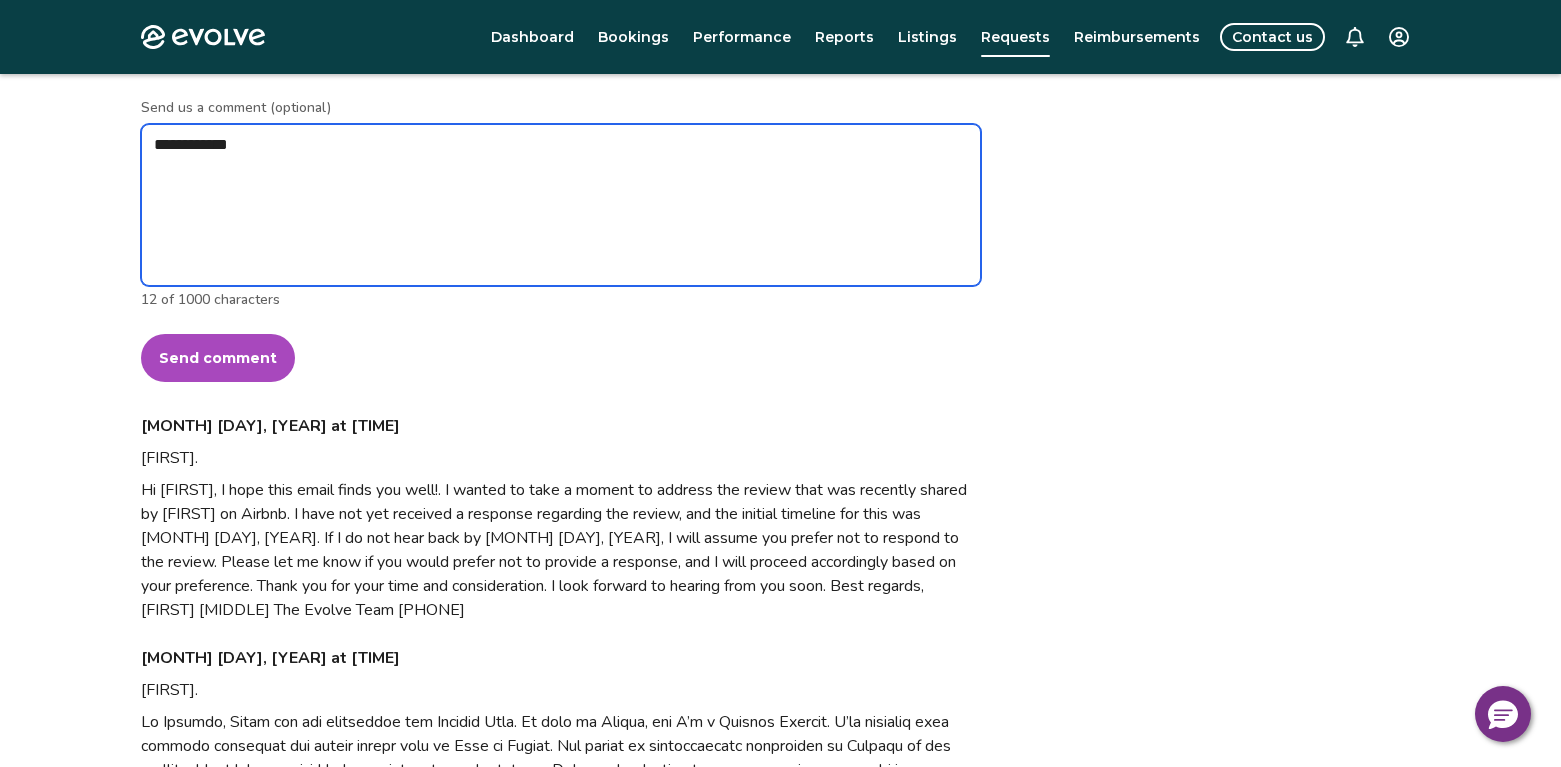 type on "*" 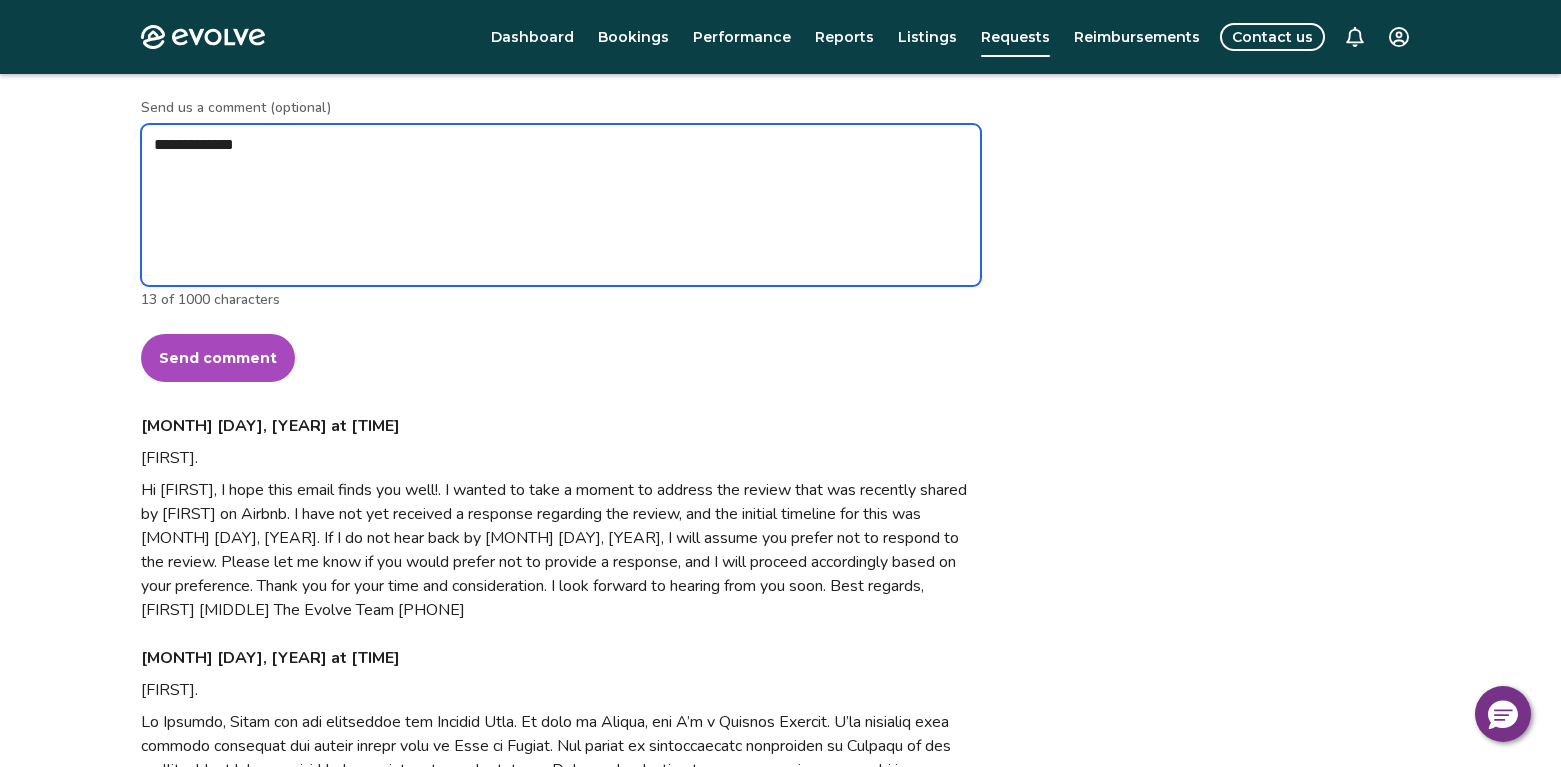 type on "*" 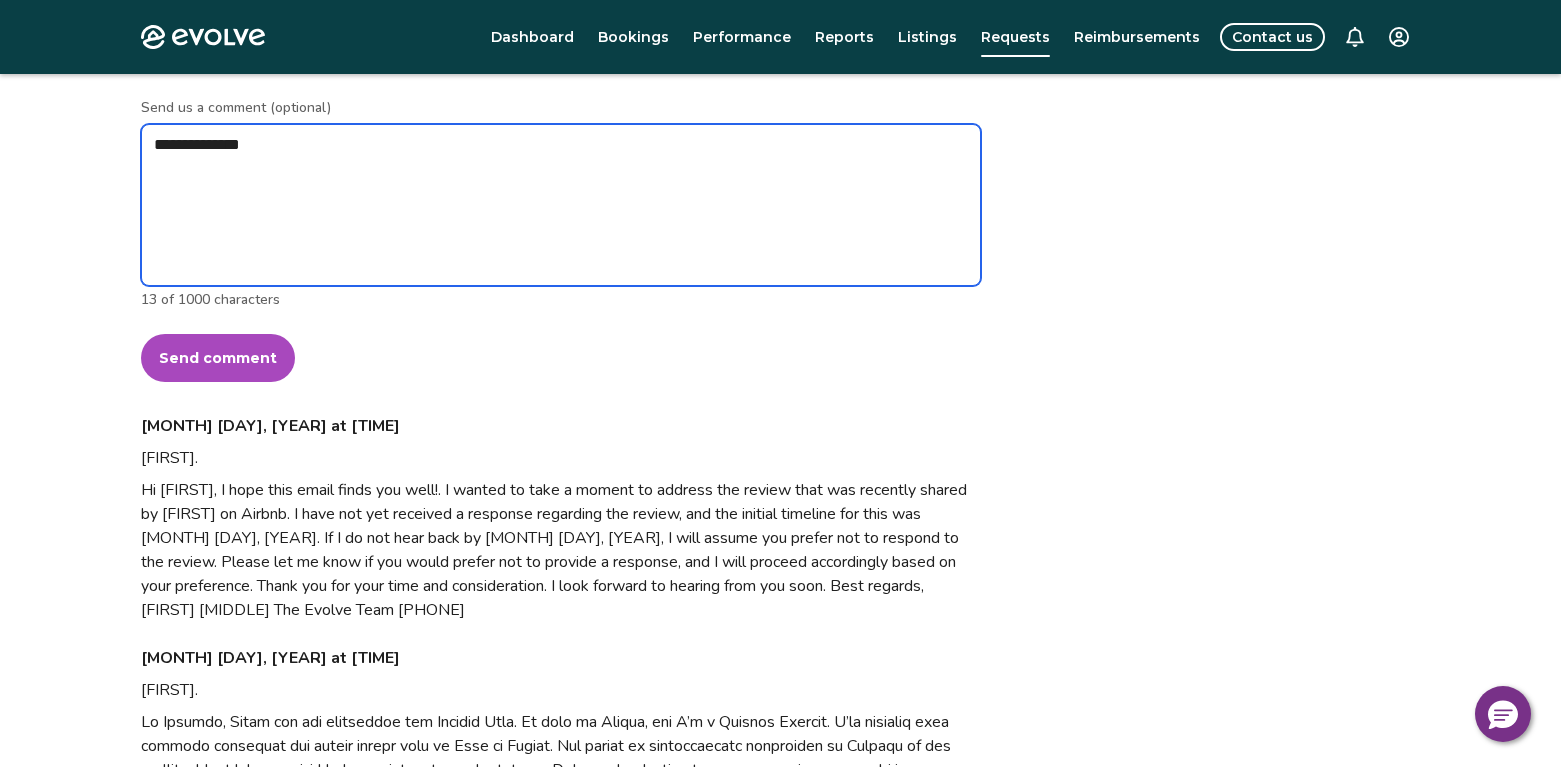 type on "*" 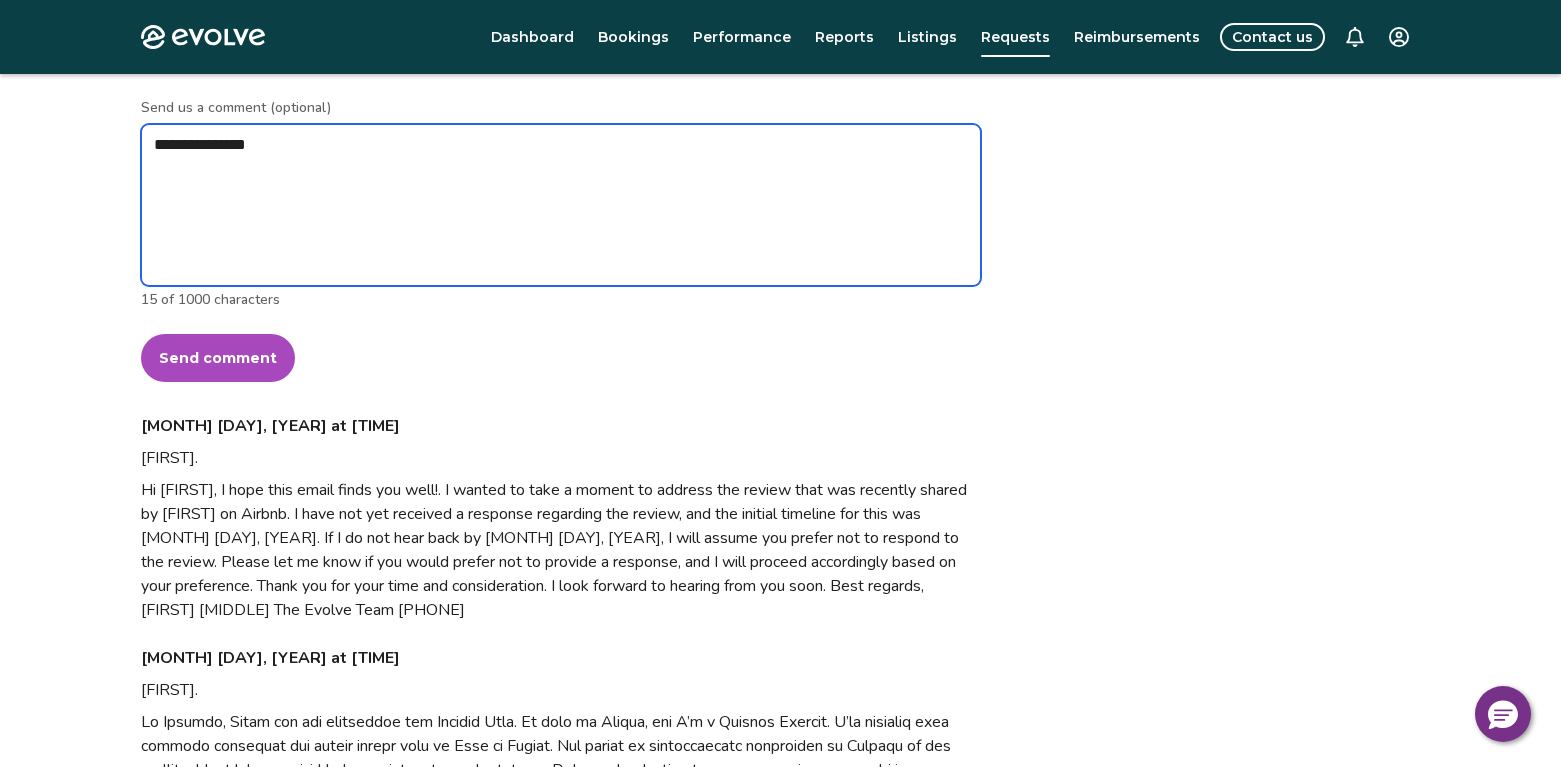 type on "*" 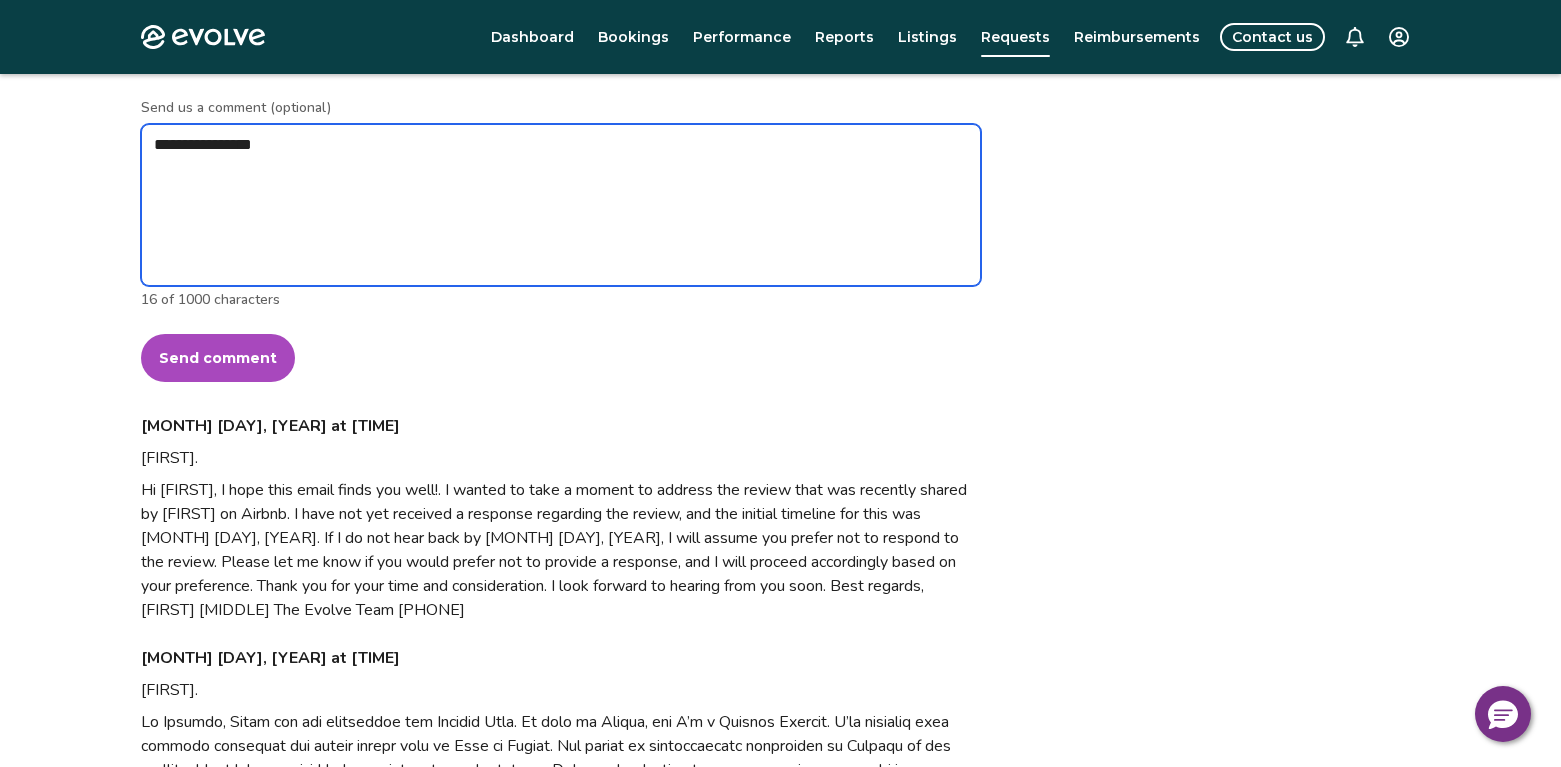type on "*" 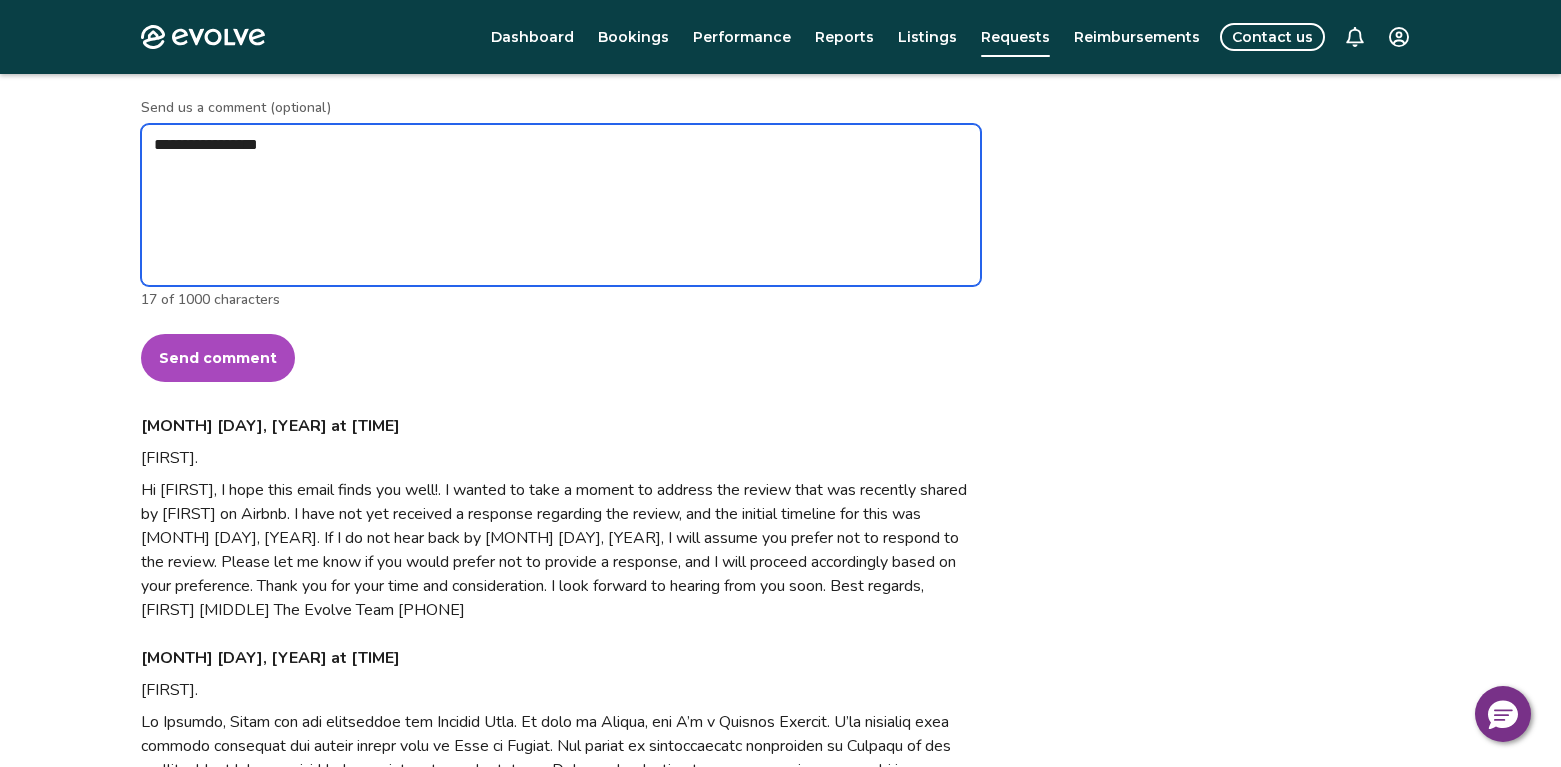 type on "*" 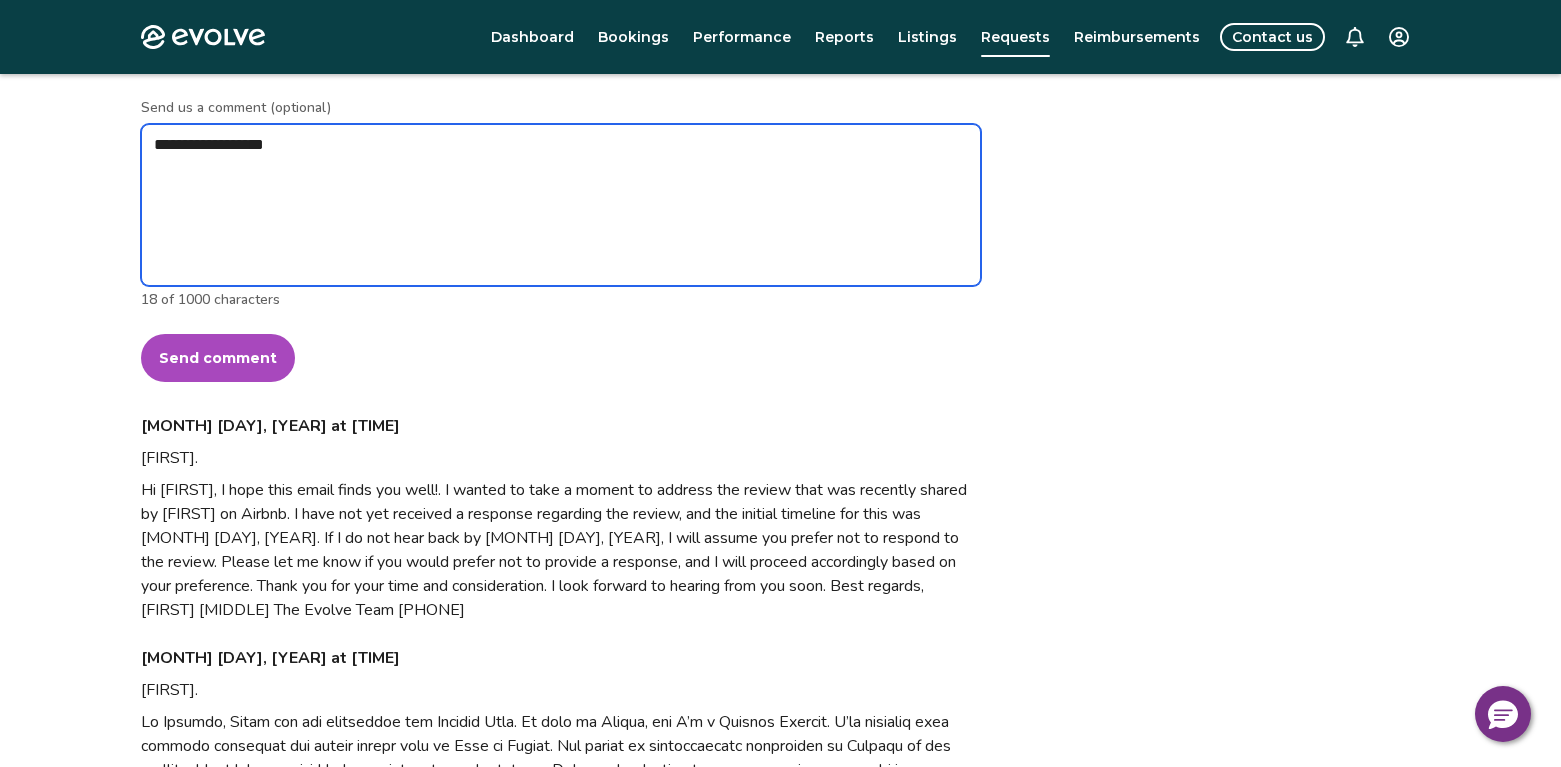 type on "*" 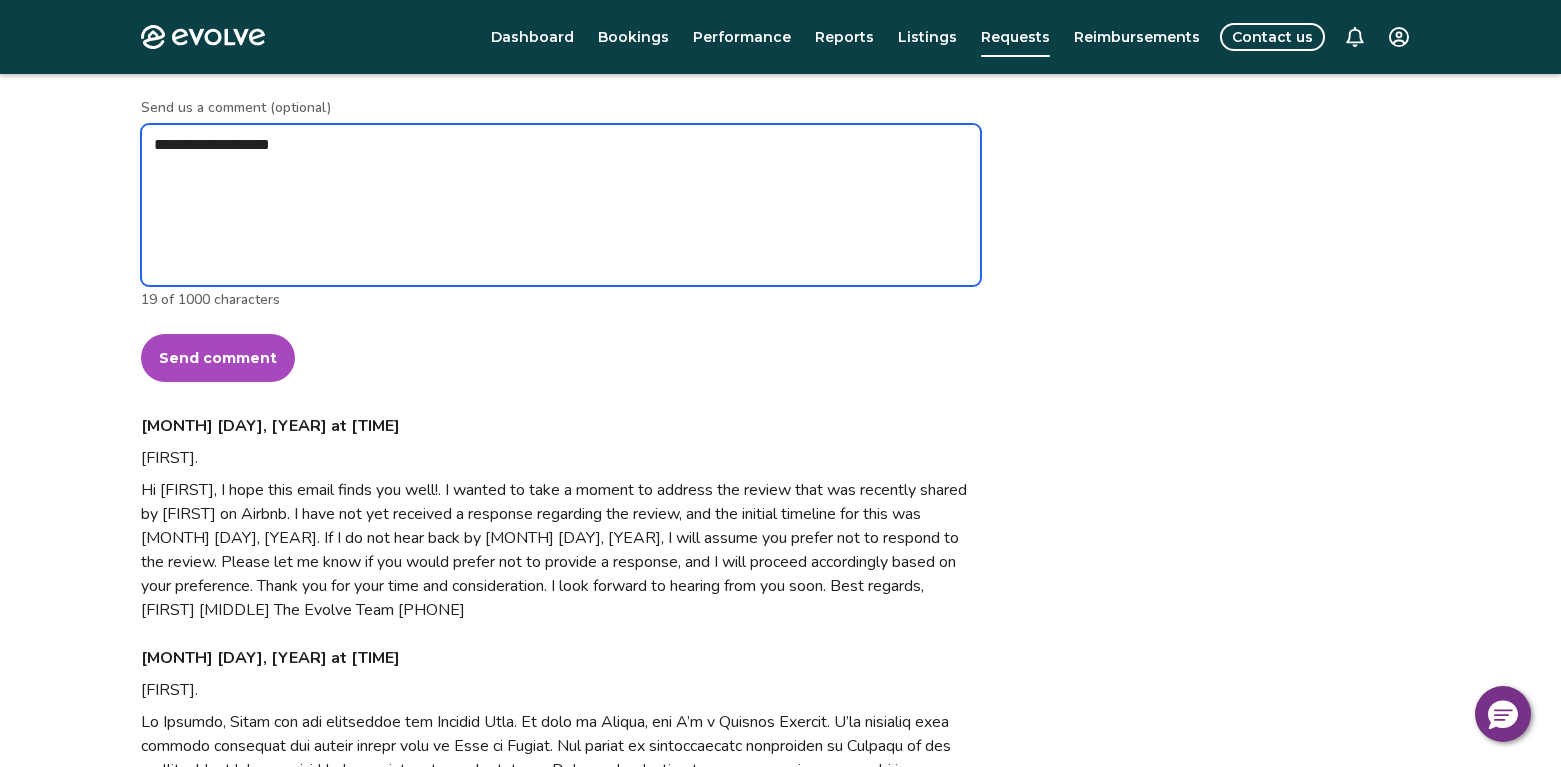 type on "*" 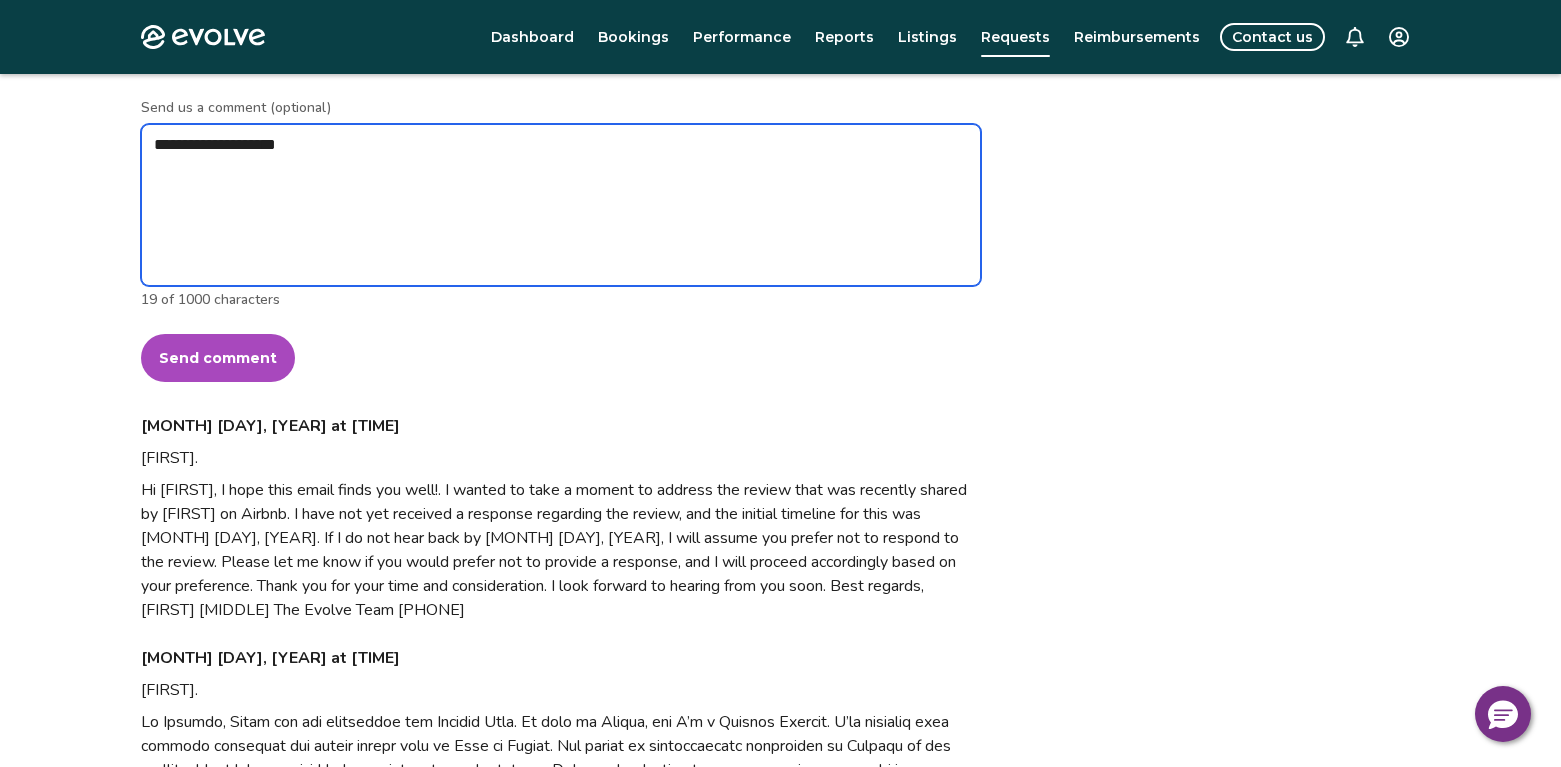 type on "*" 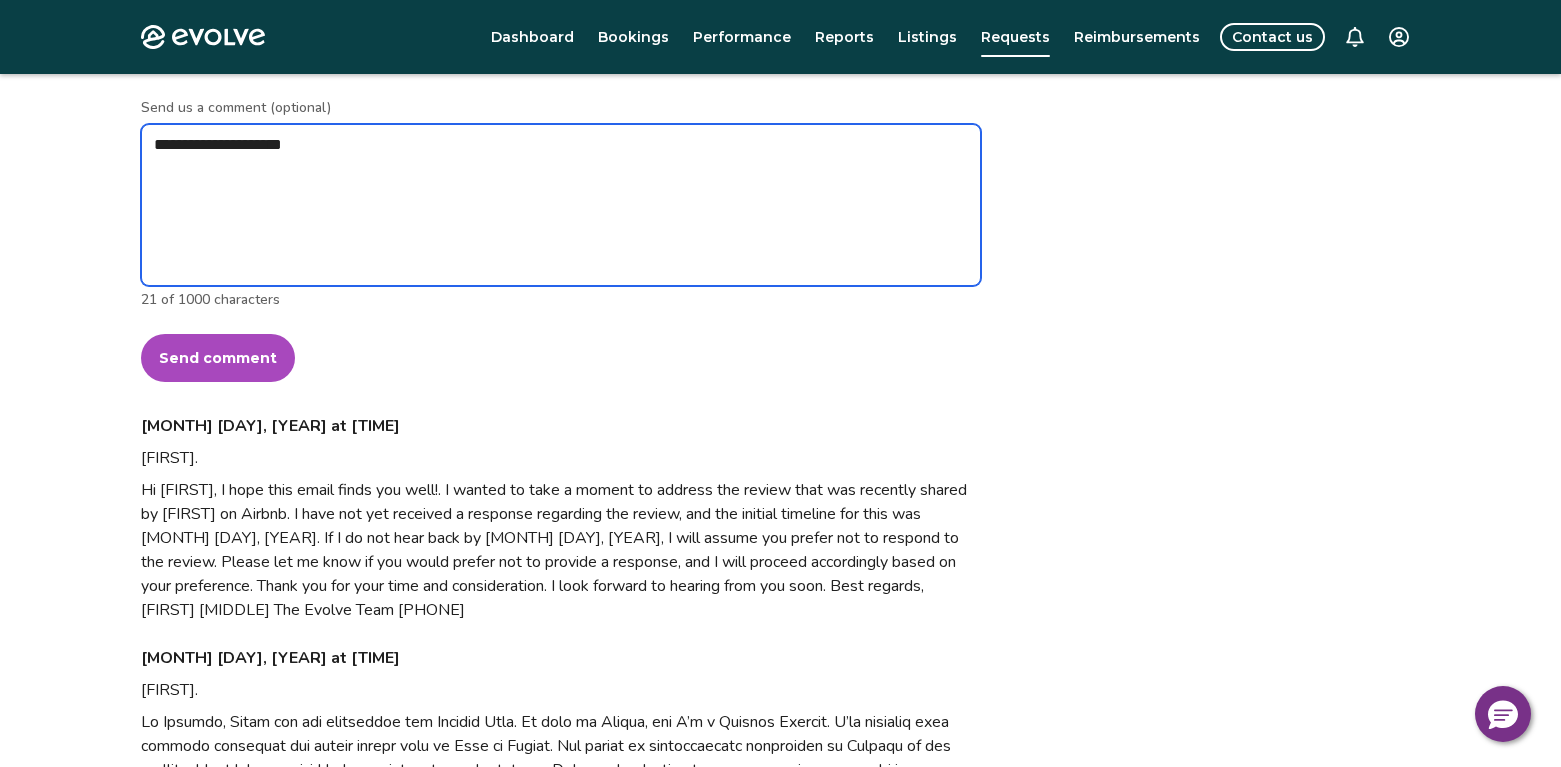 type on "*" 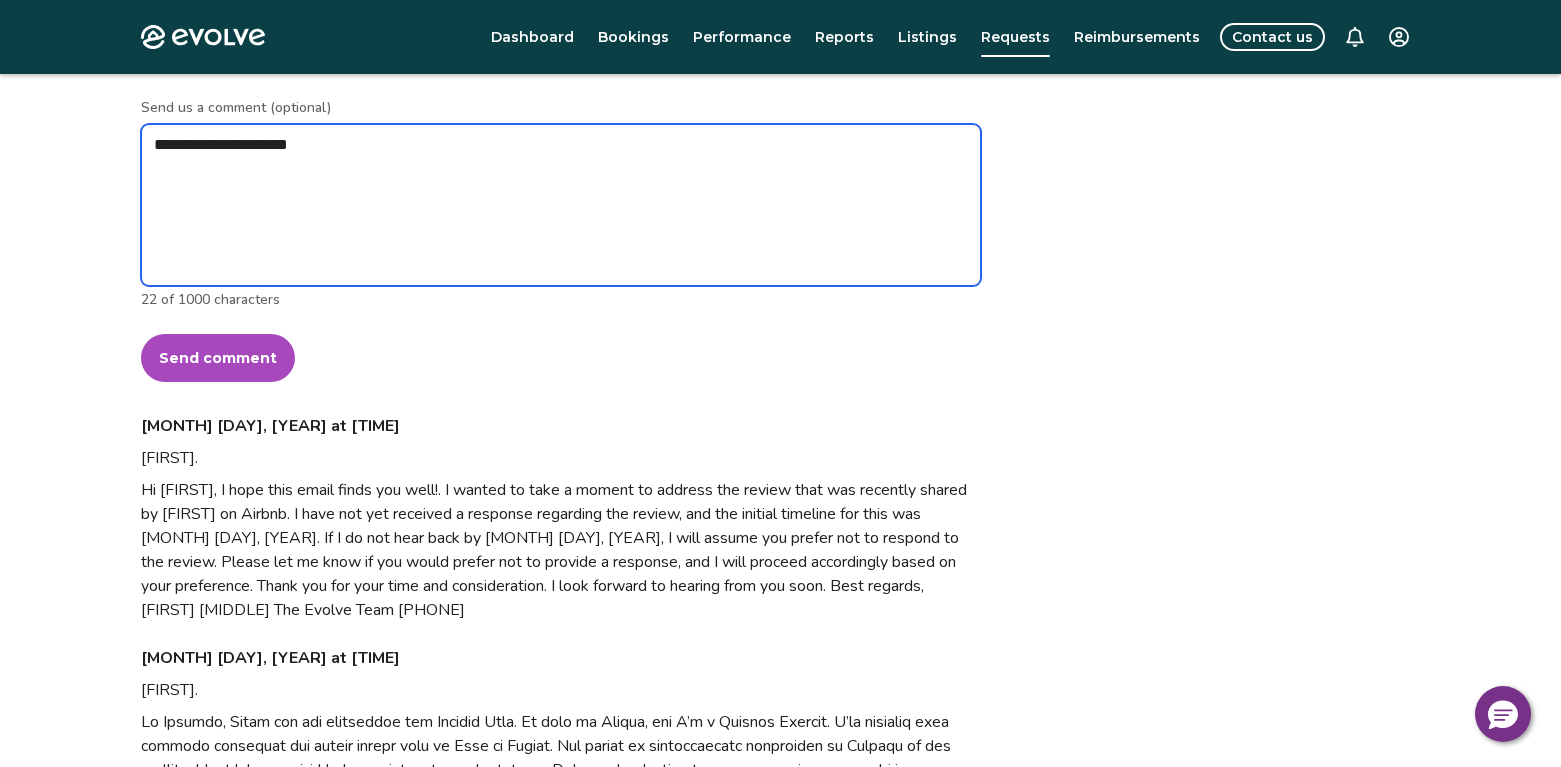 type on "*" 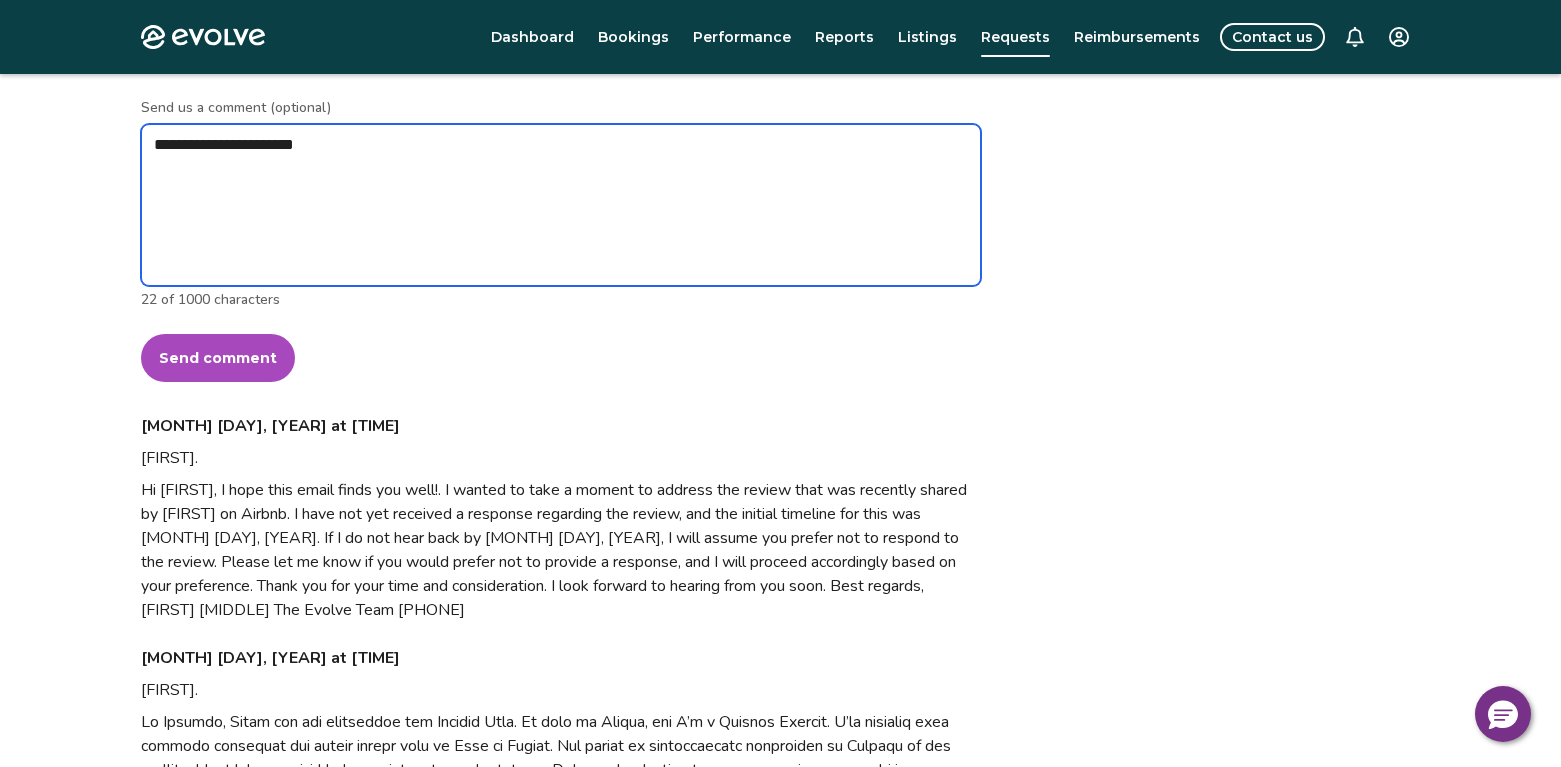 type on "*" 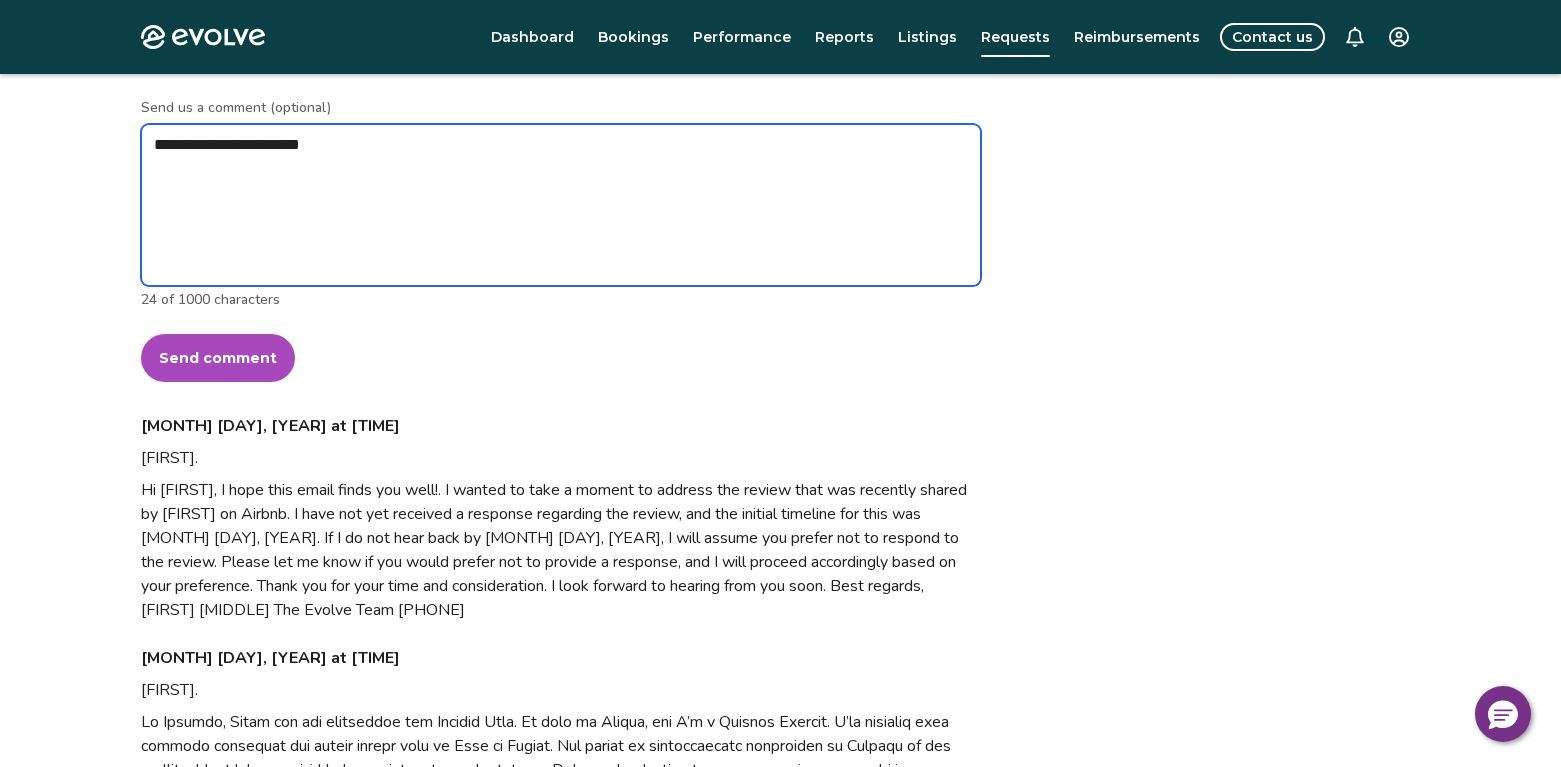 type on "*" 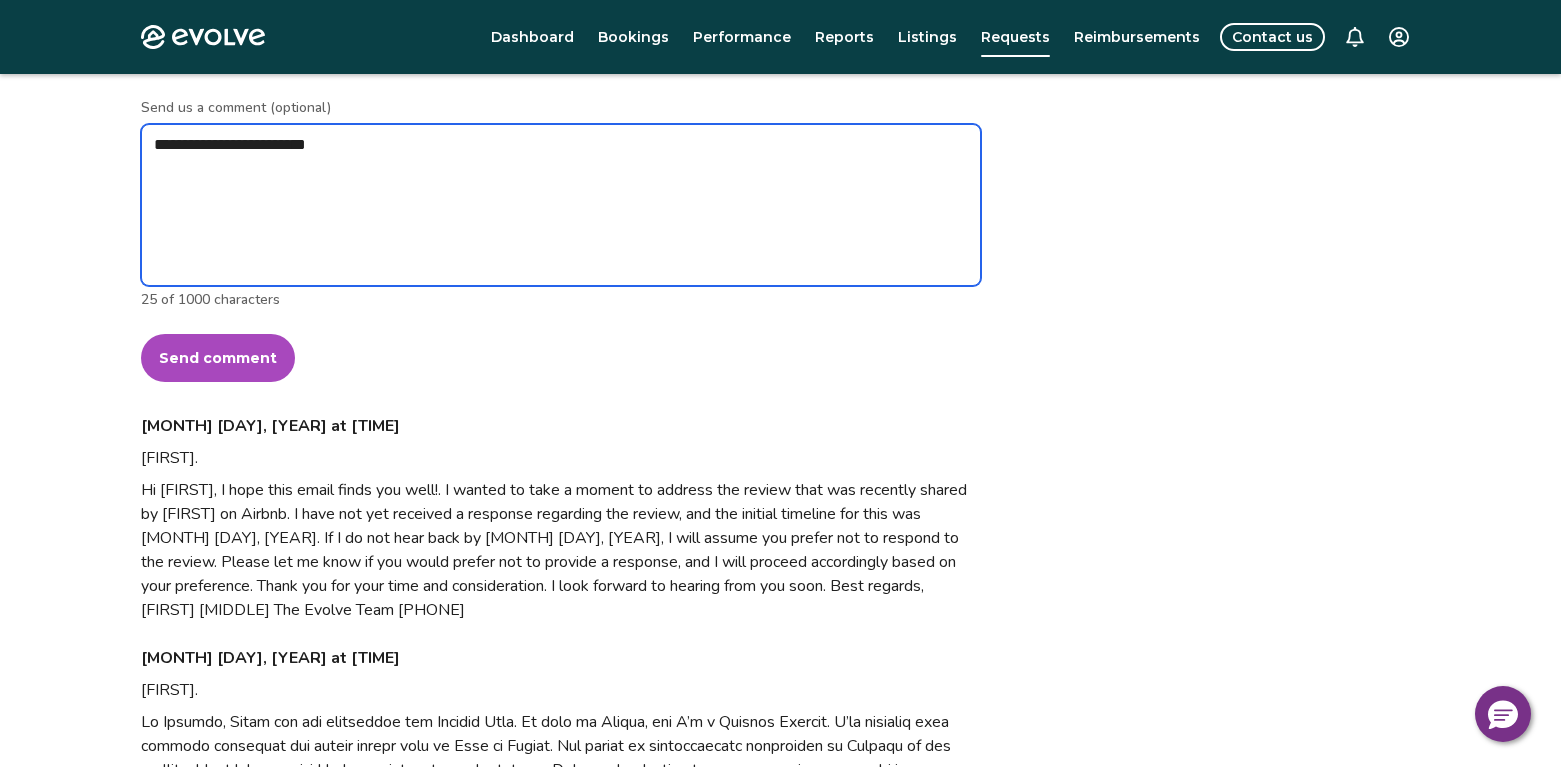 type on "*" 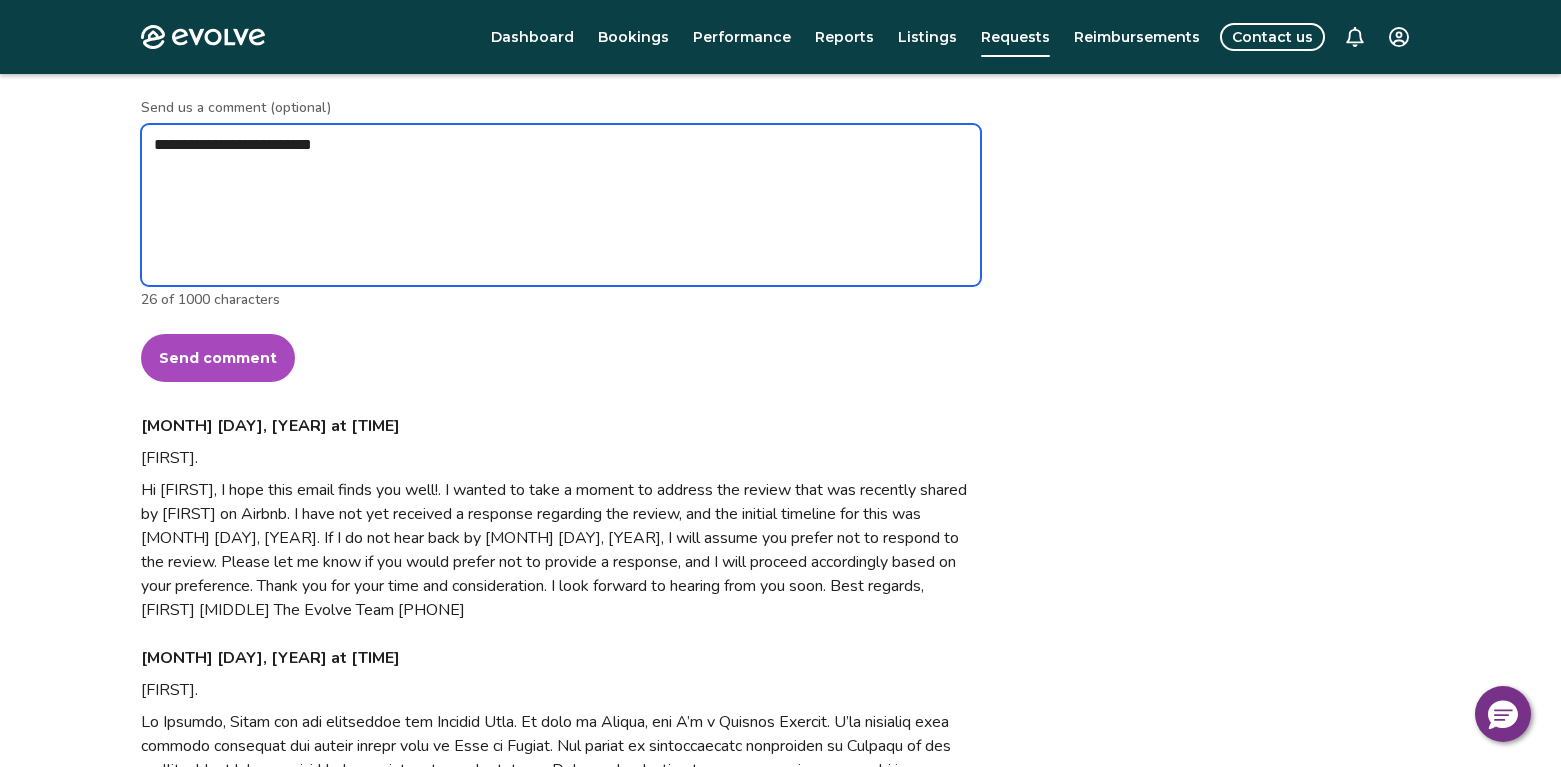 type on "*" 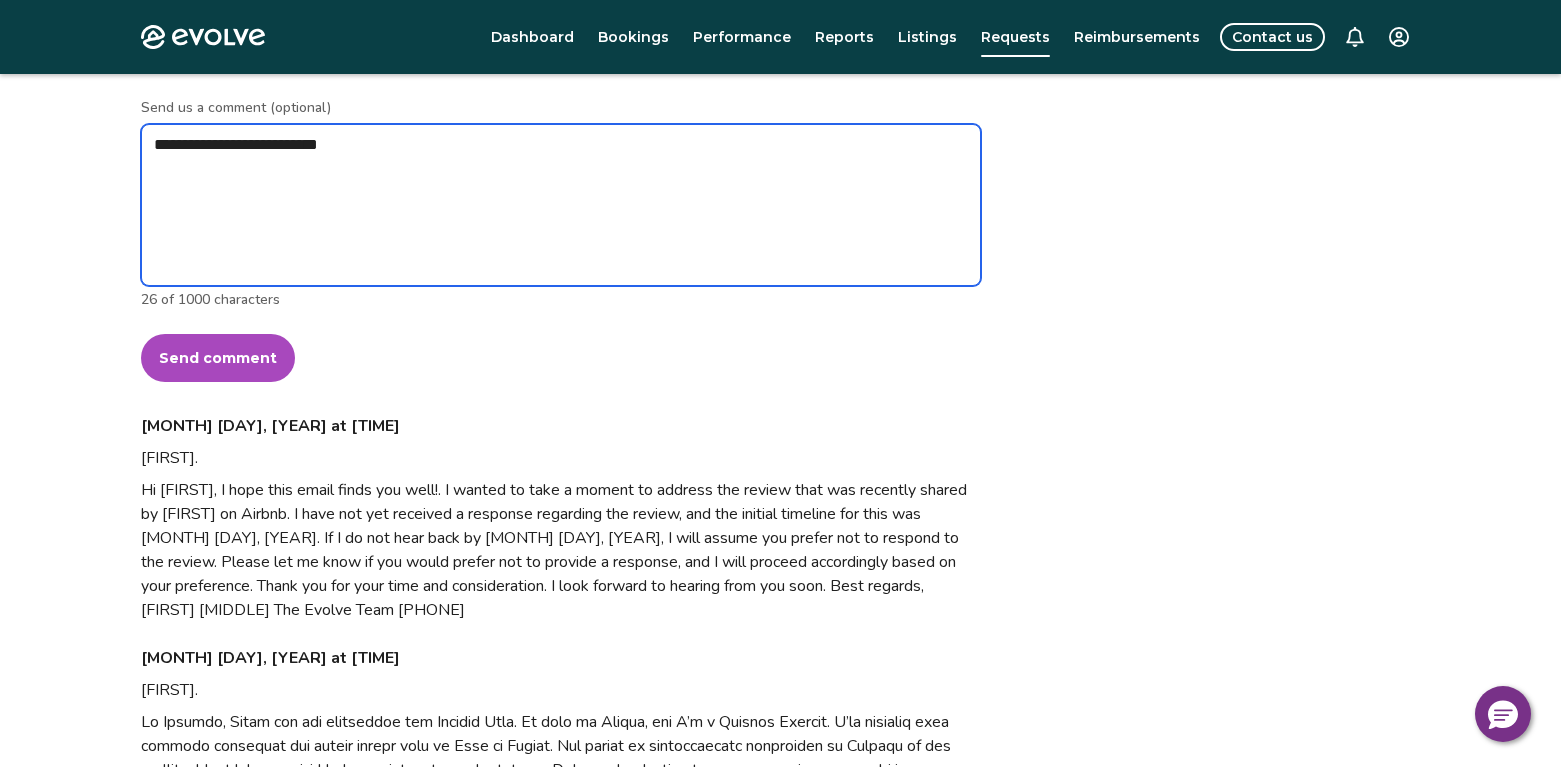 type on "*" 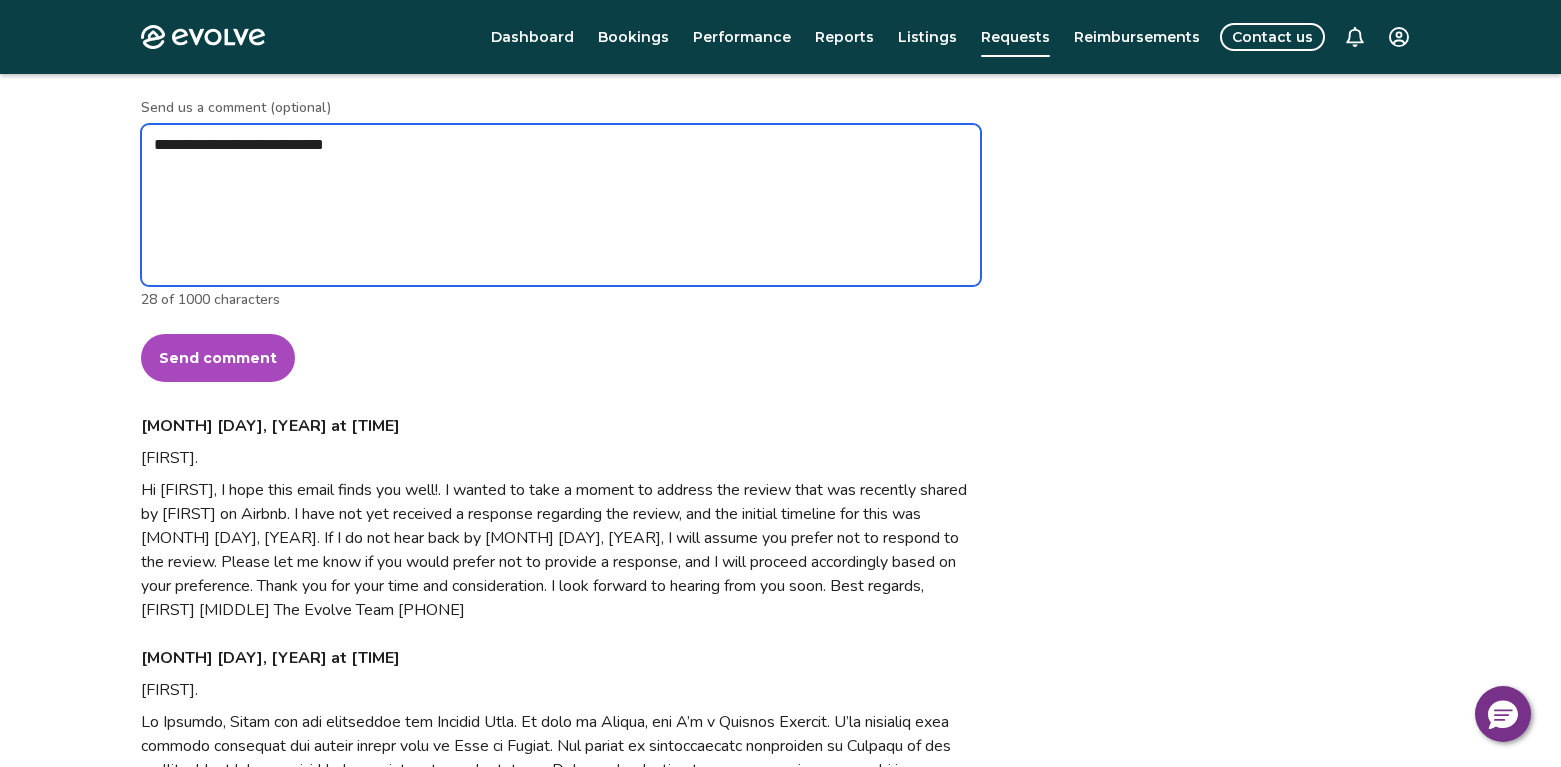 type on "*" 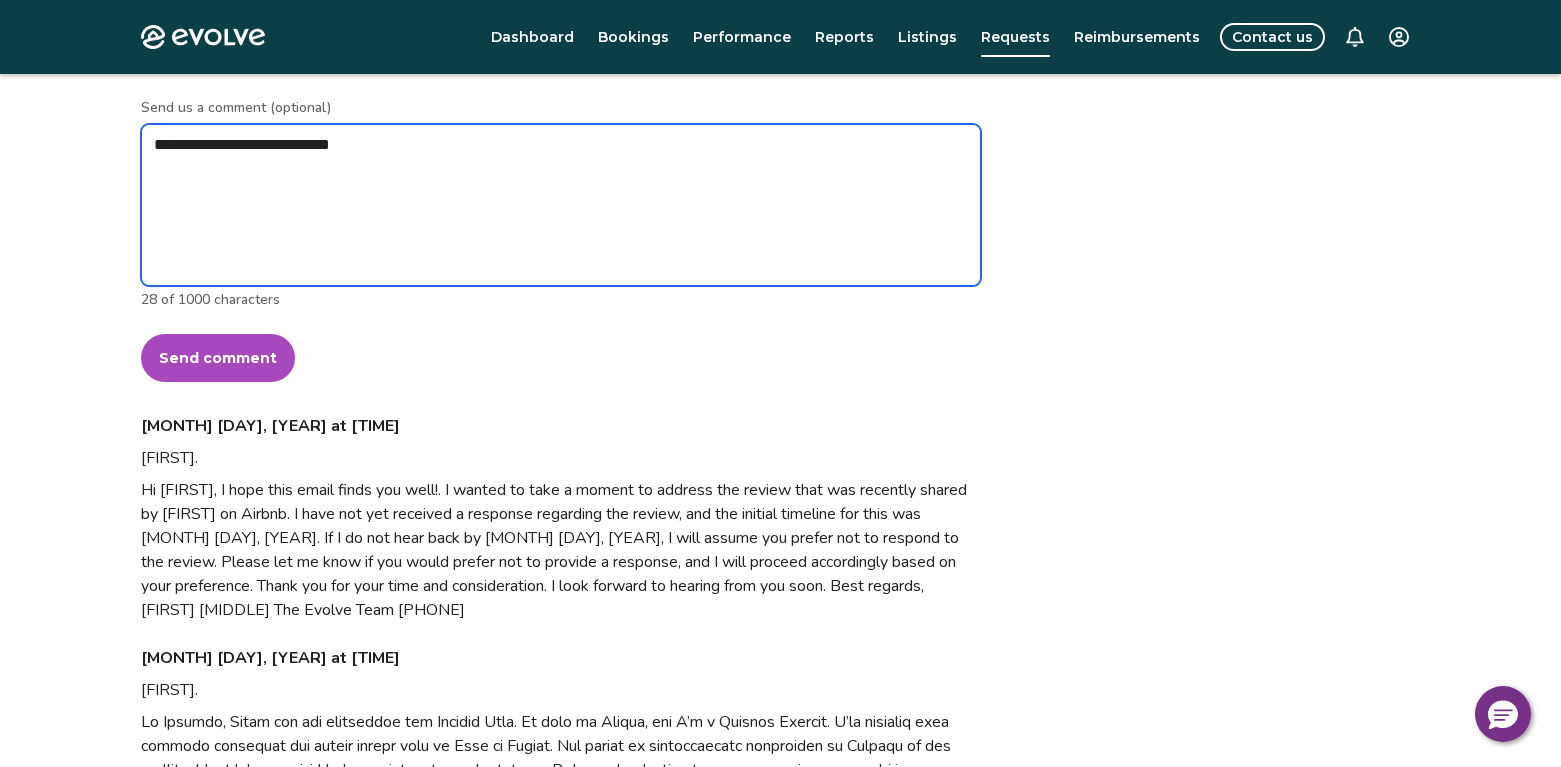 type on "*" 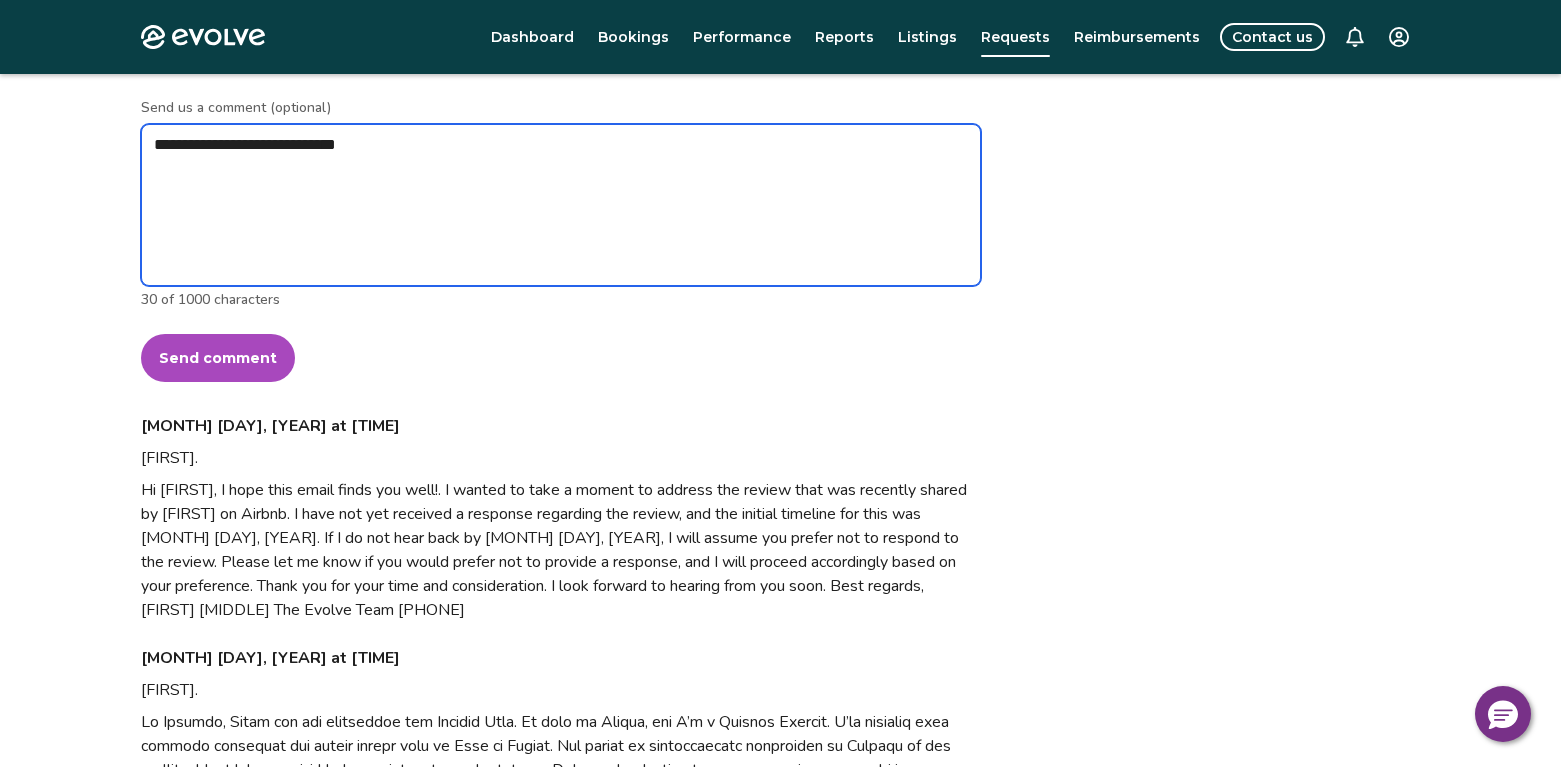 type on "*" 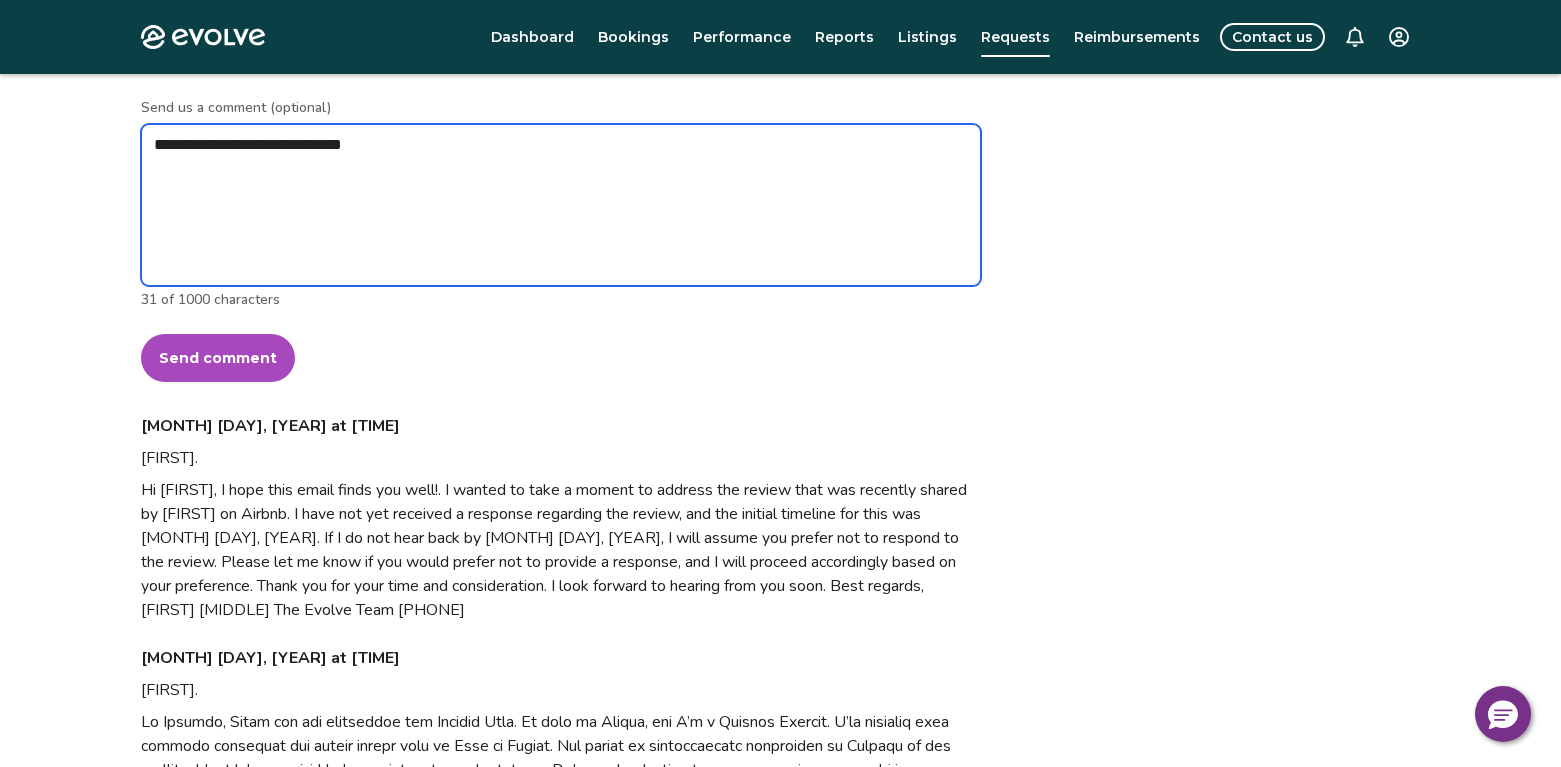 type on "*" 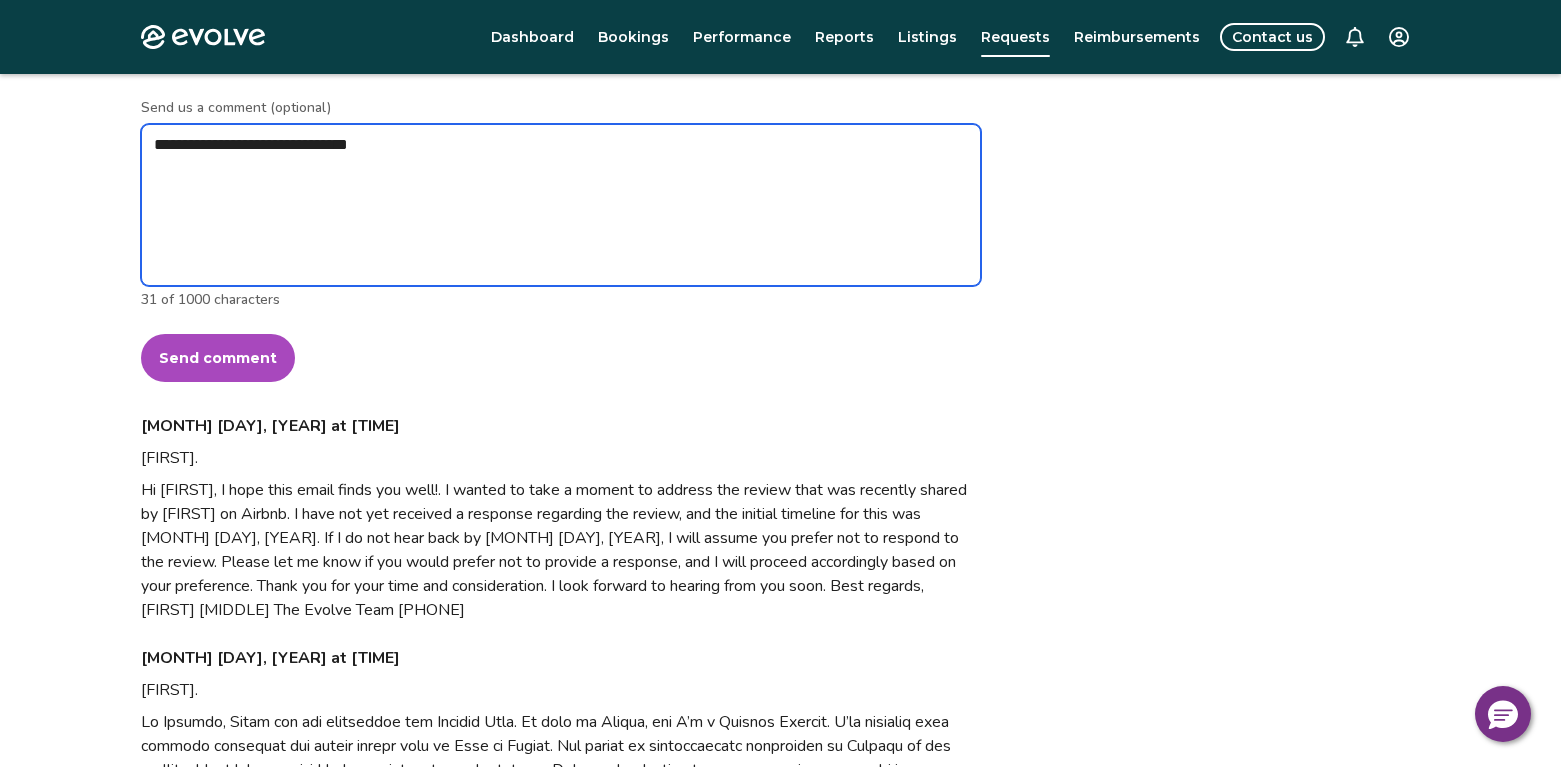 type on "*" 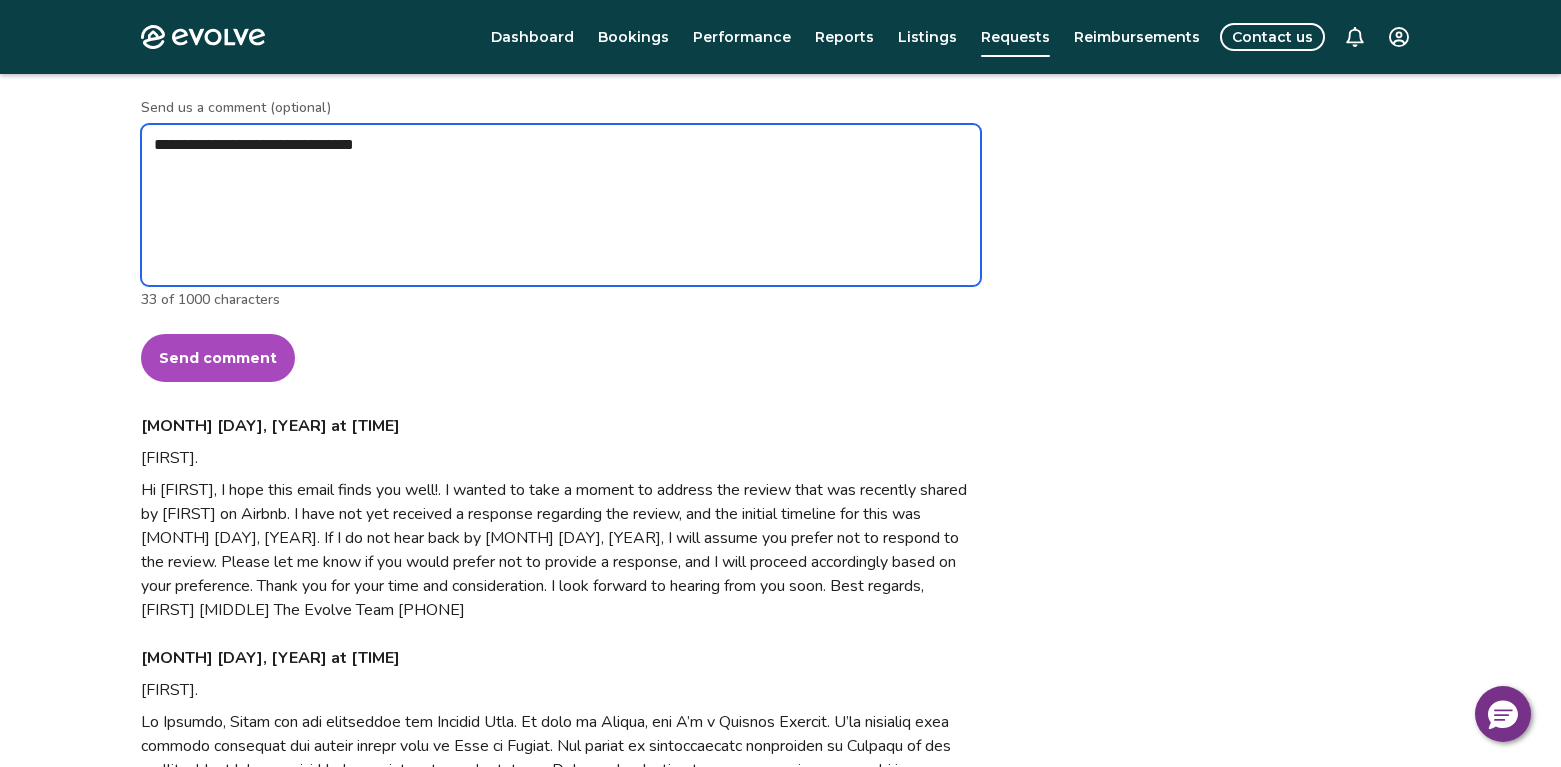 type on "*" 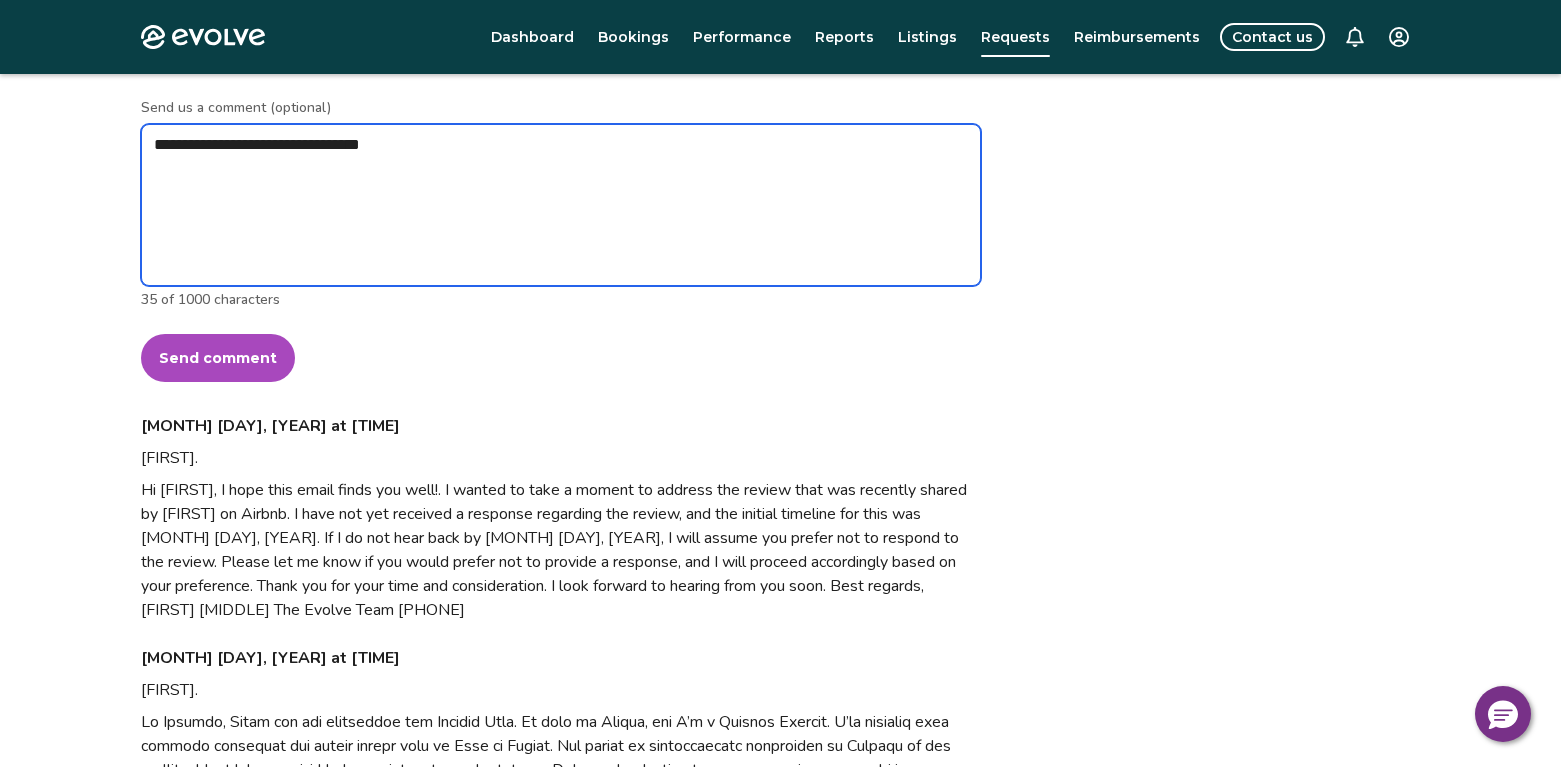 type on "*" 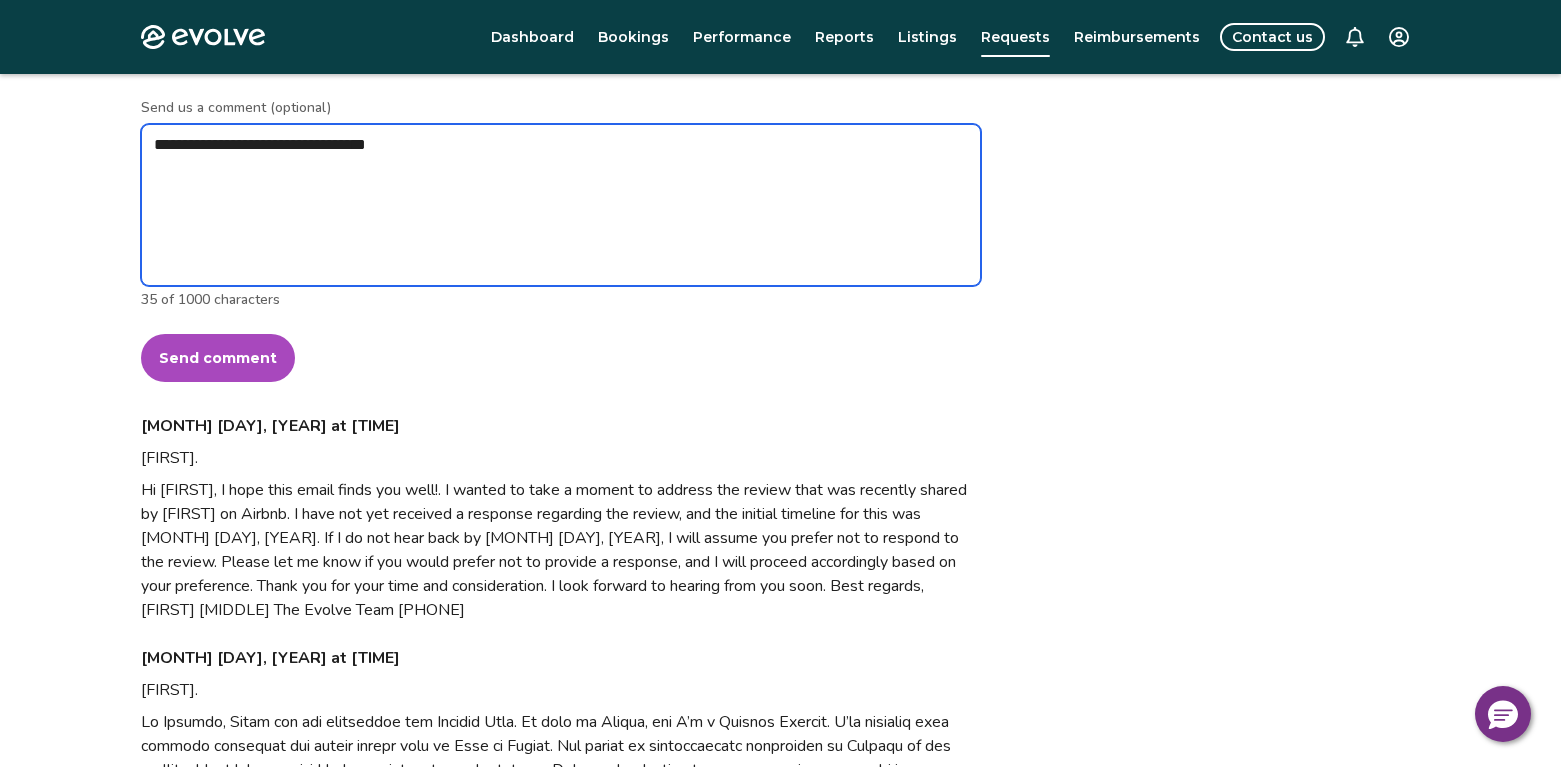 type on "*" 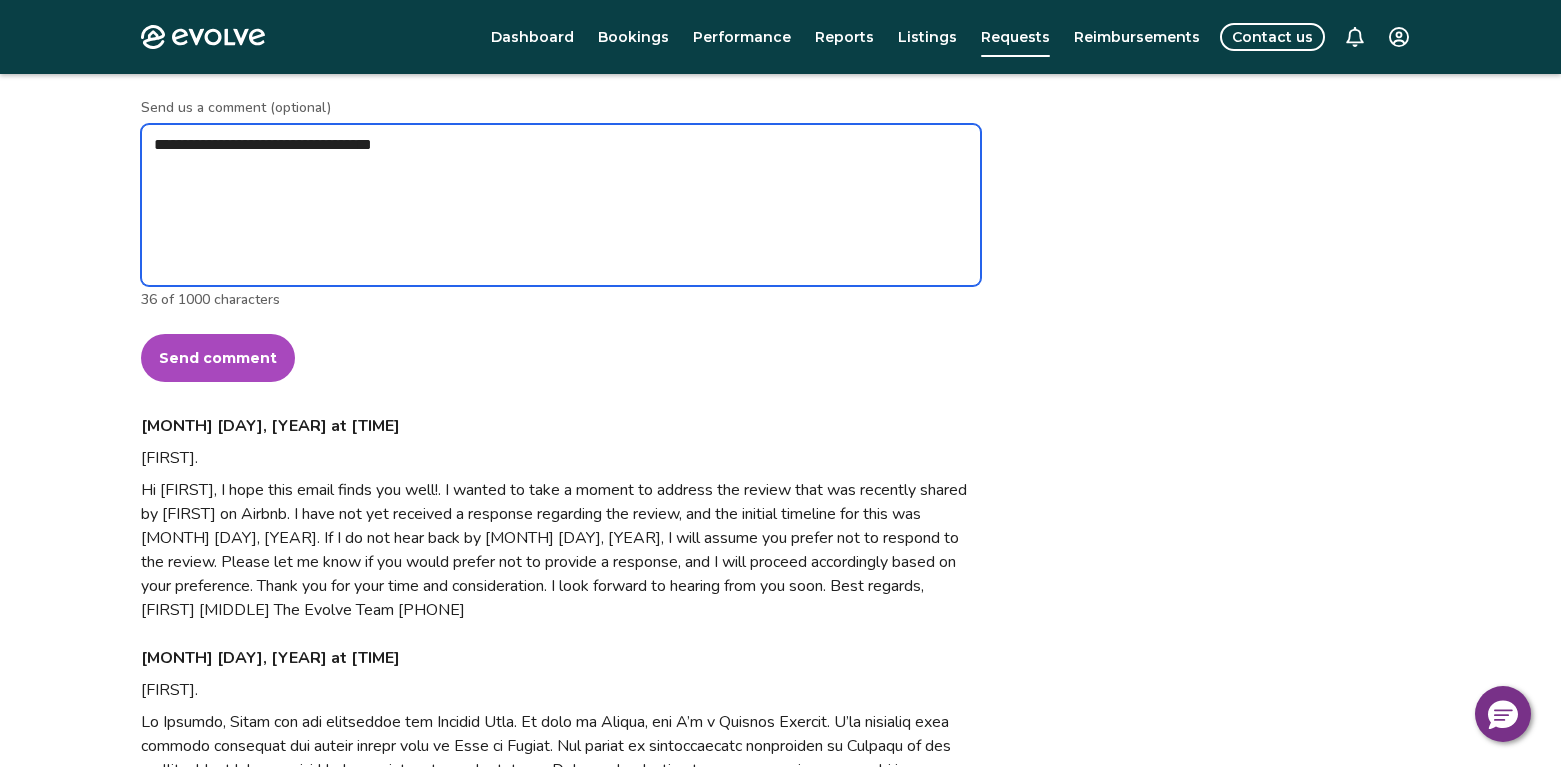 type on "*" 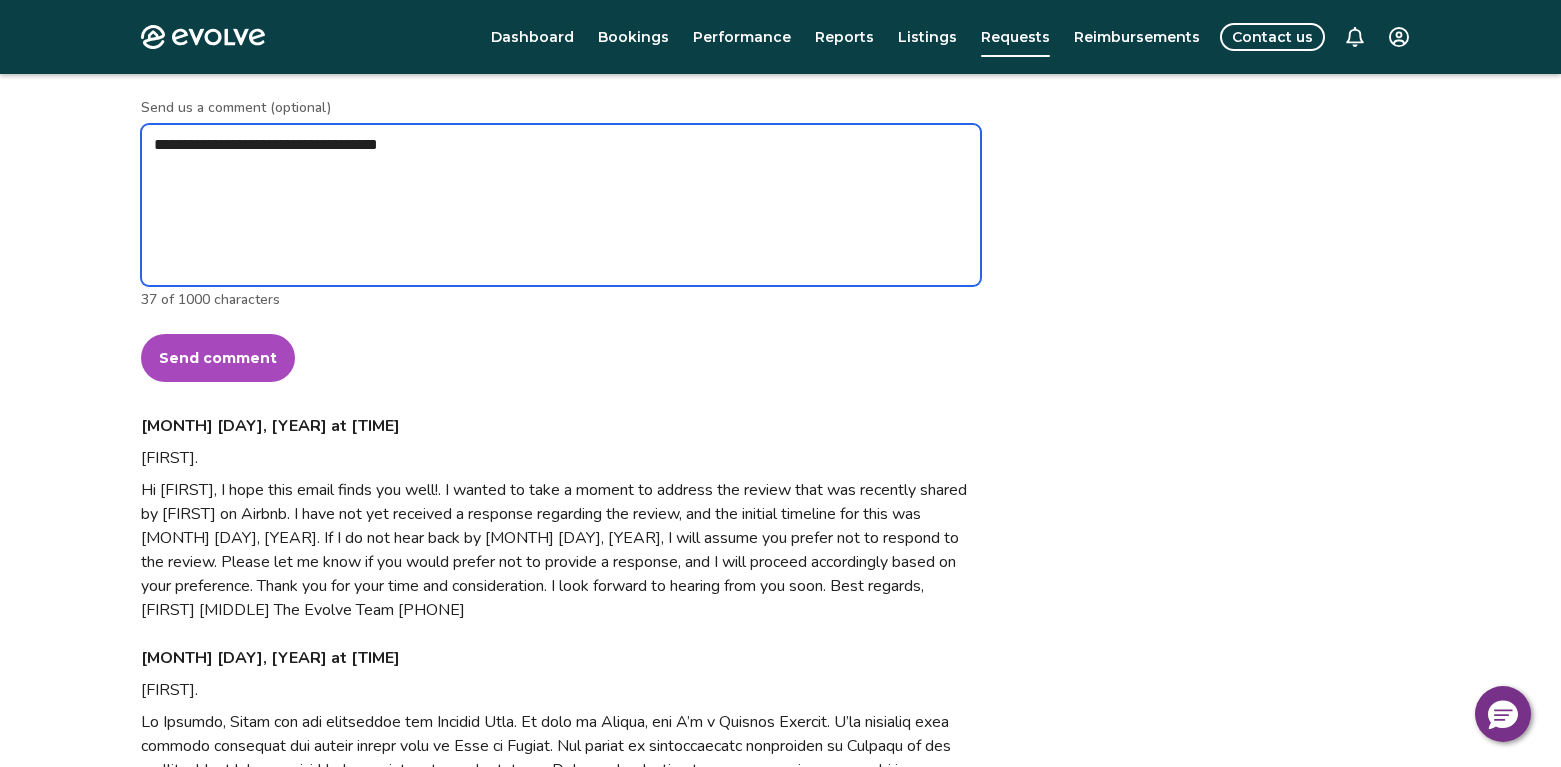 type on "*" 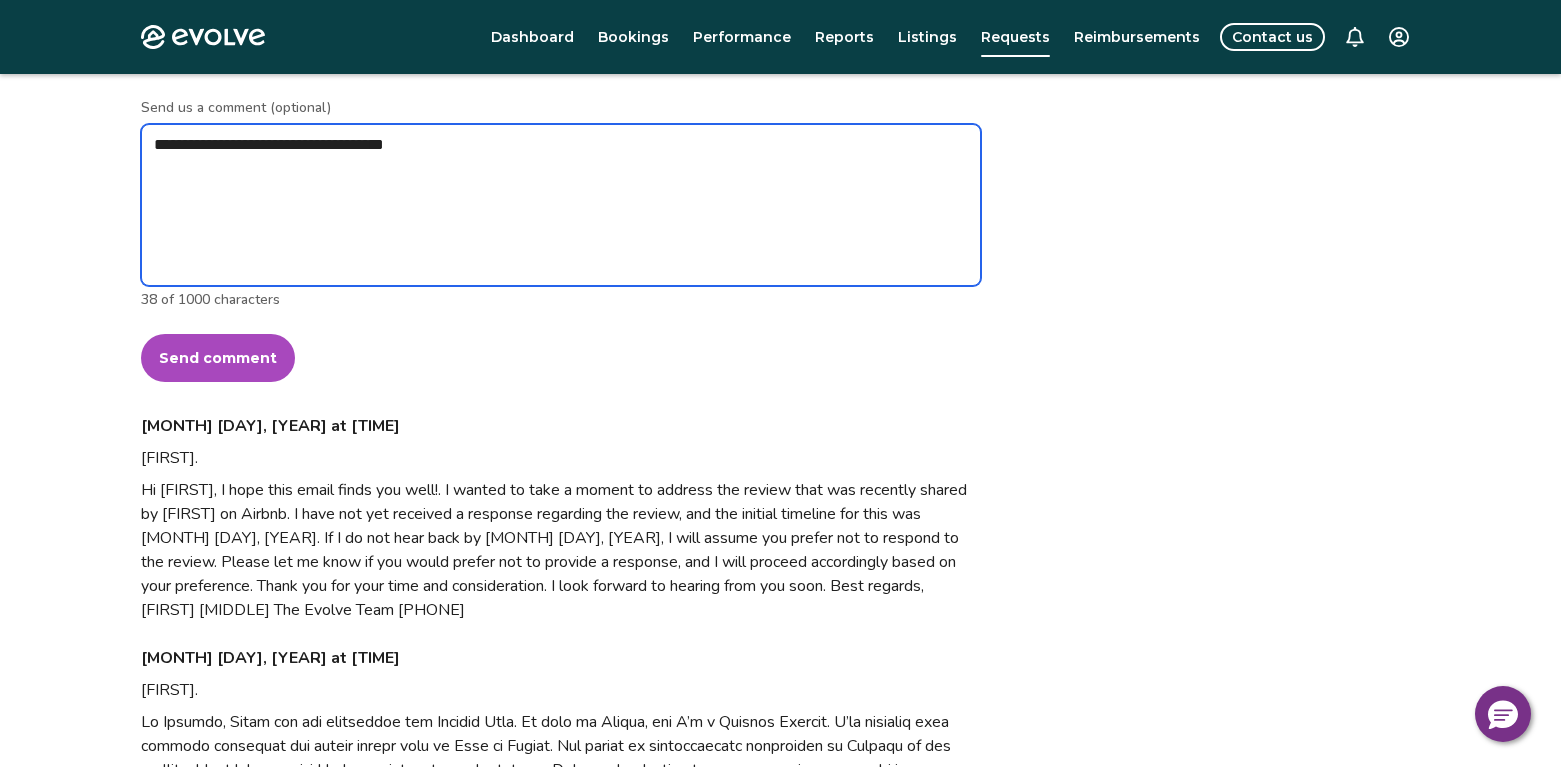 type on "*" 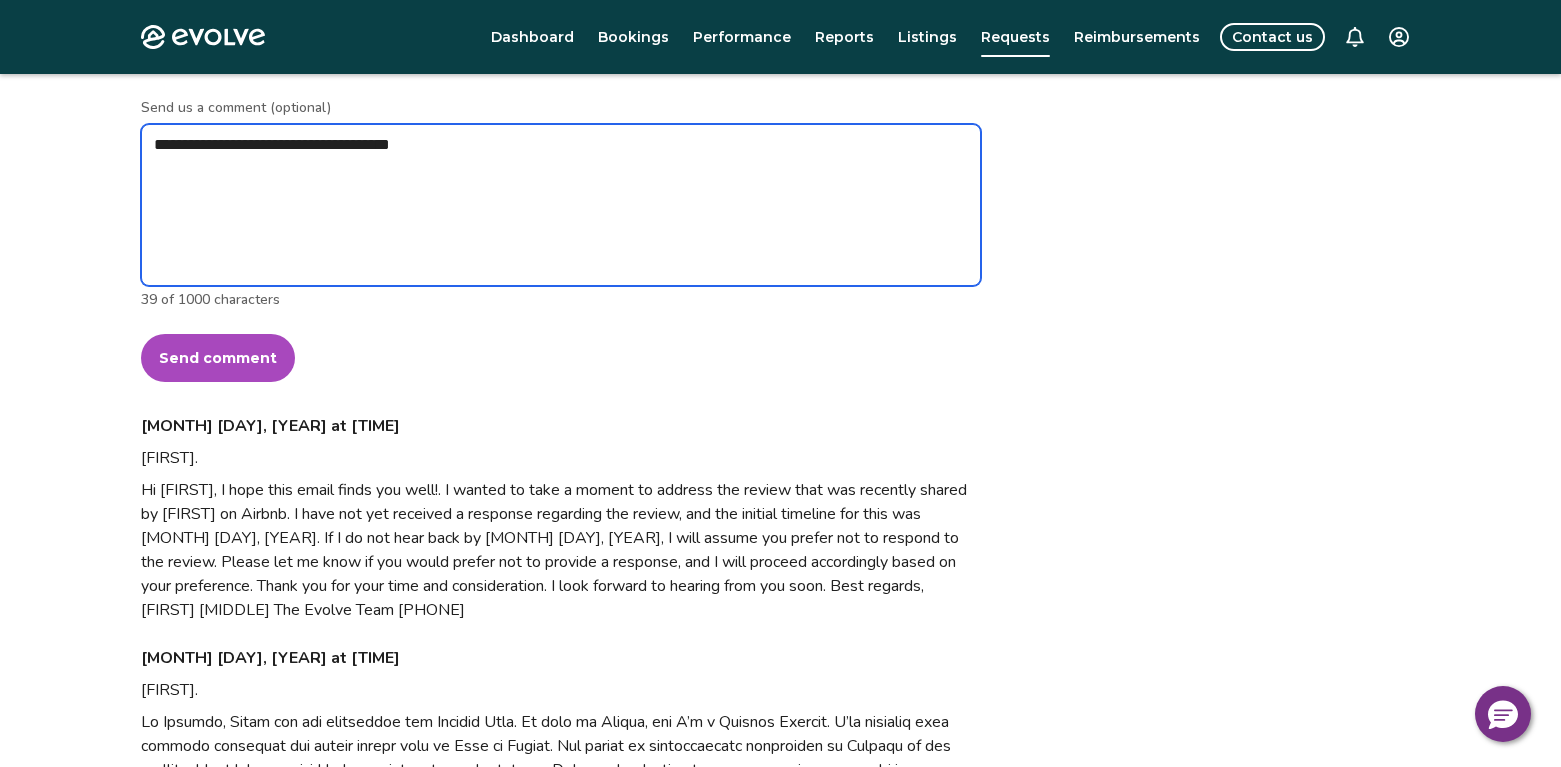 type on "*" 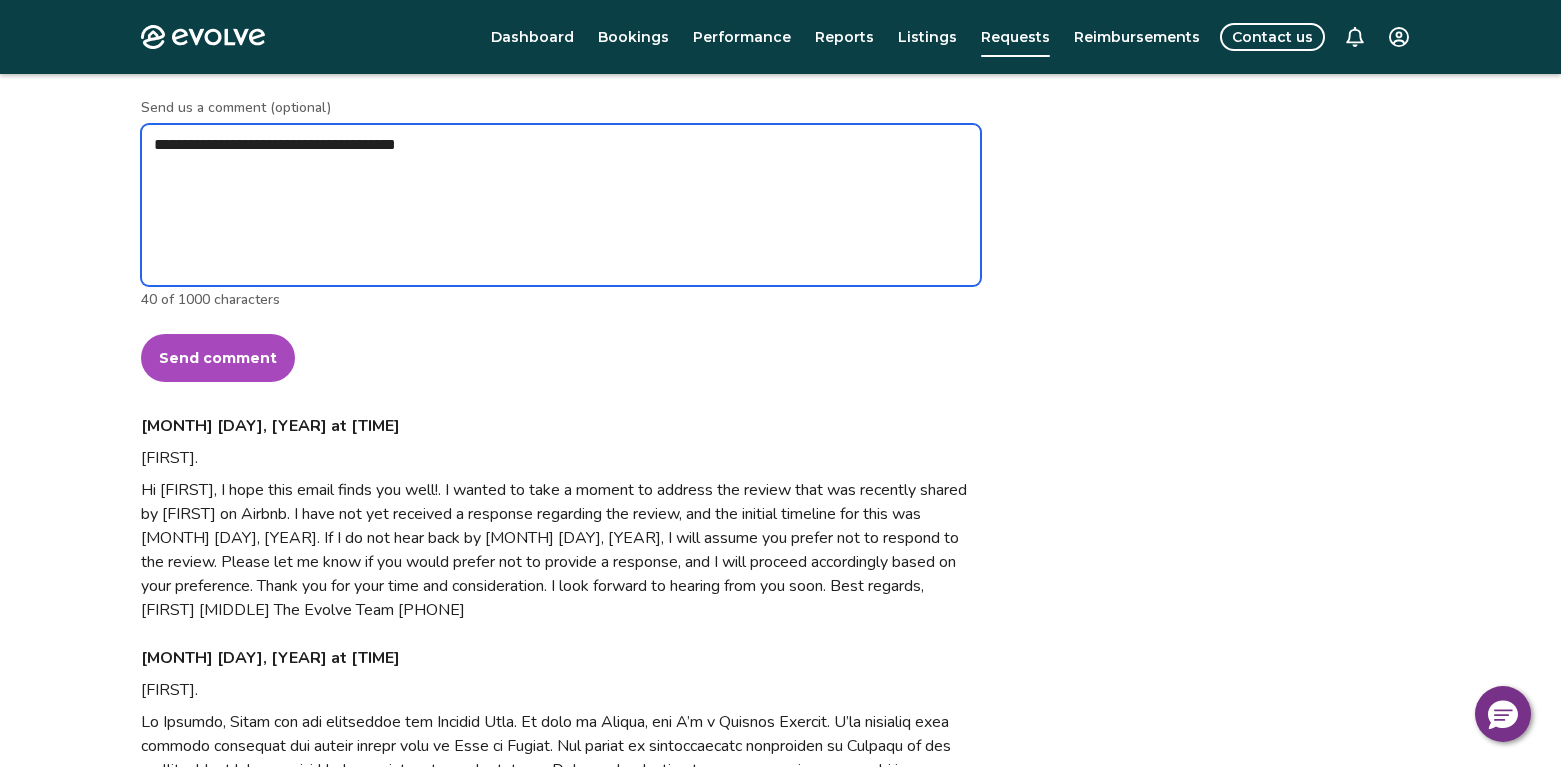 type on "*" 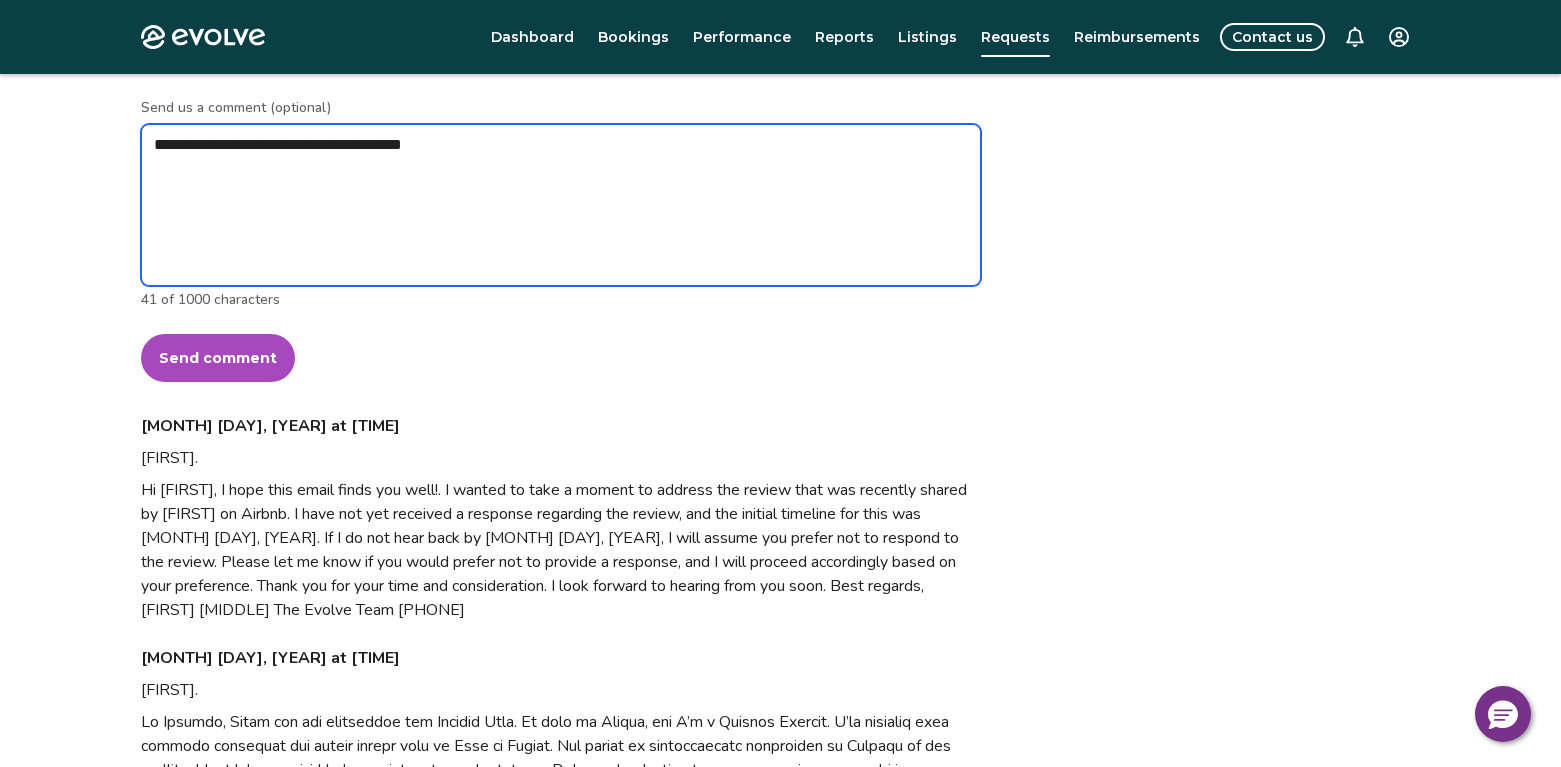 type on "*" 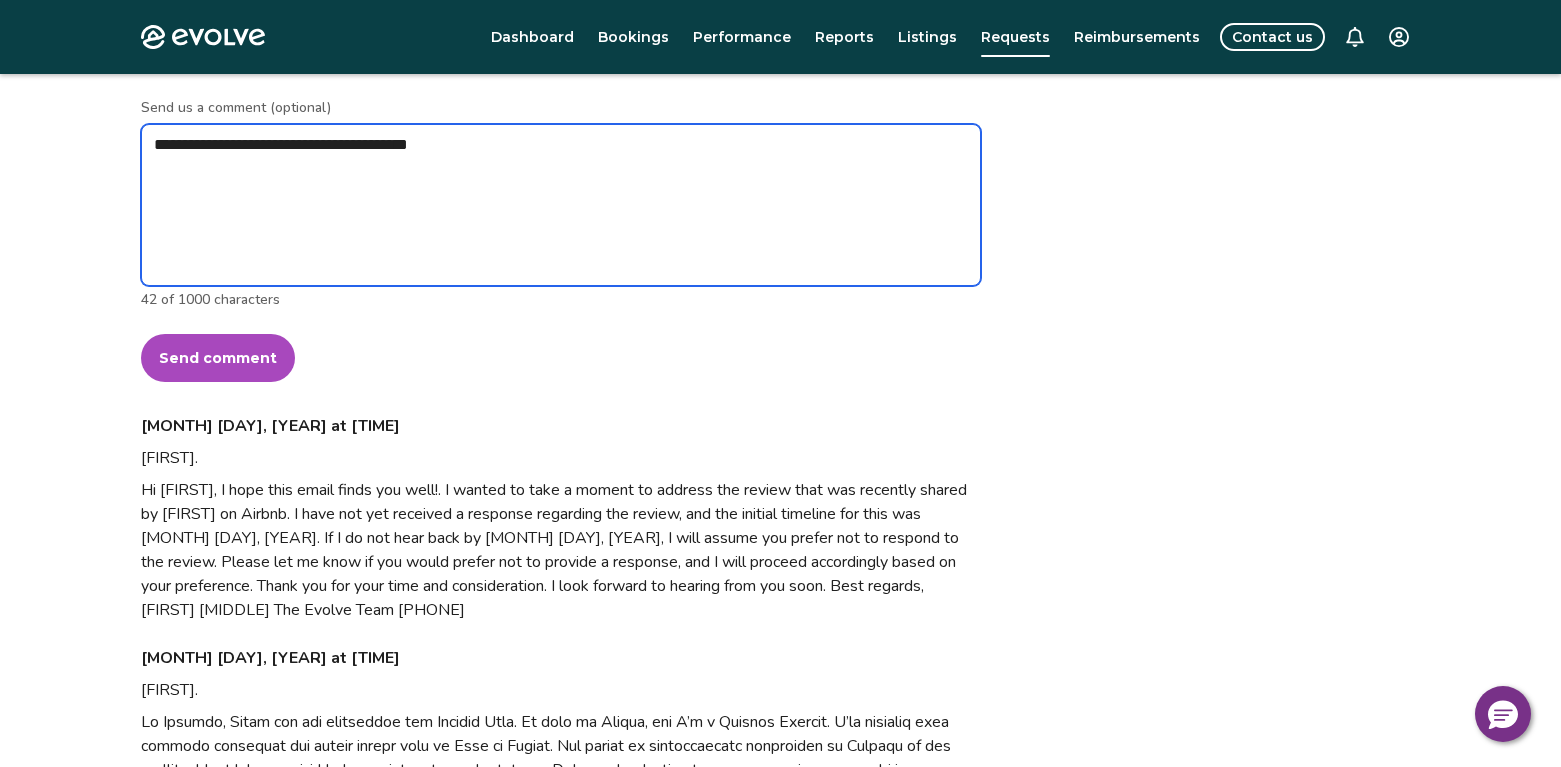 type on "*" 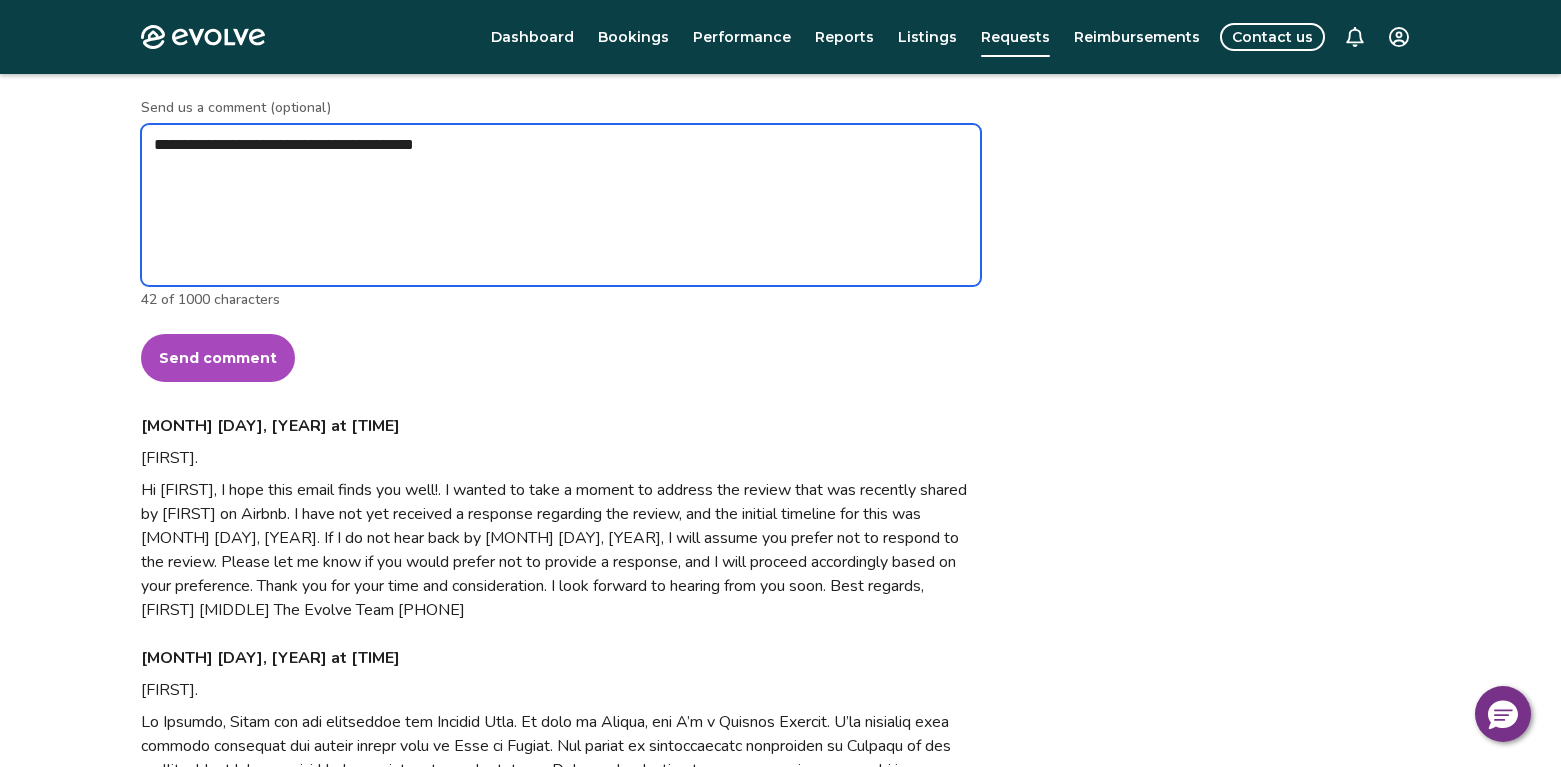 type on "*" 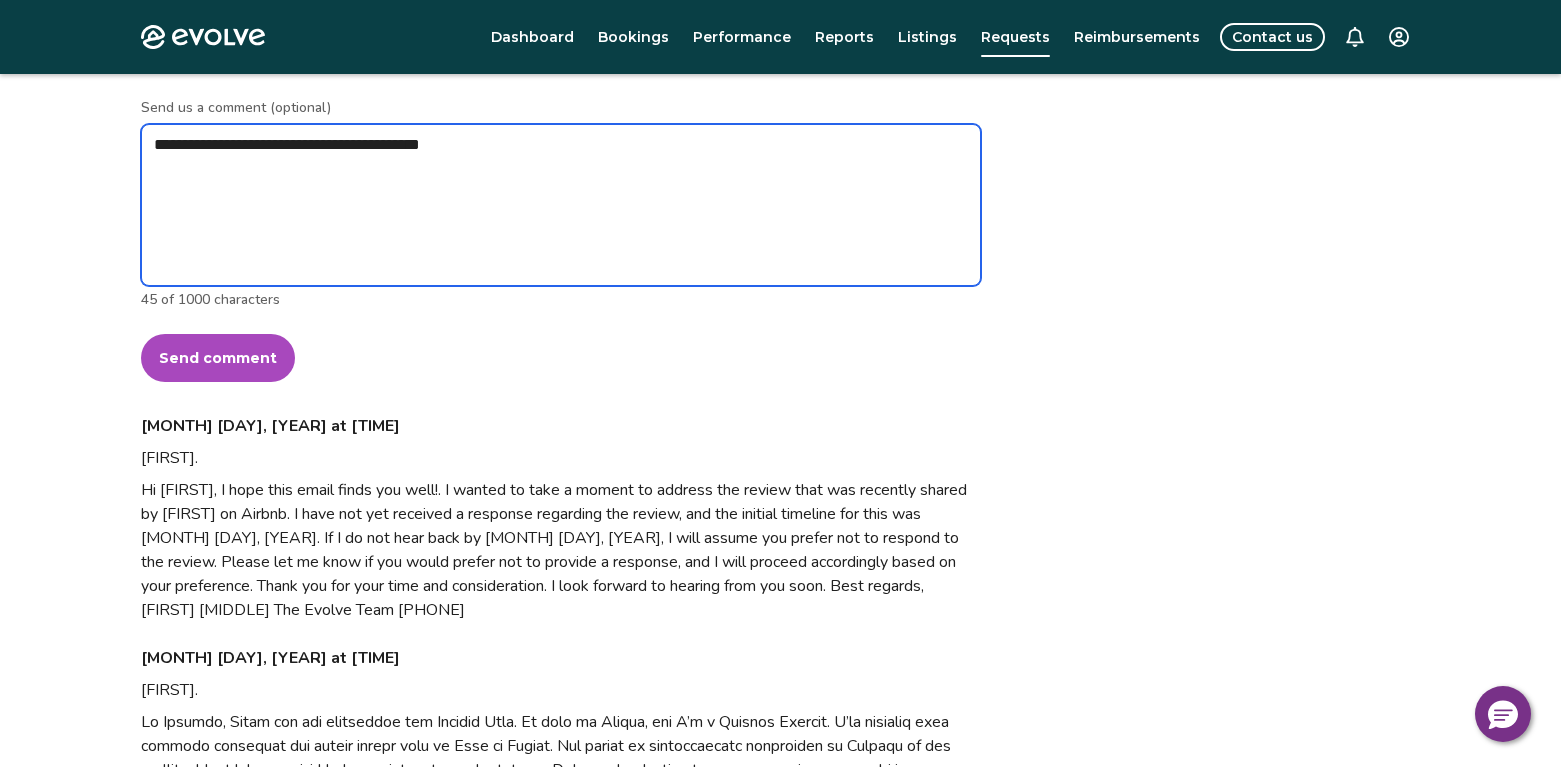 type on "*" 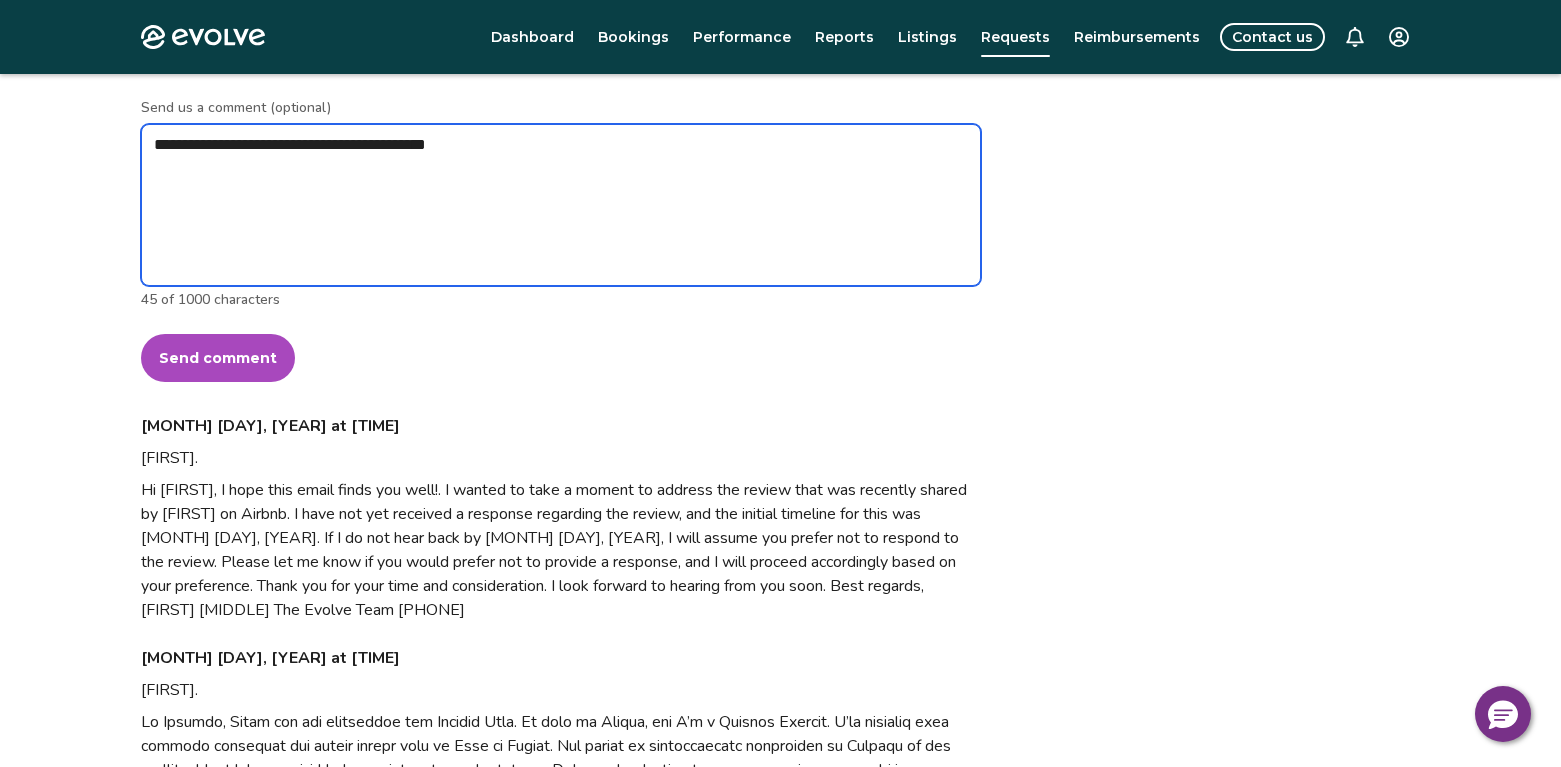 type on "*" 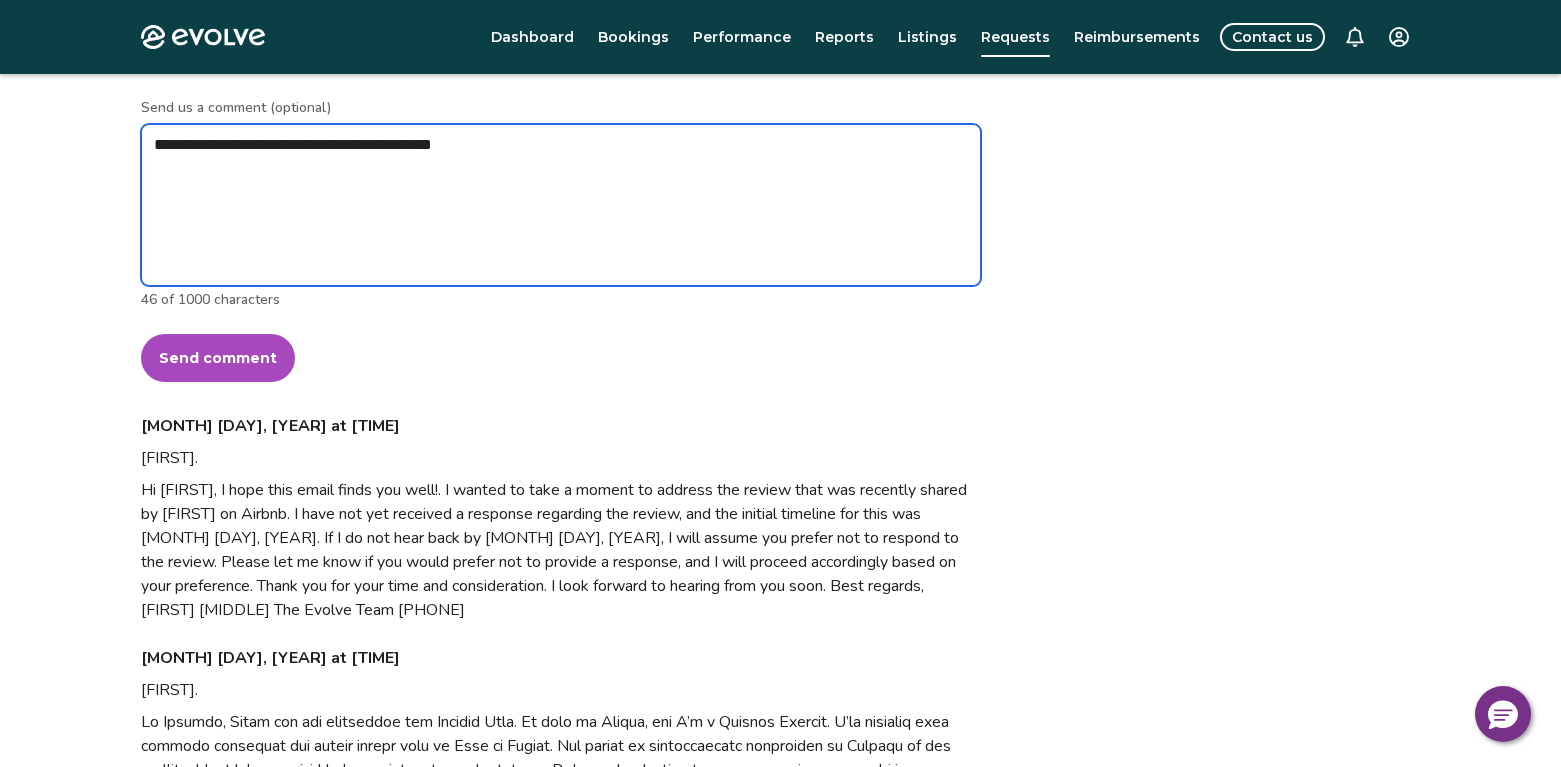 type on "*" 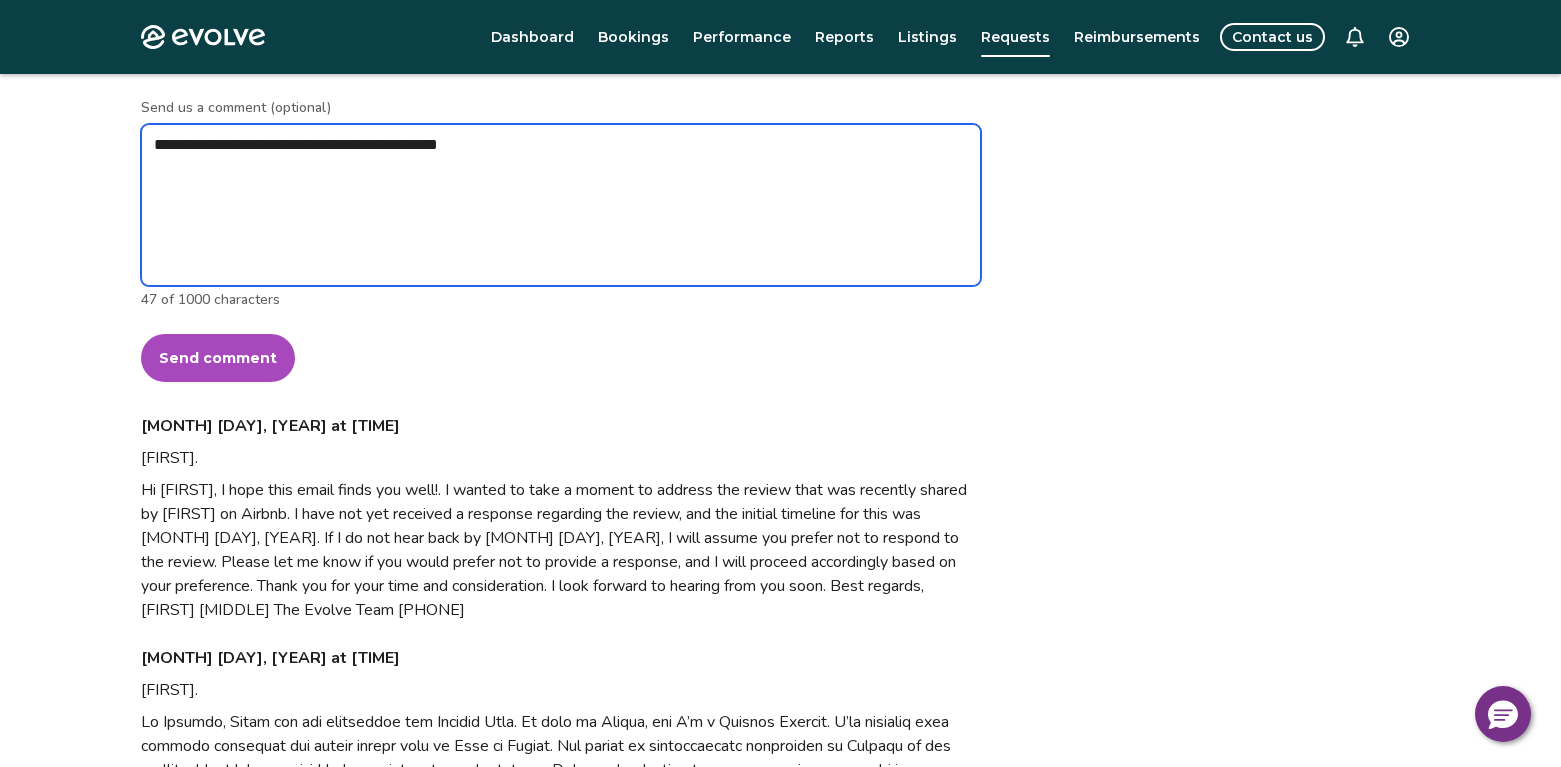 type on "*" 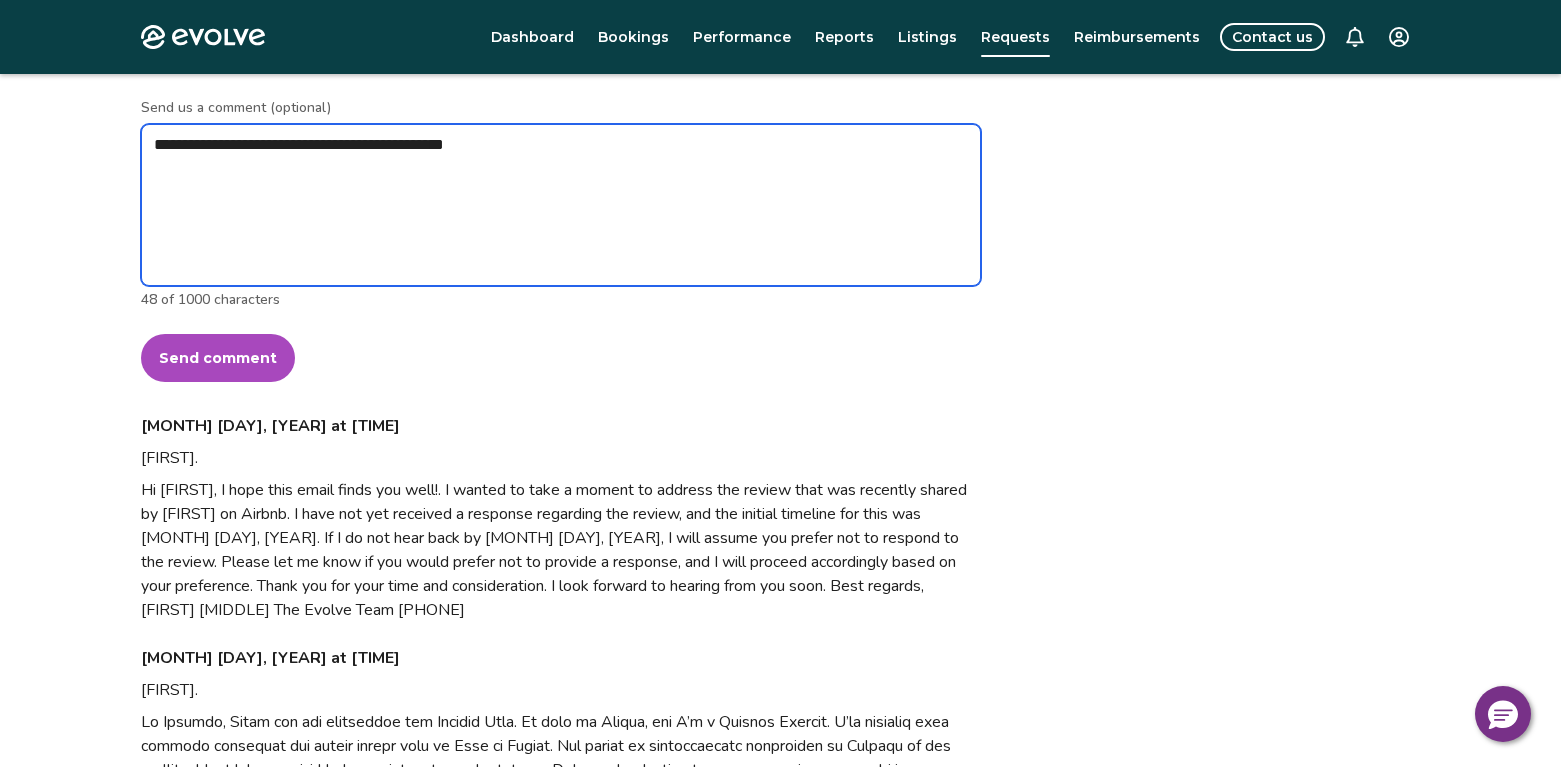 type on "*" 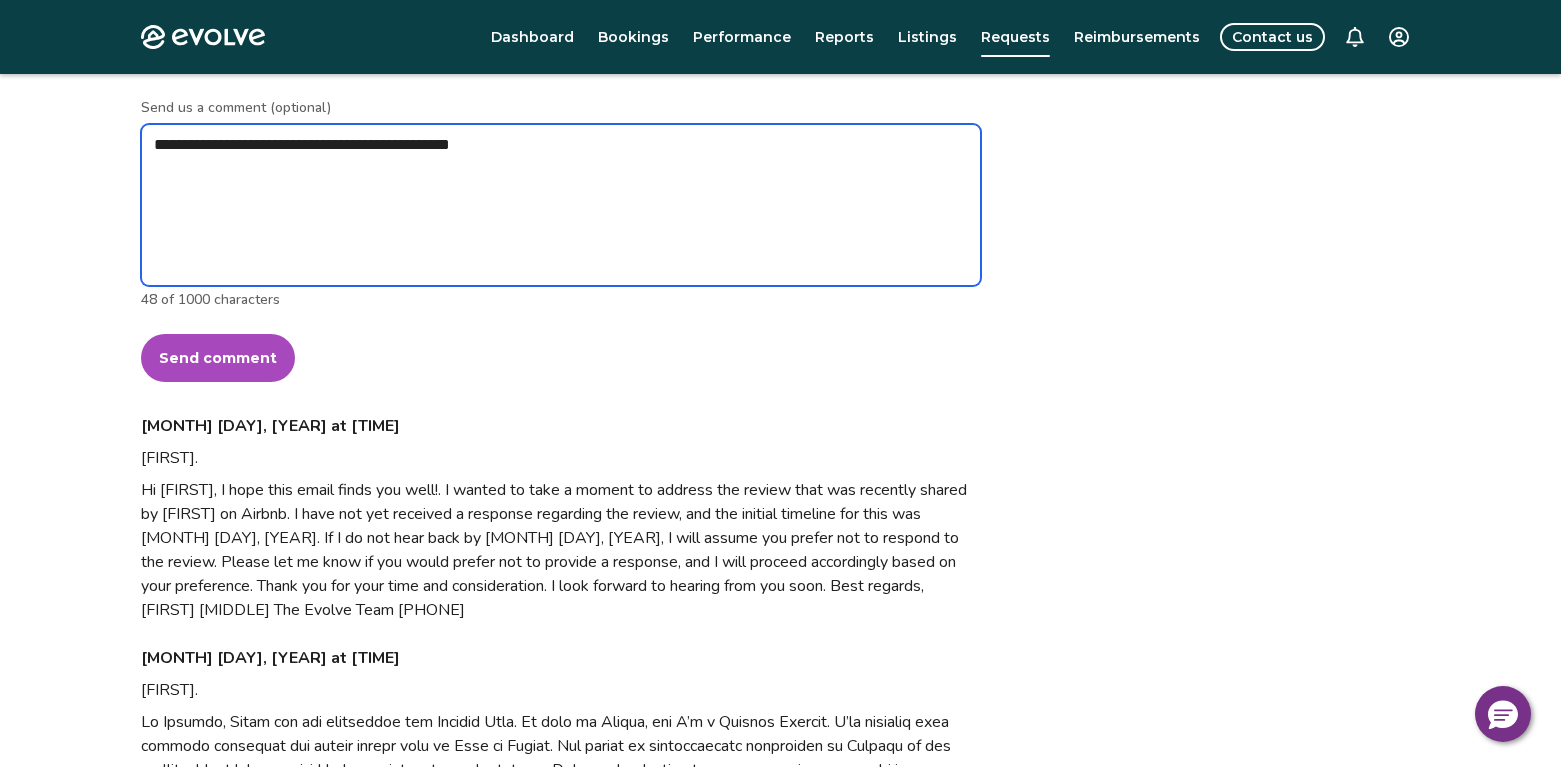type on "*" 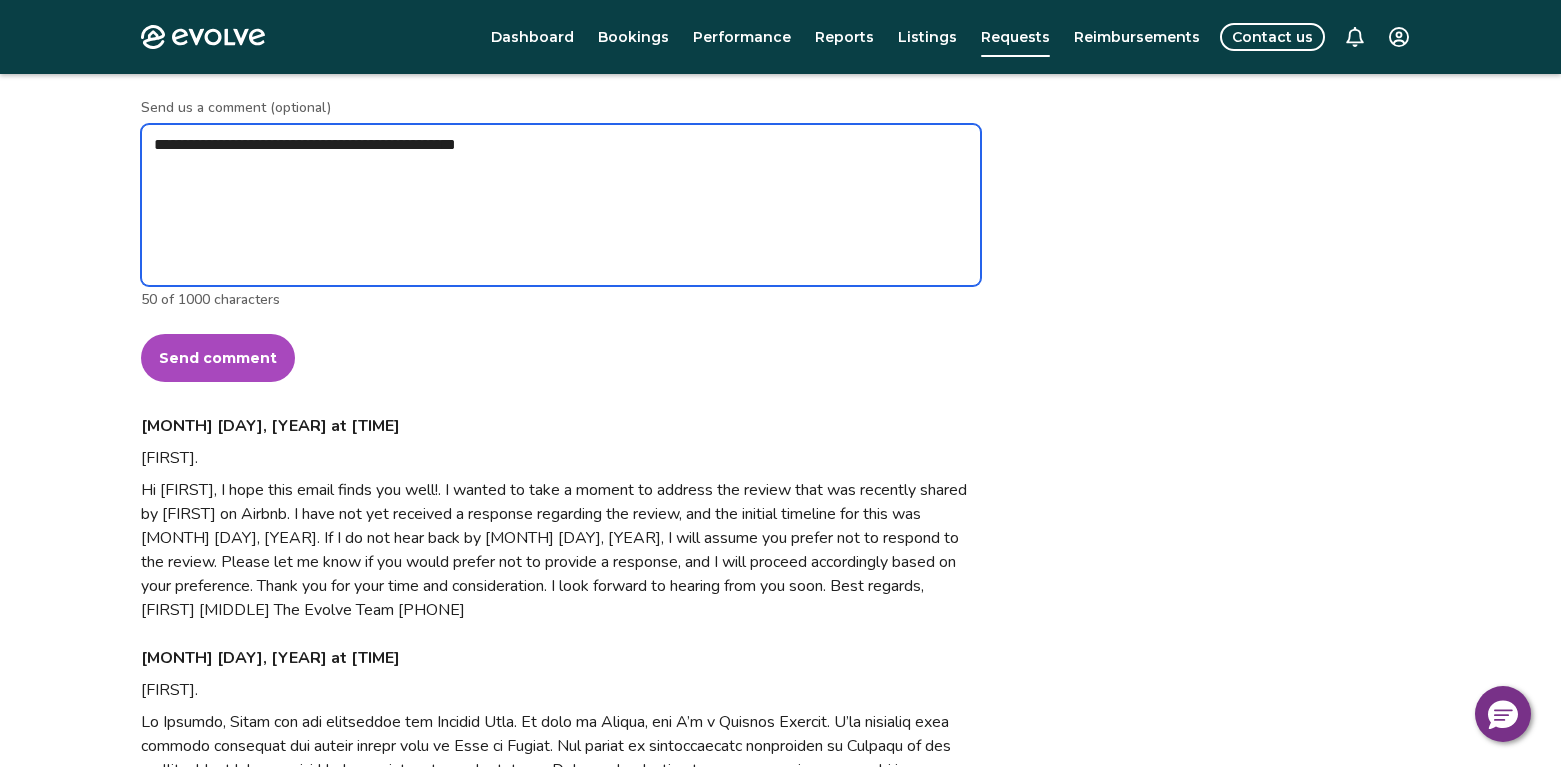 type on "*" 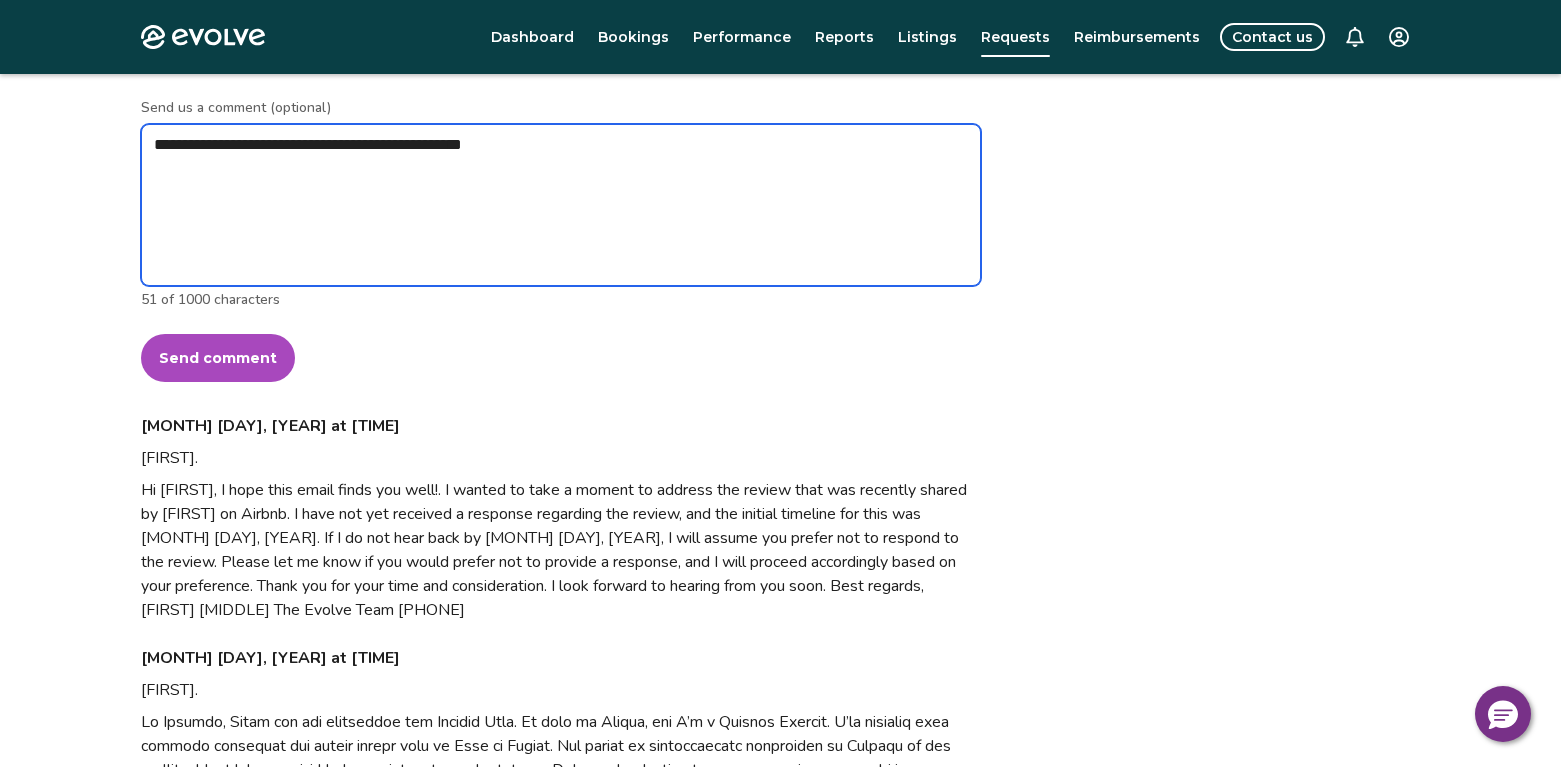type on "*" 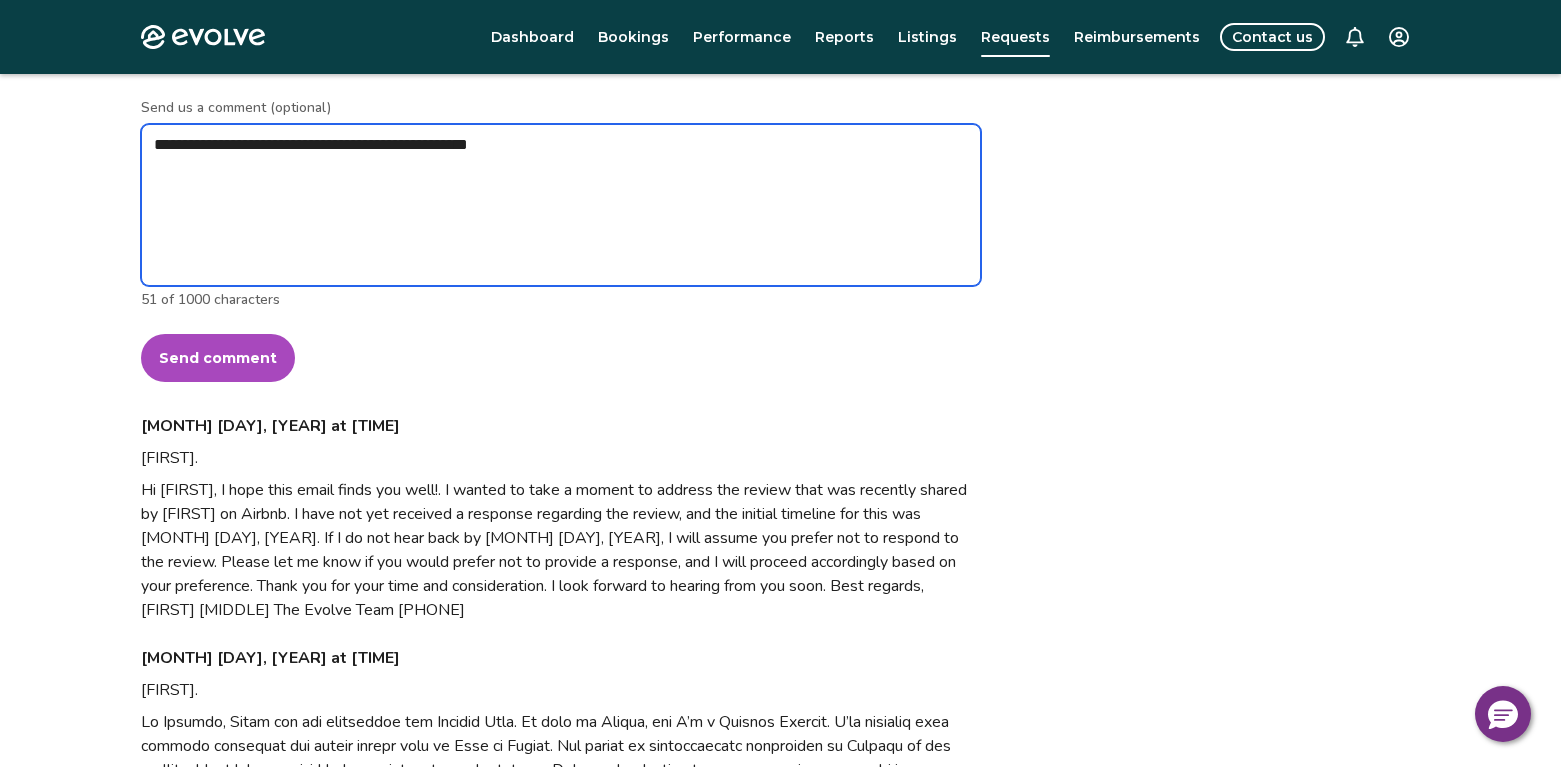 type on "*" 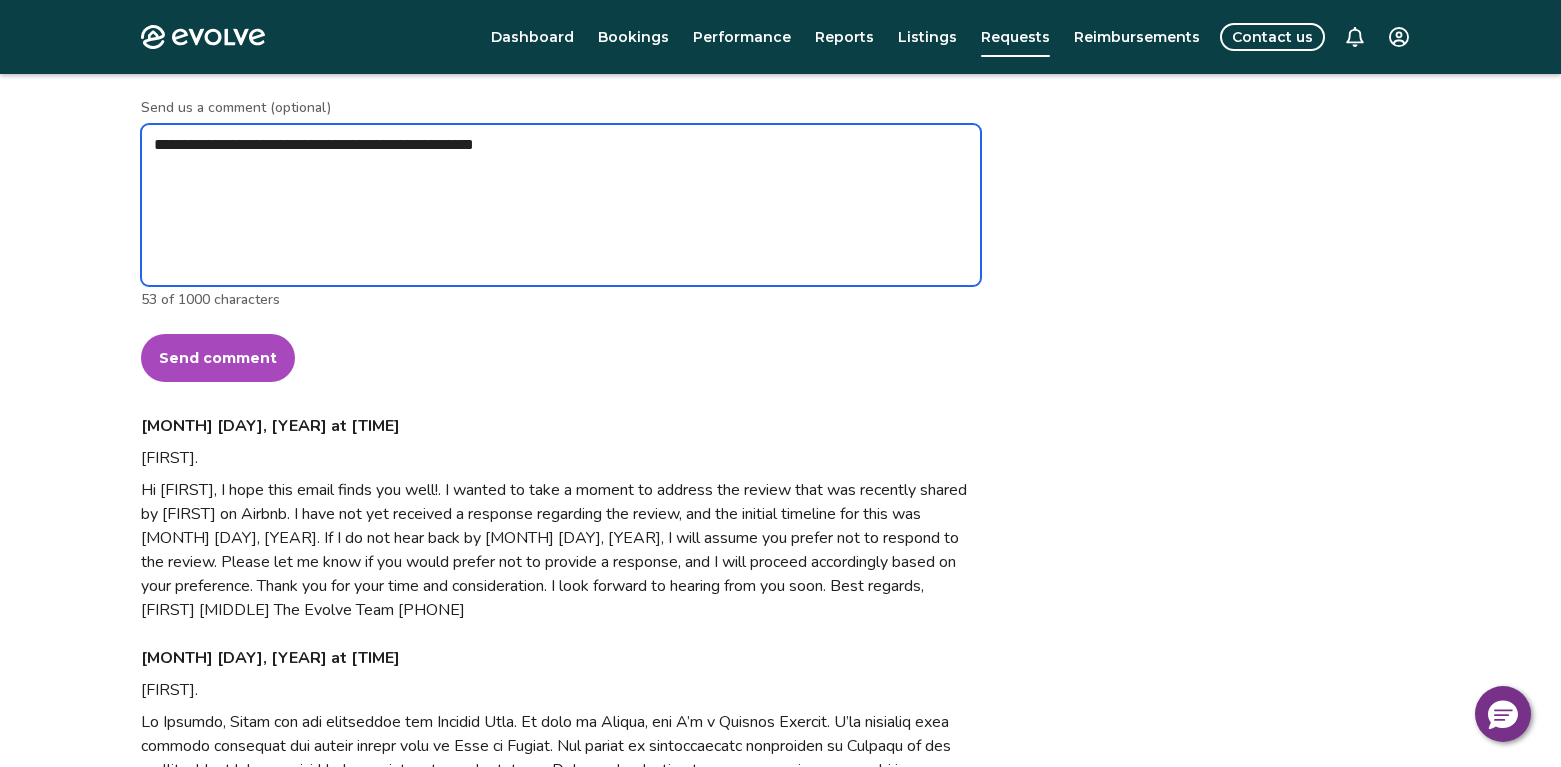 type on "*" 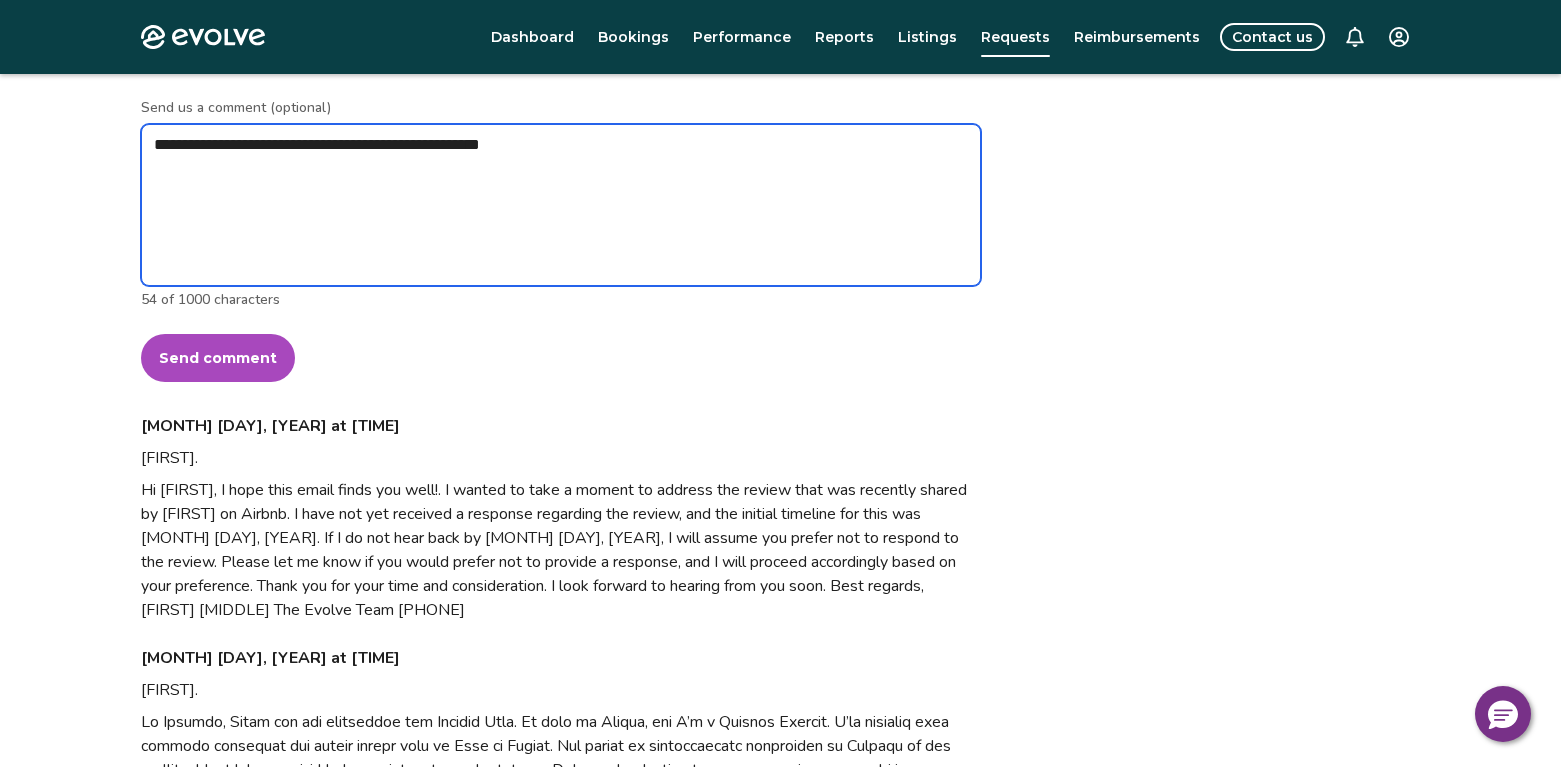 type on "*" 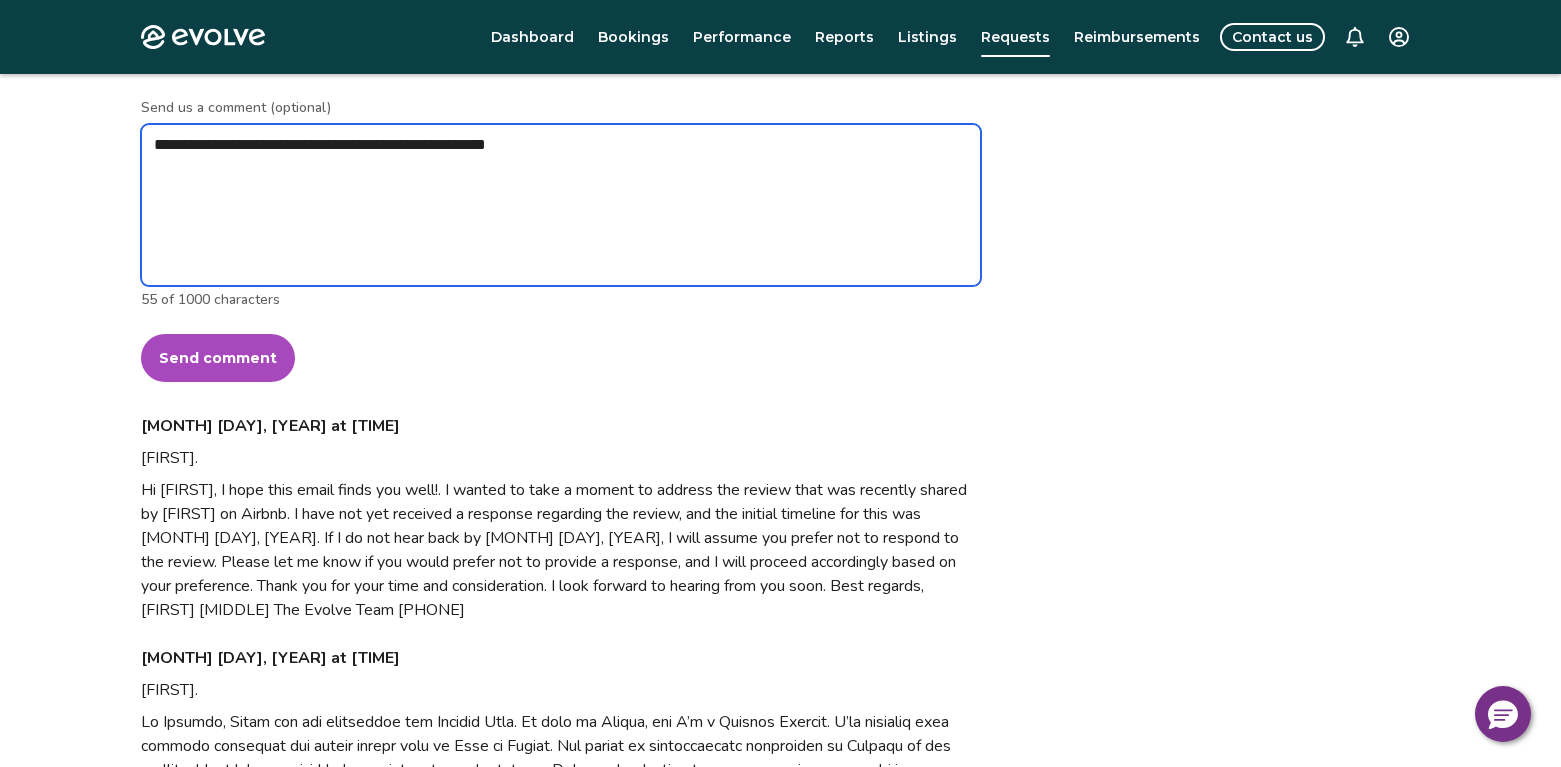 type on "*" 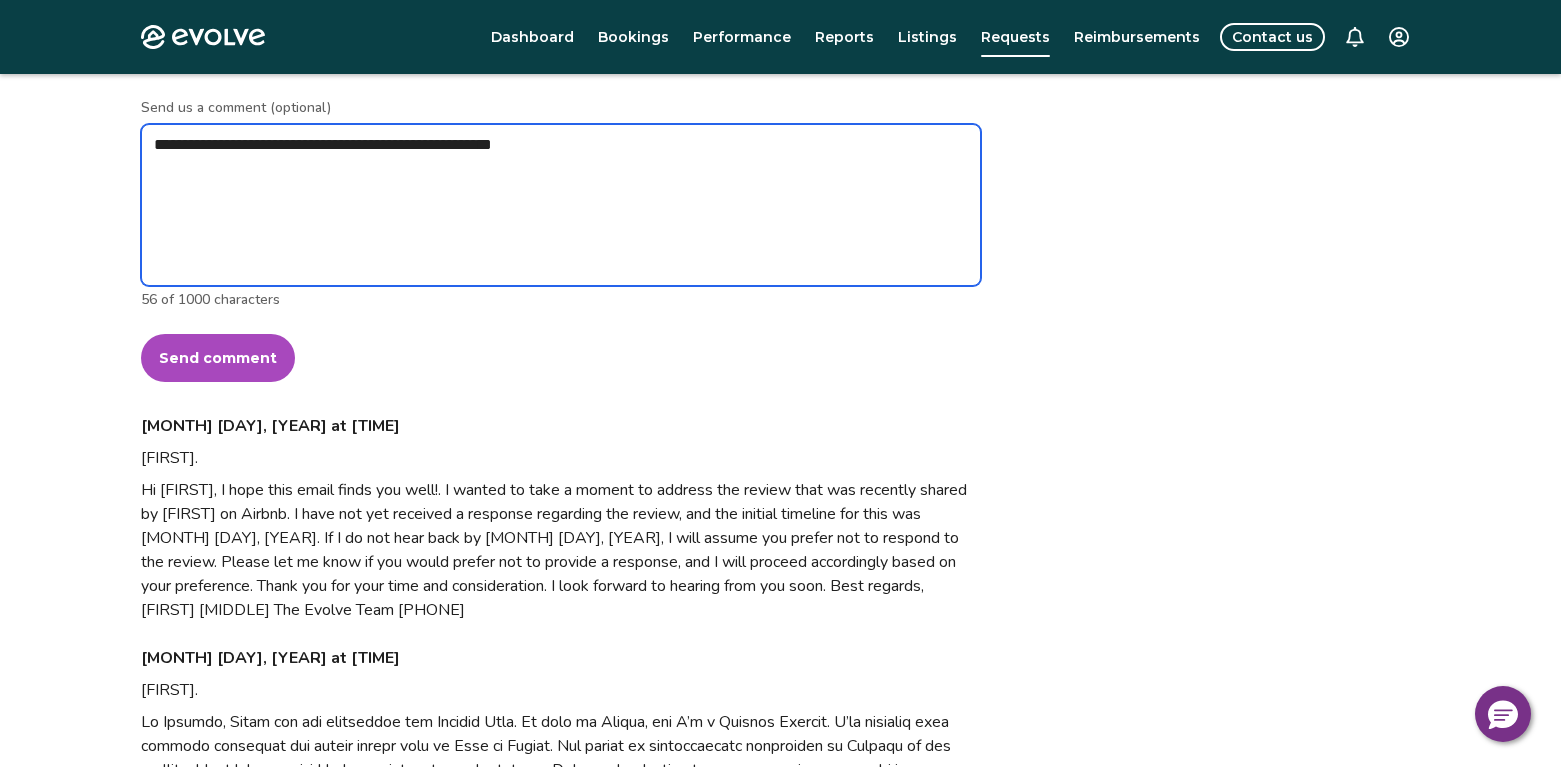 type on "*" 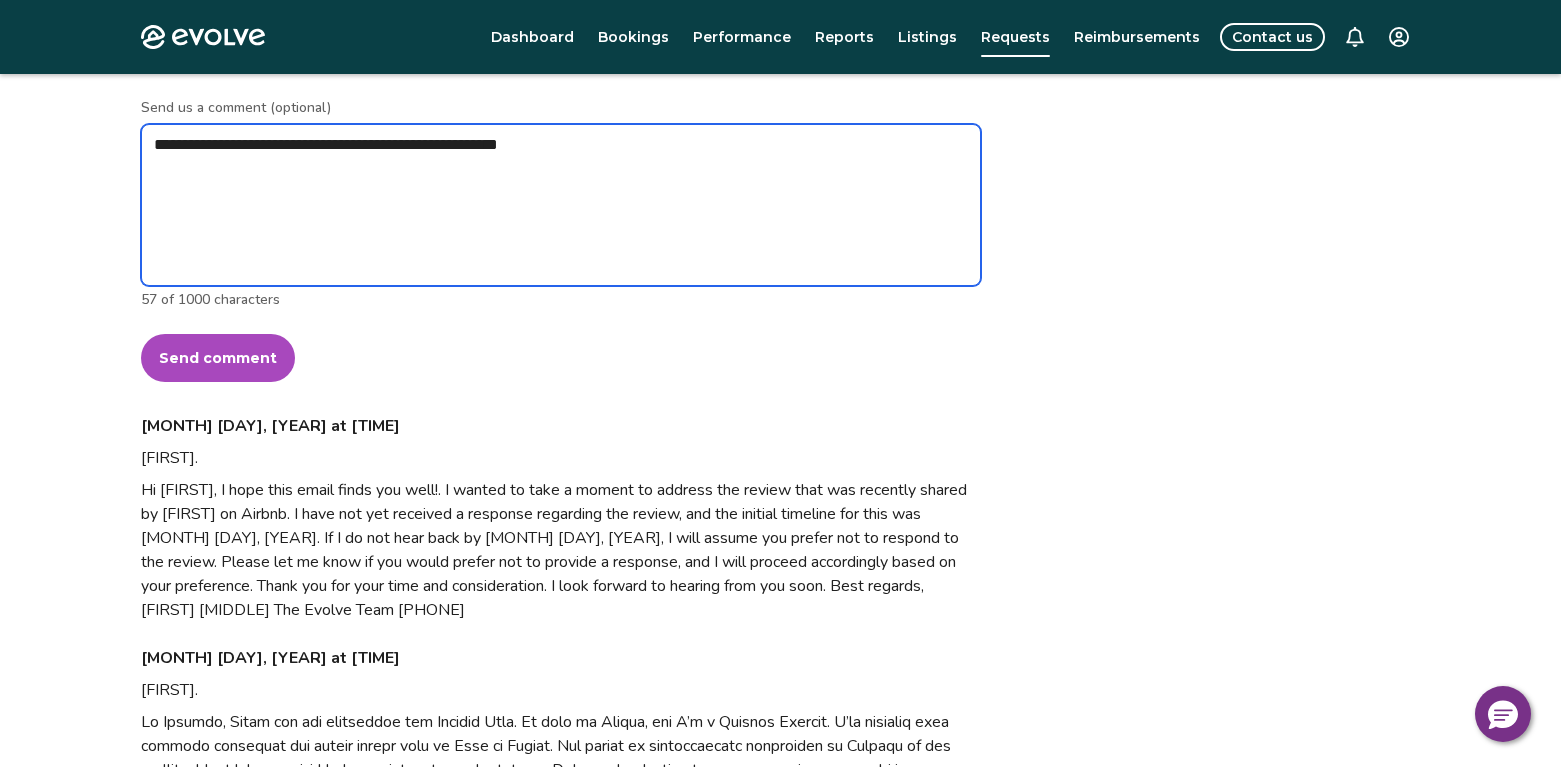 type on "*" 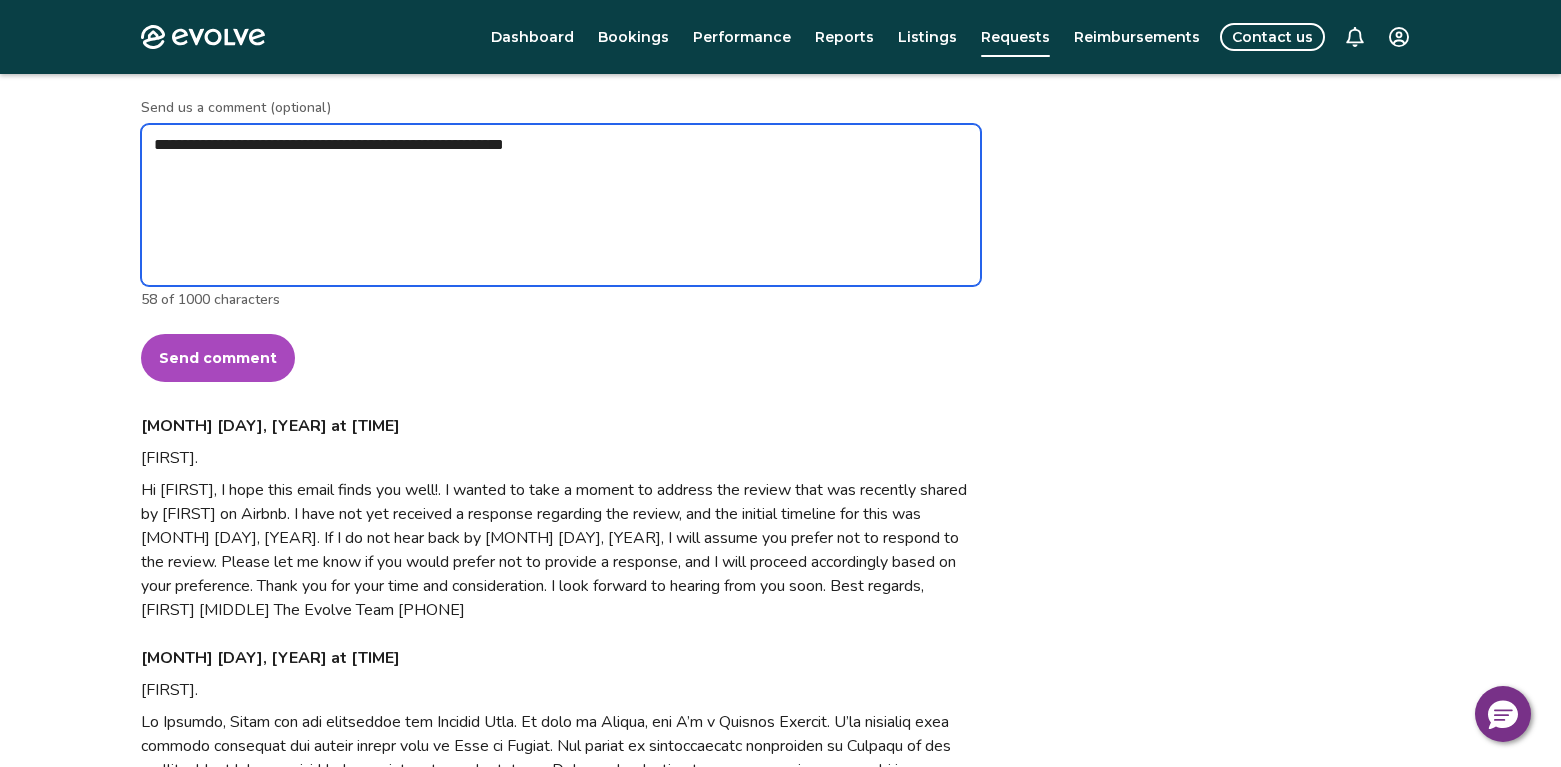 type on "*" 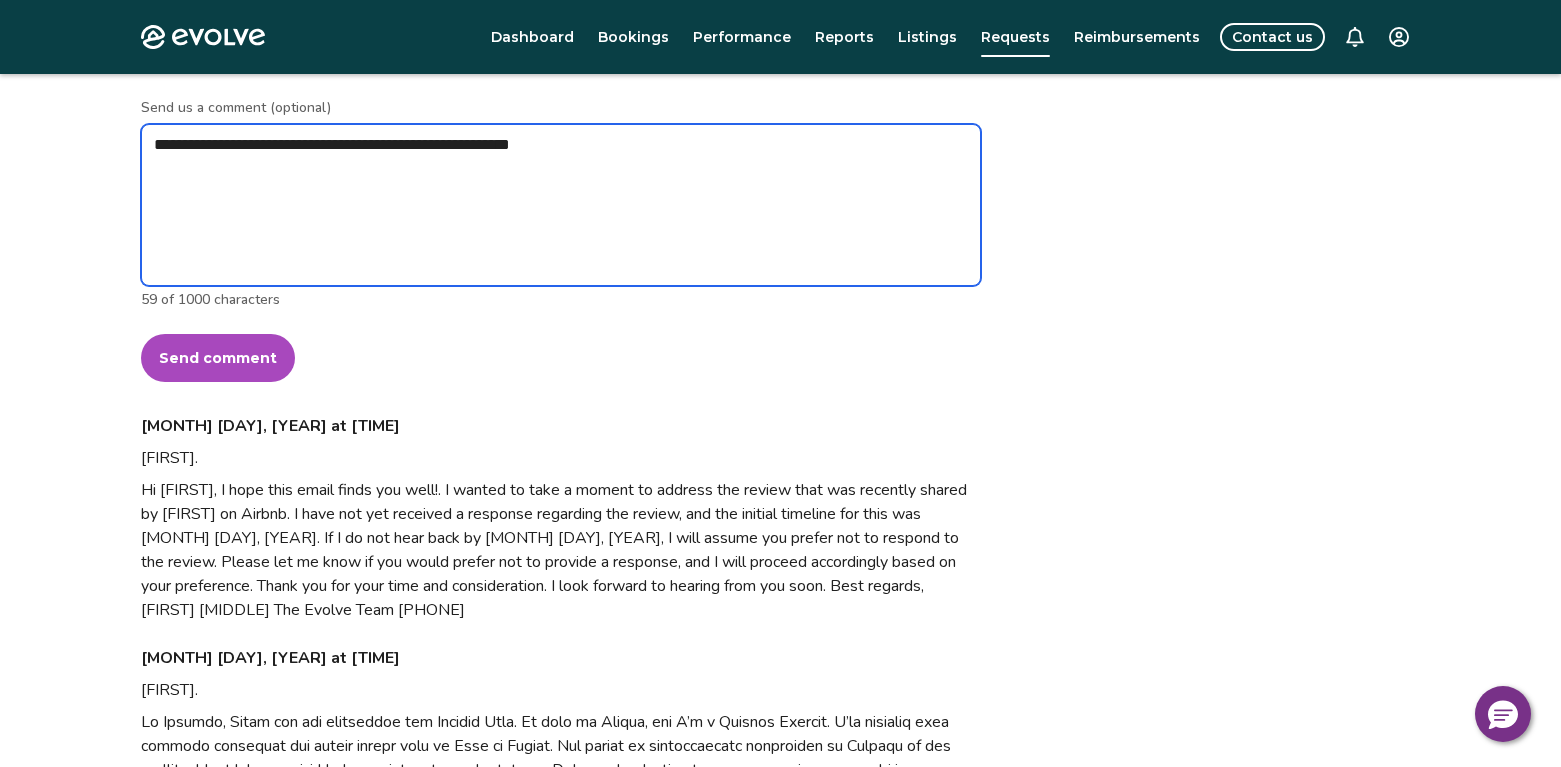 type on "*" 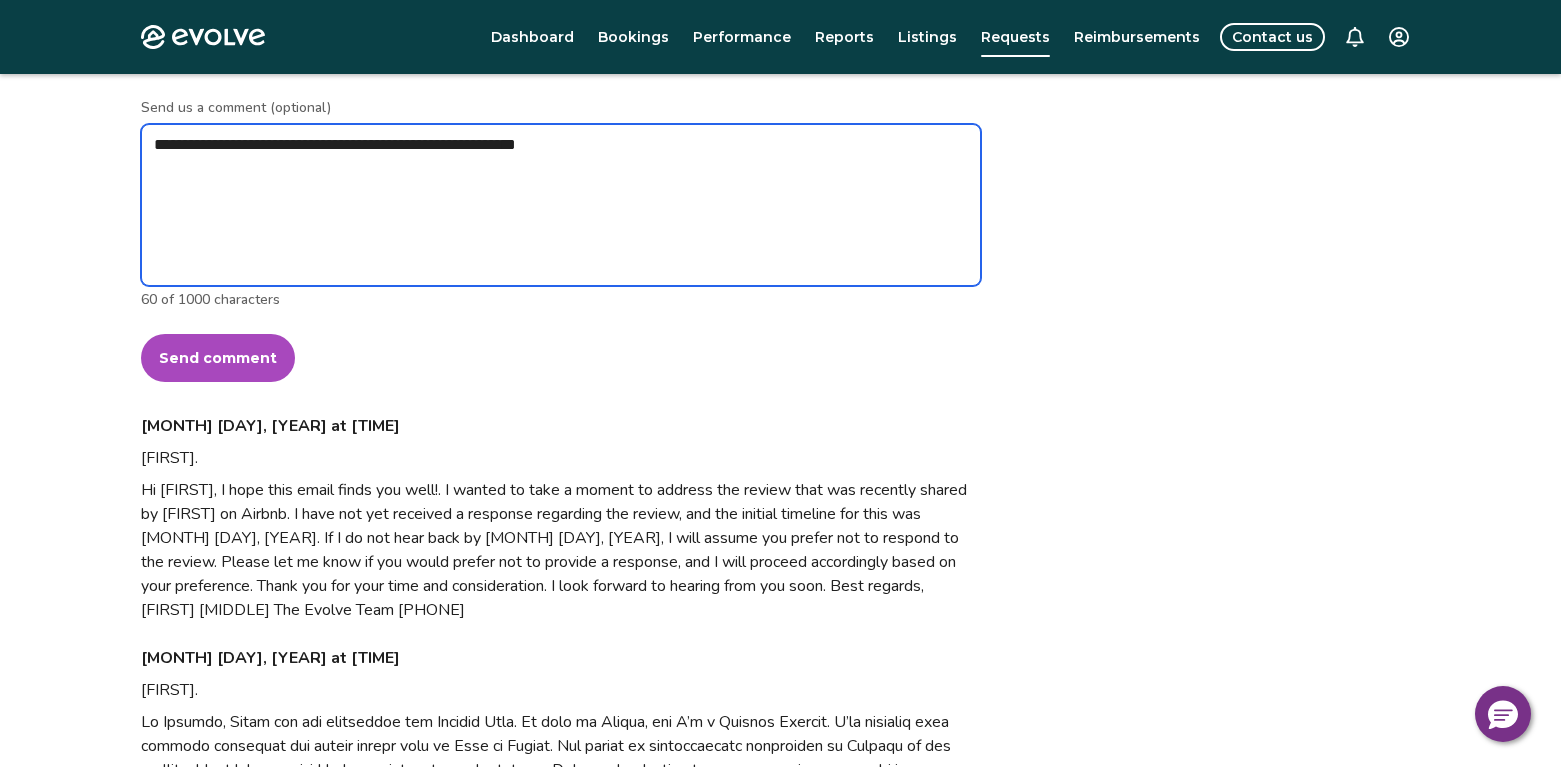 type on "*" 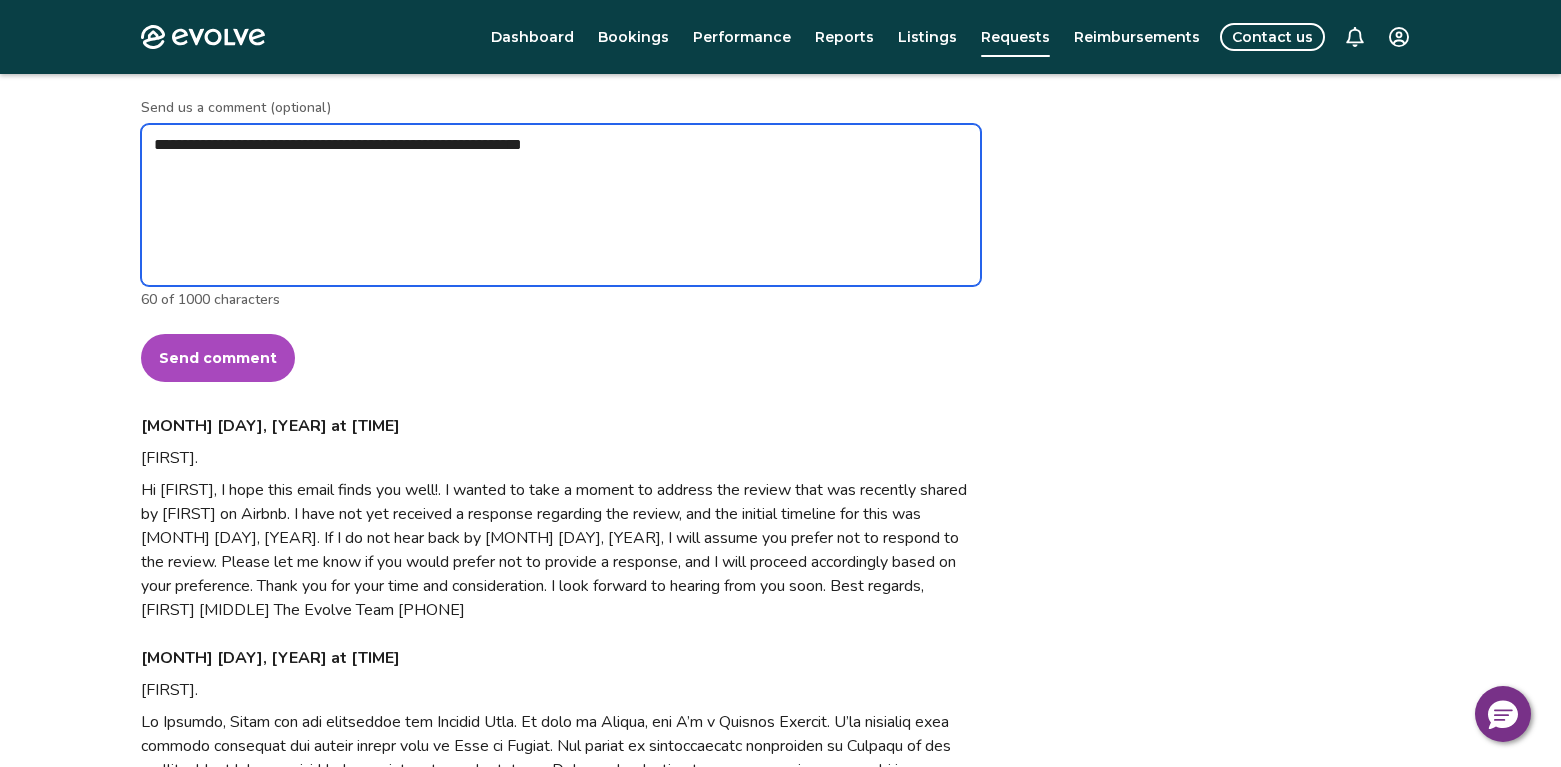 type on "*" 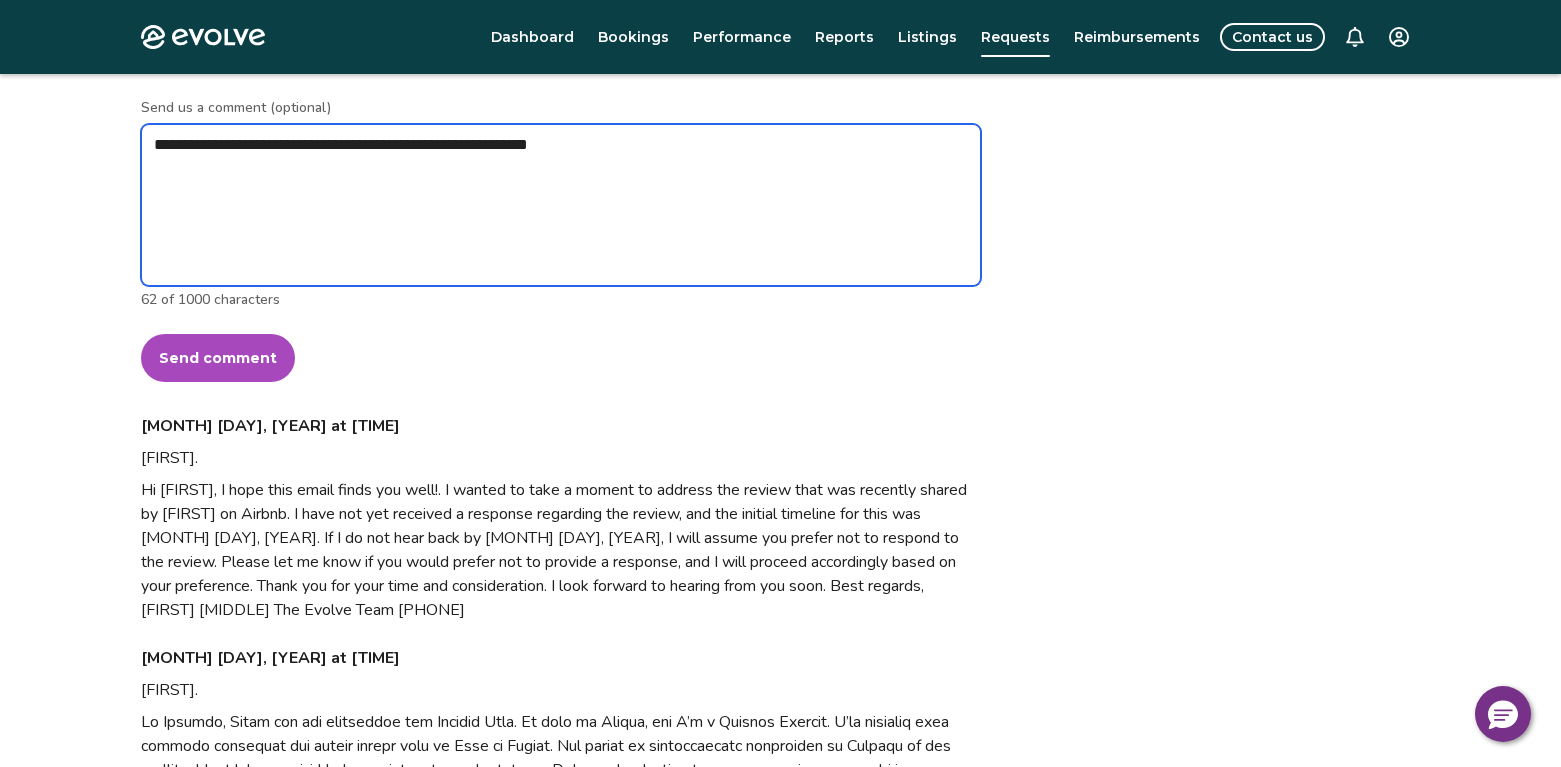 type on "*" 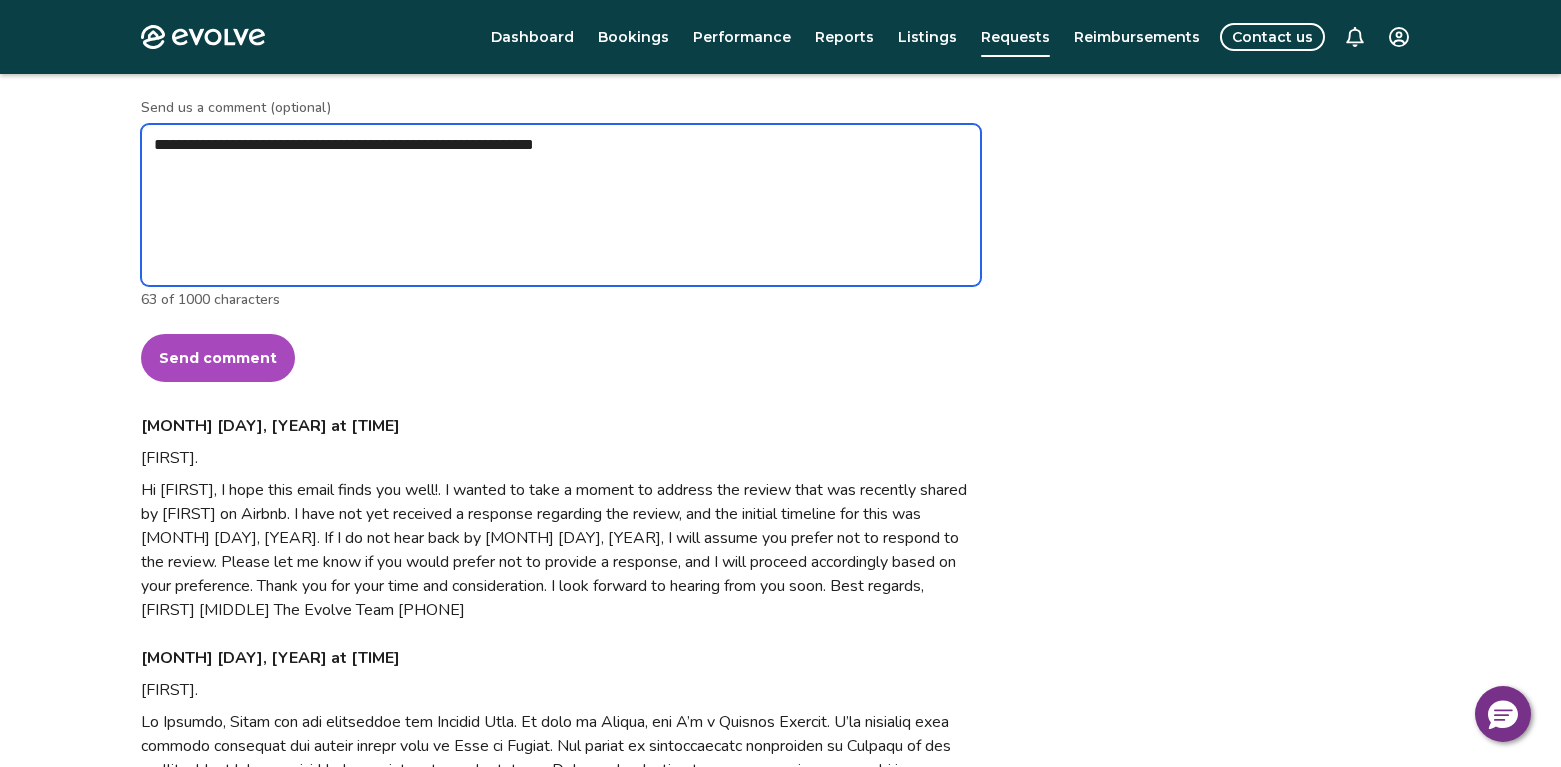 type on "*" 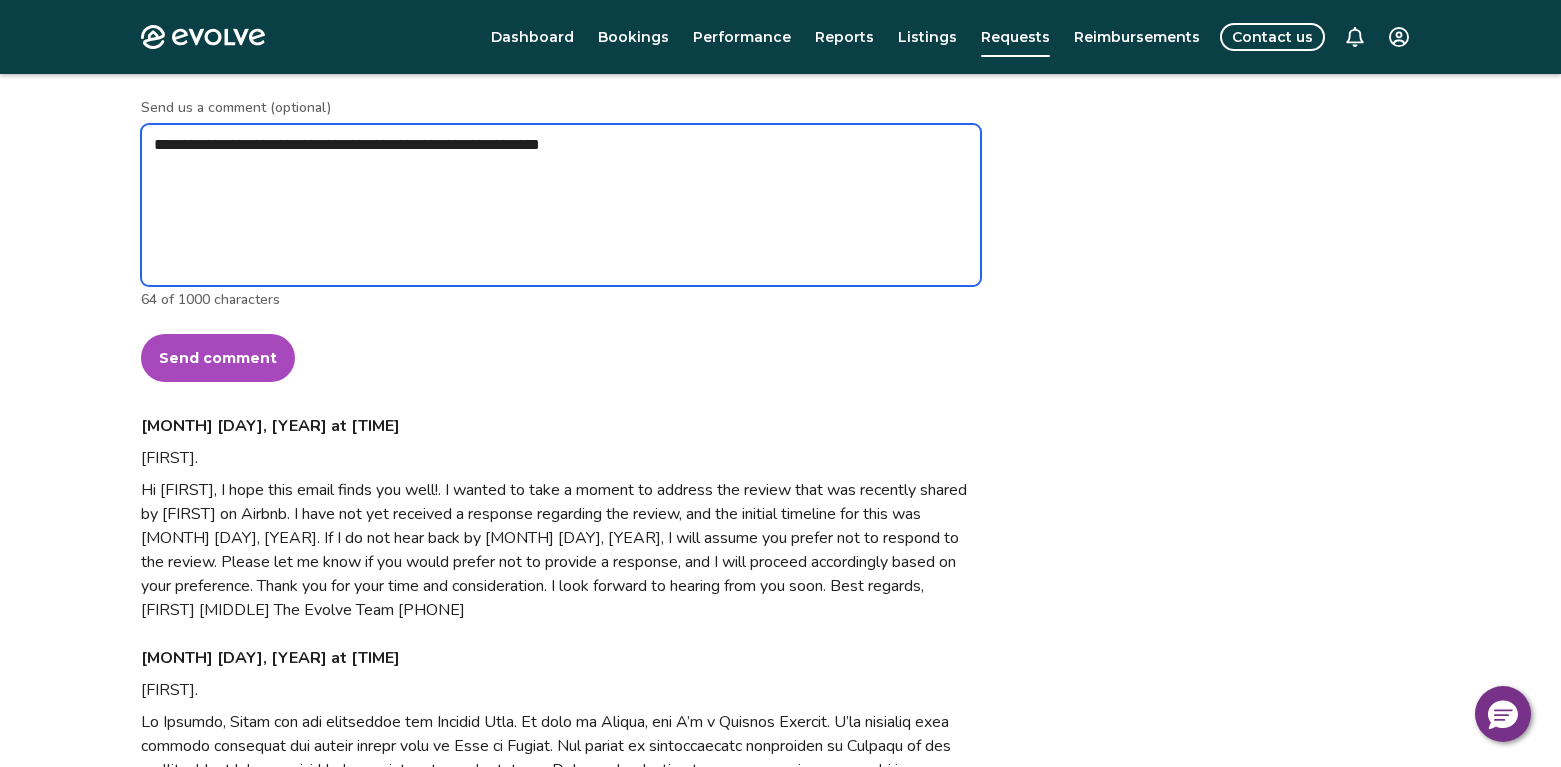type on "*" 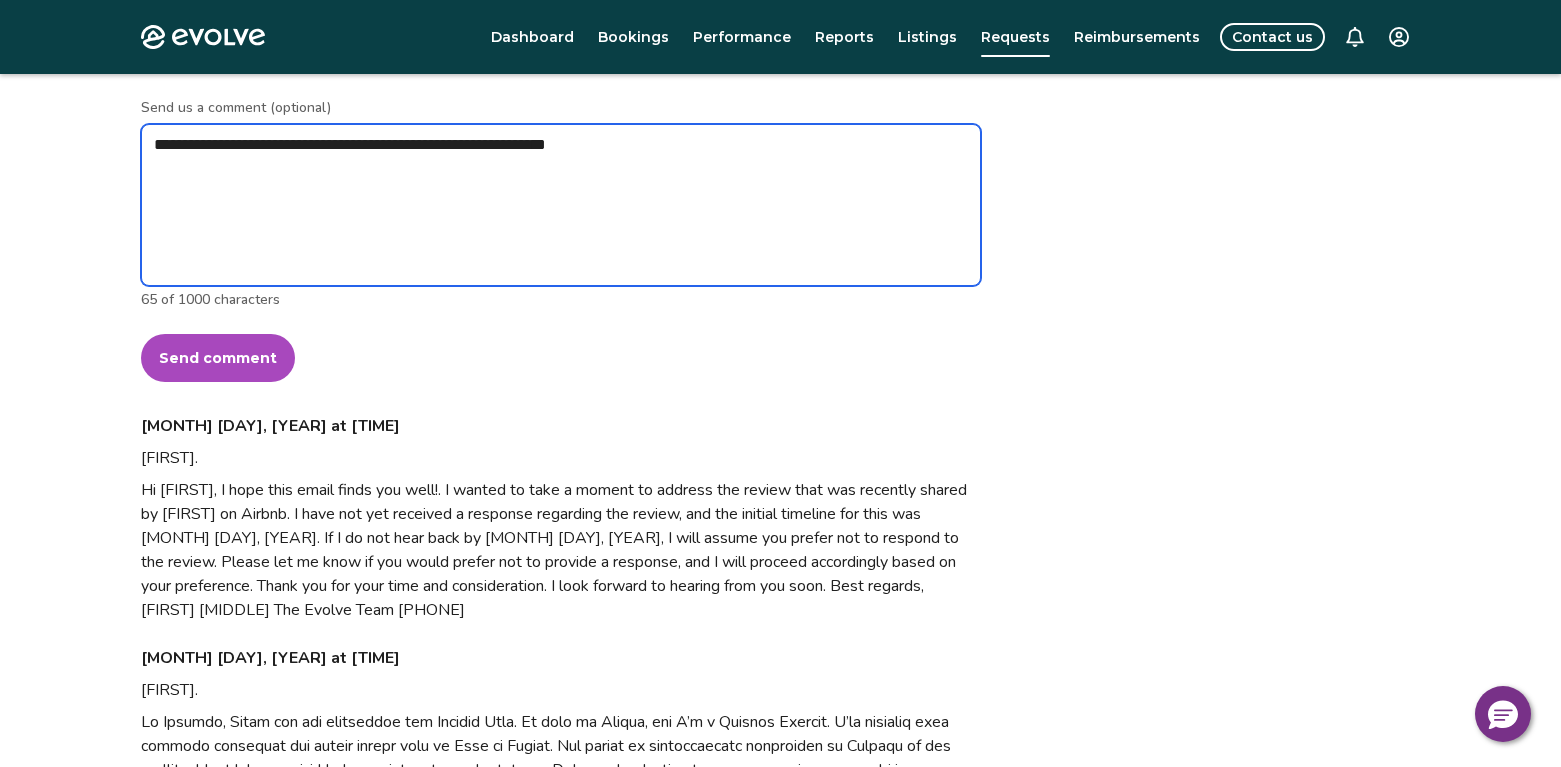 type on "*" 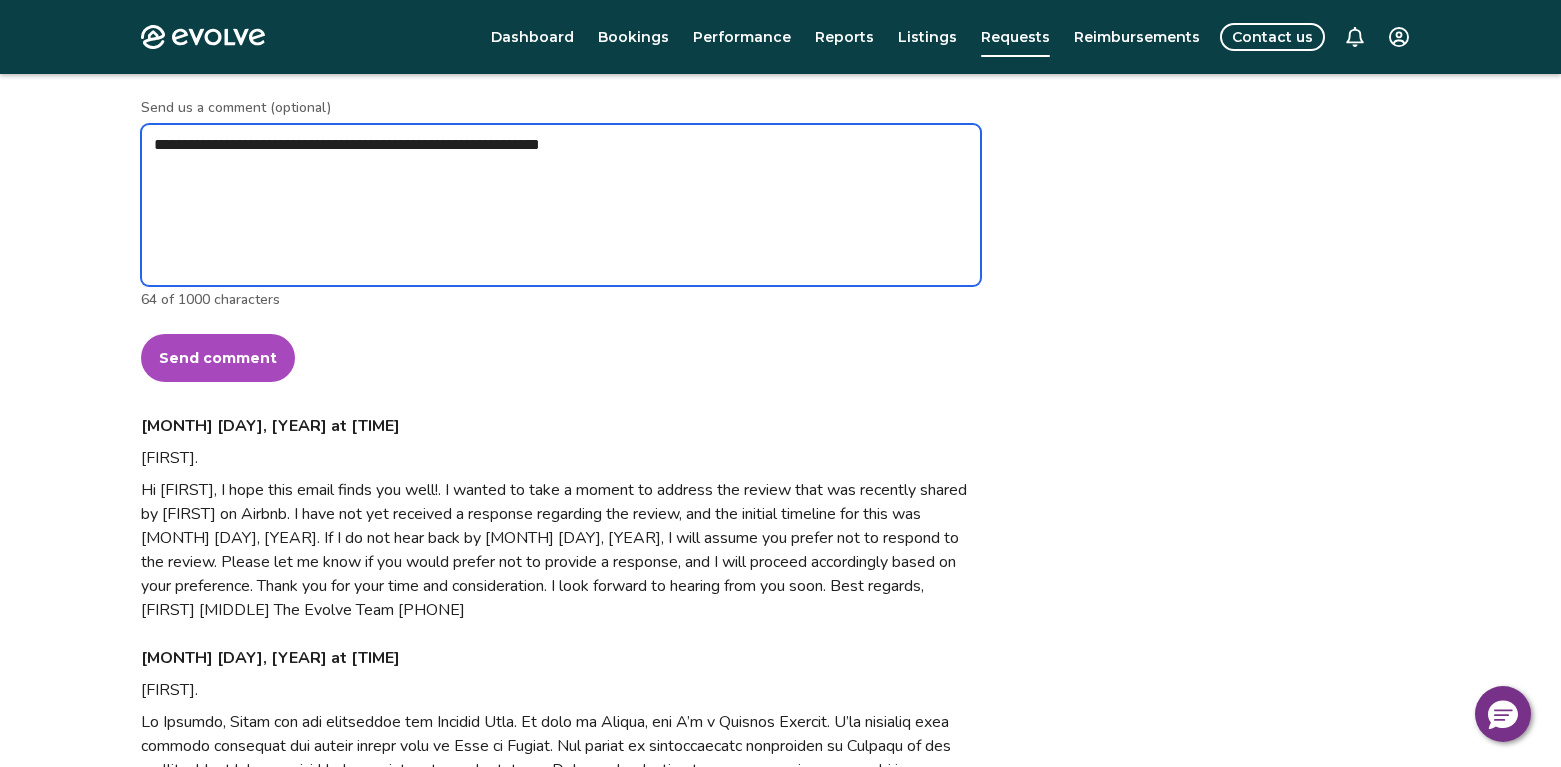 type on "*" 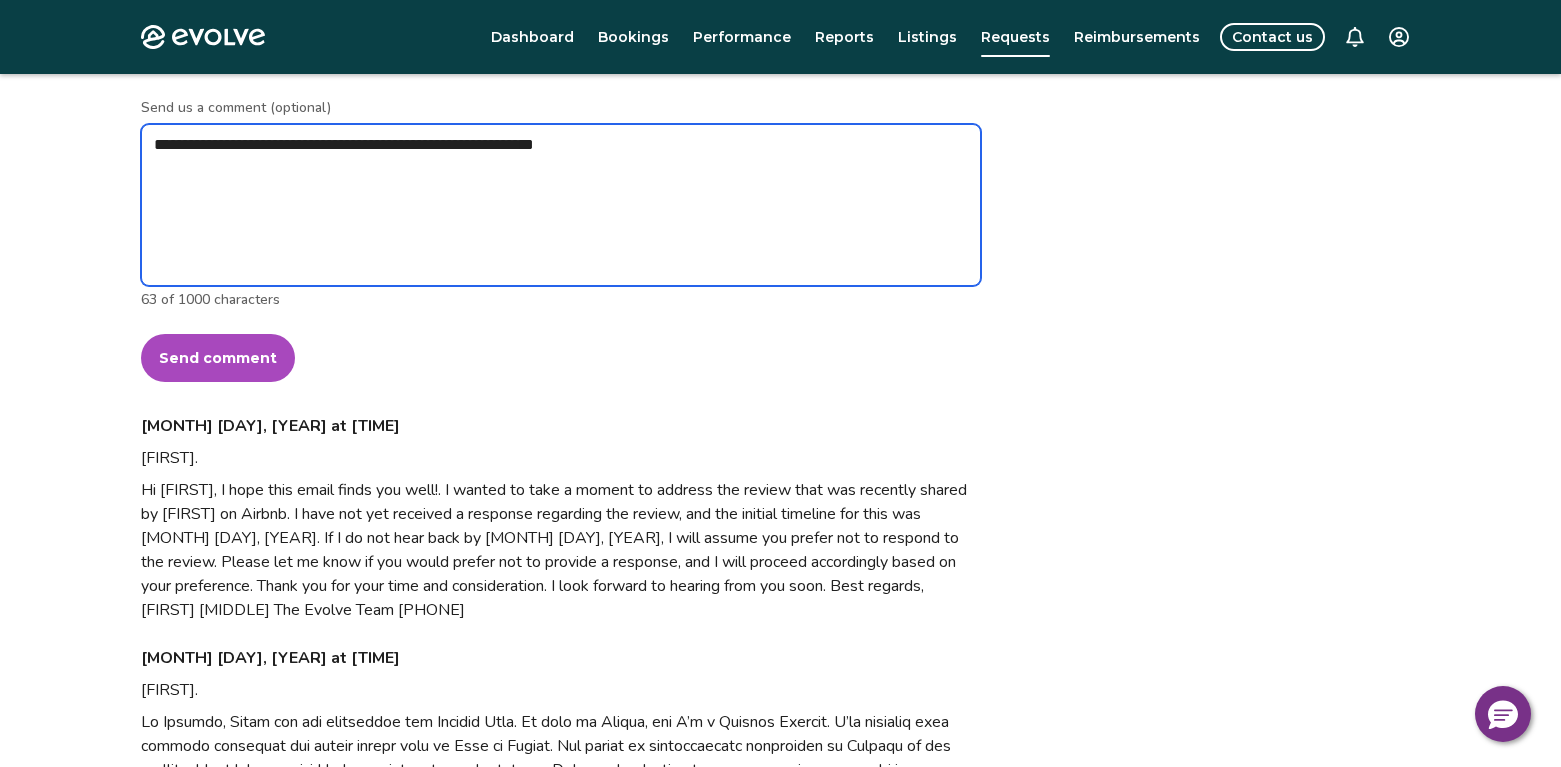 type on "*" 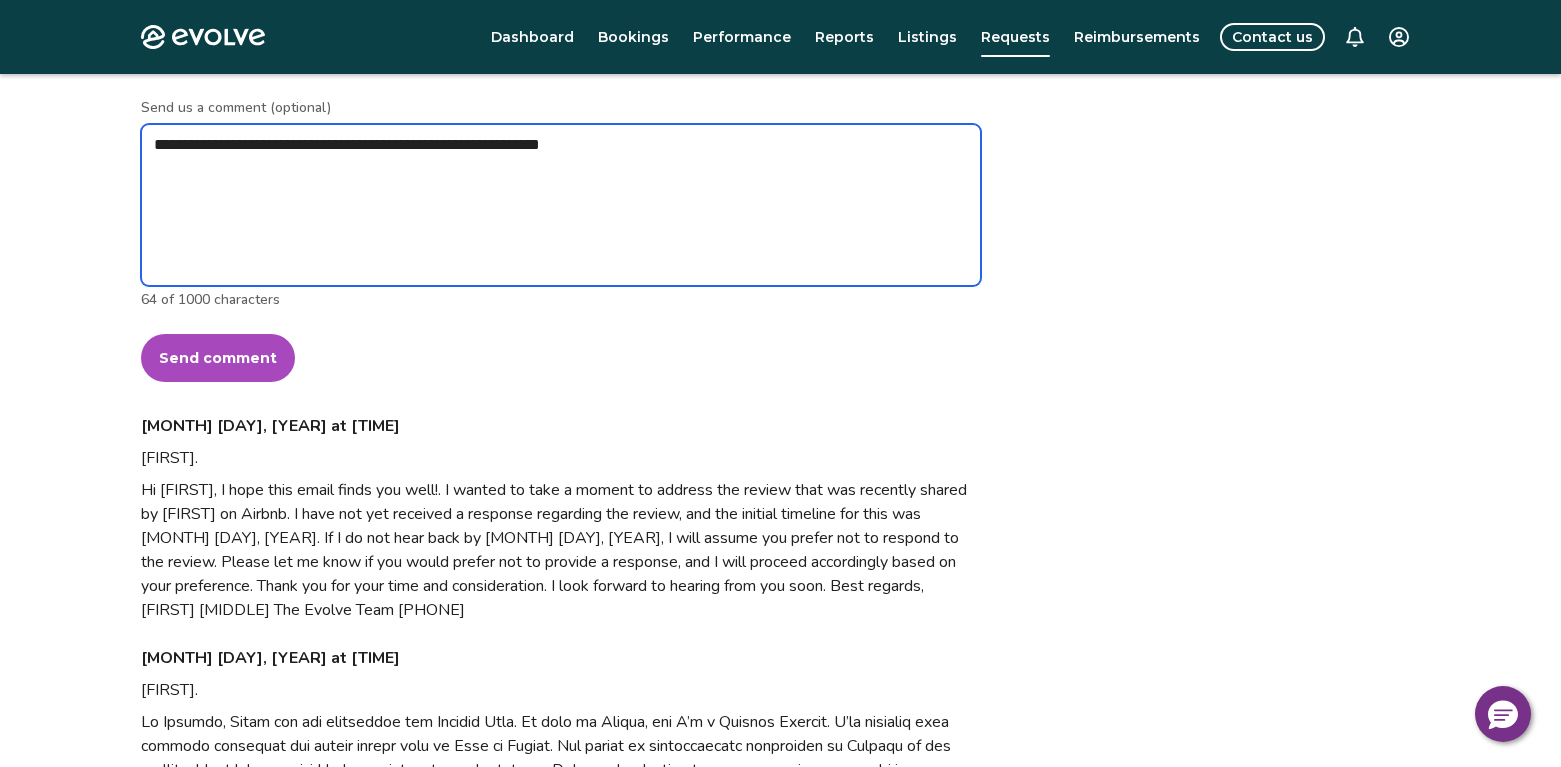 type on "*" 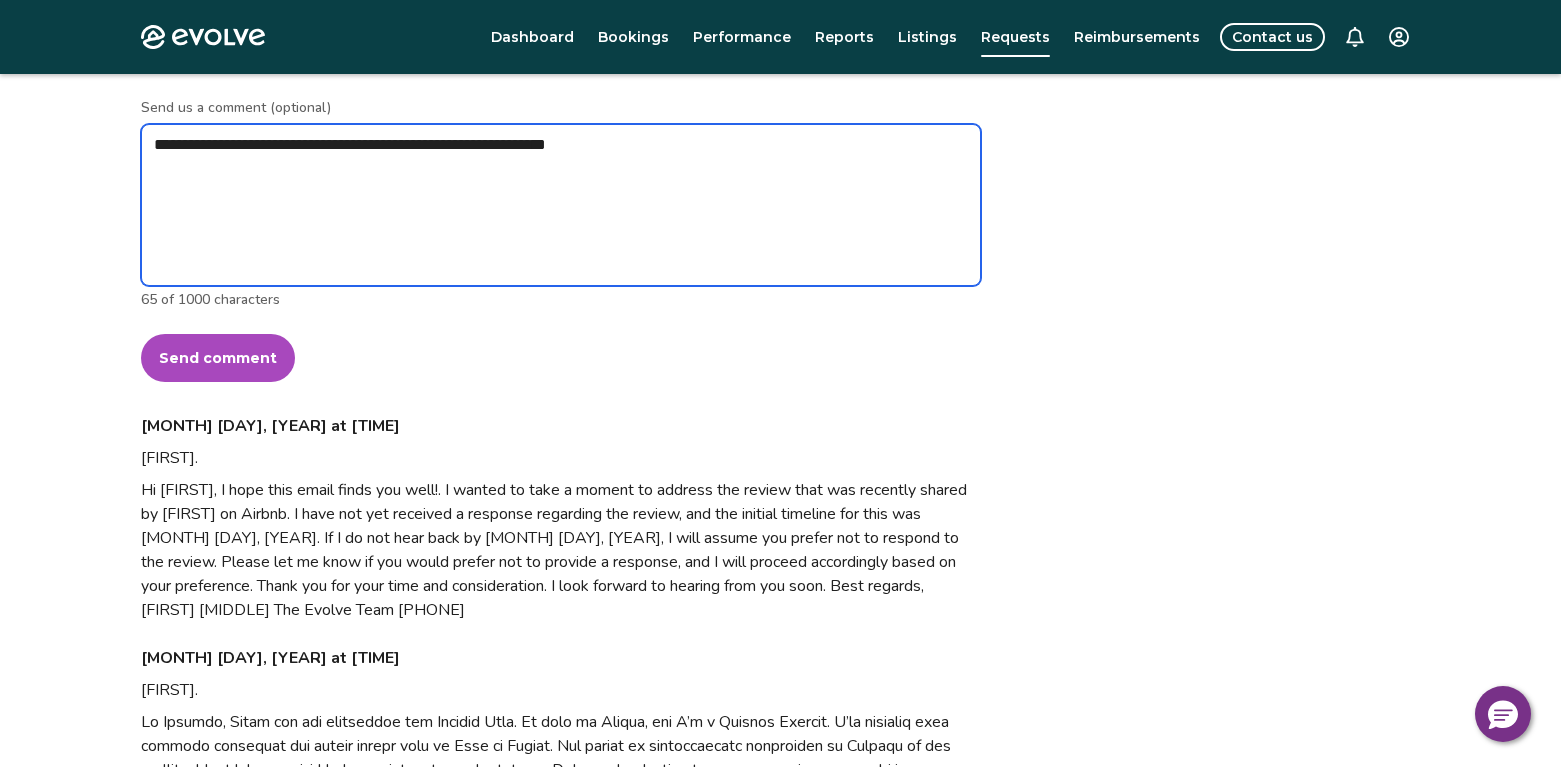 type on "*" 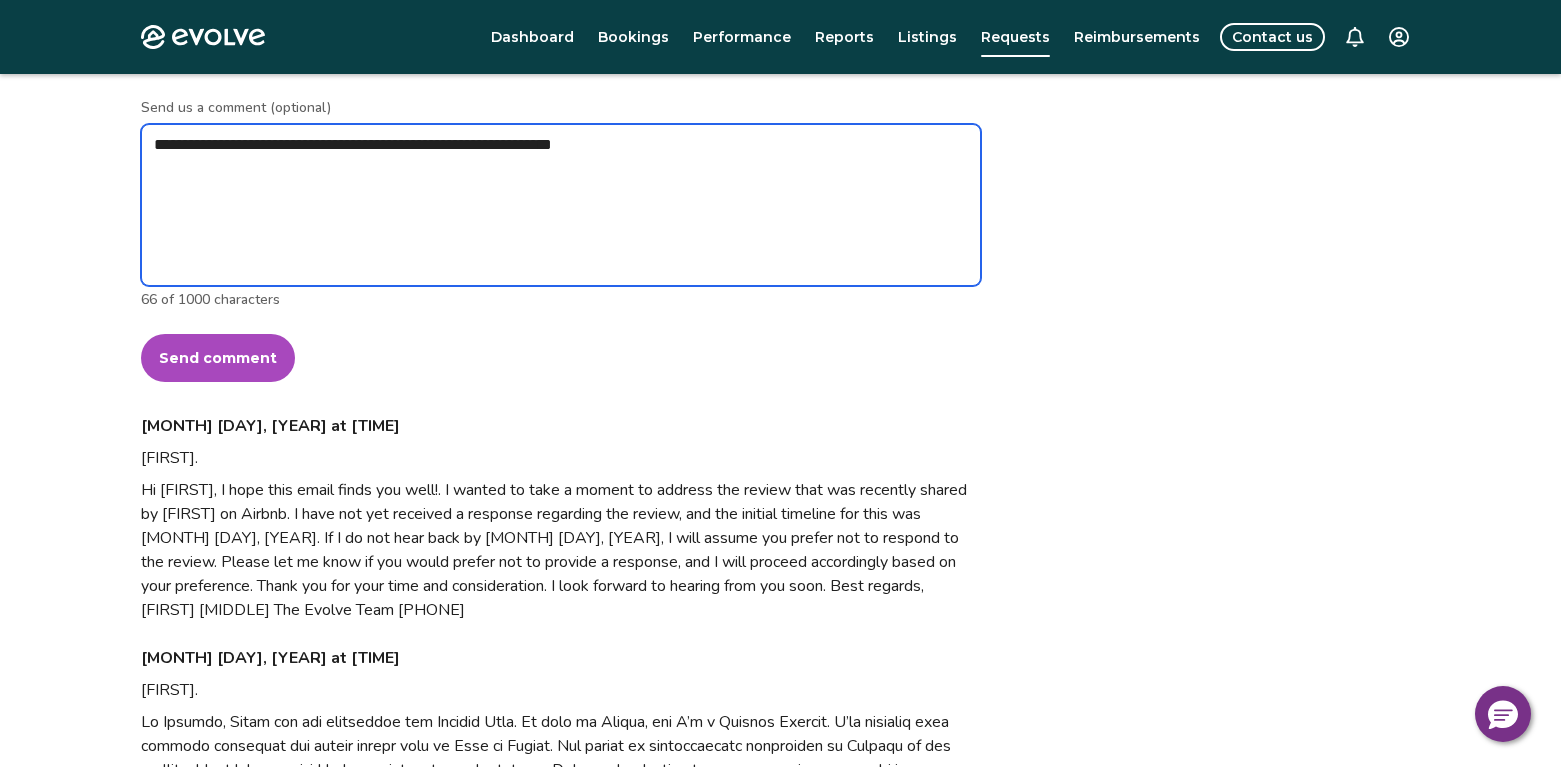type on "*" 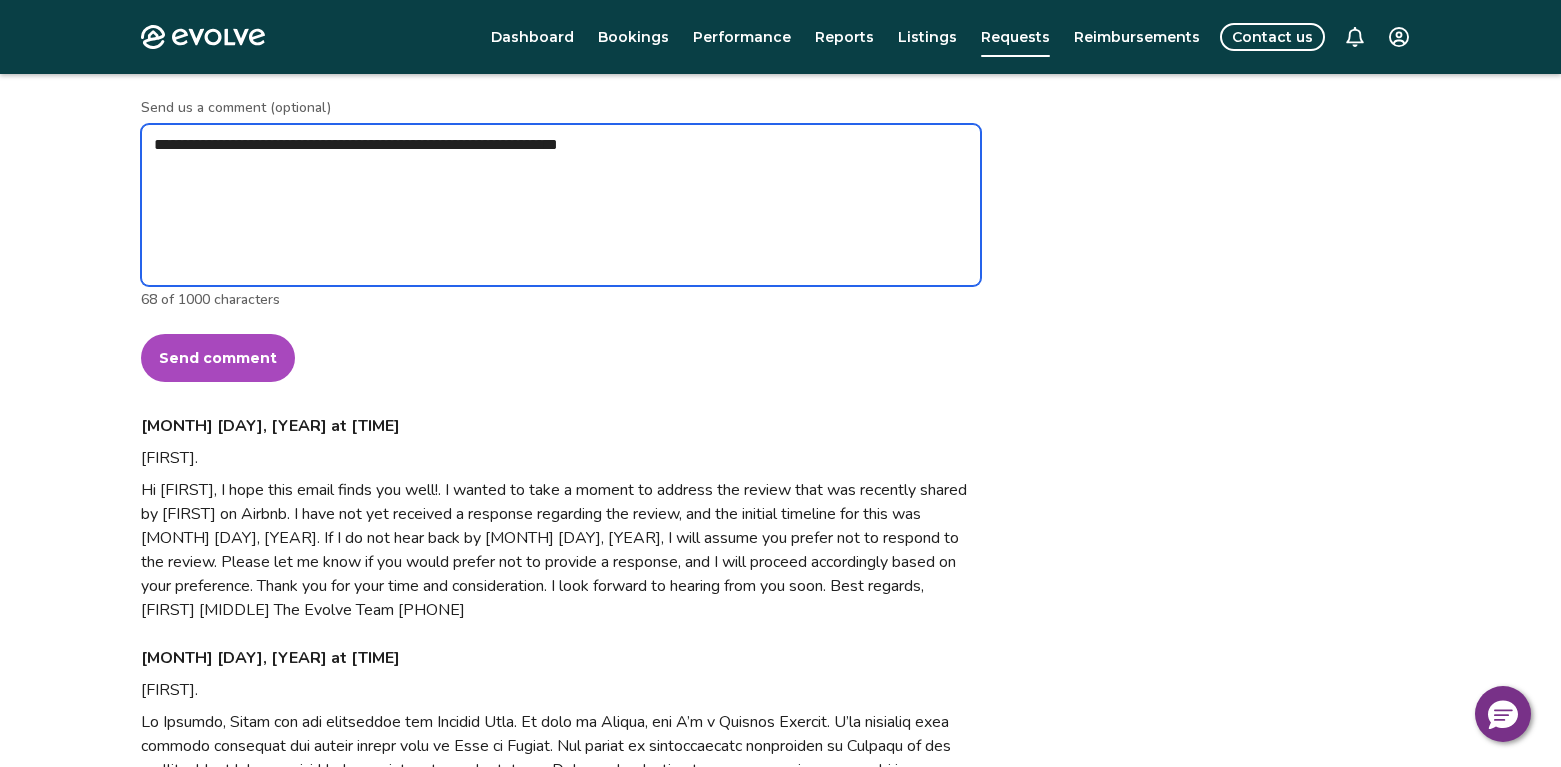type on "*" 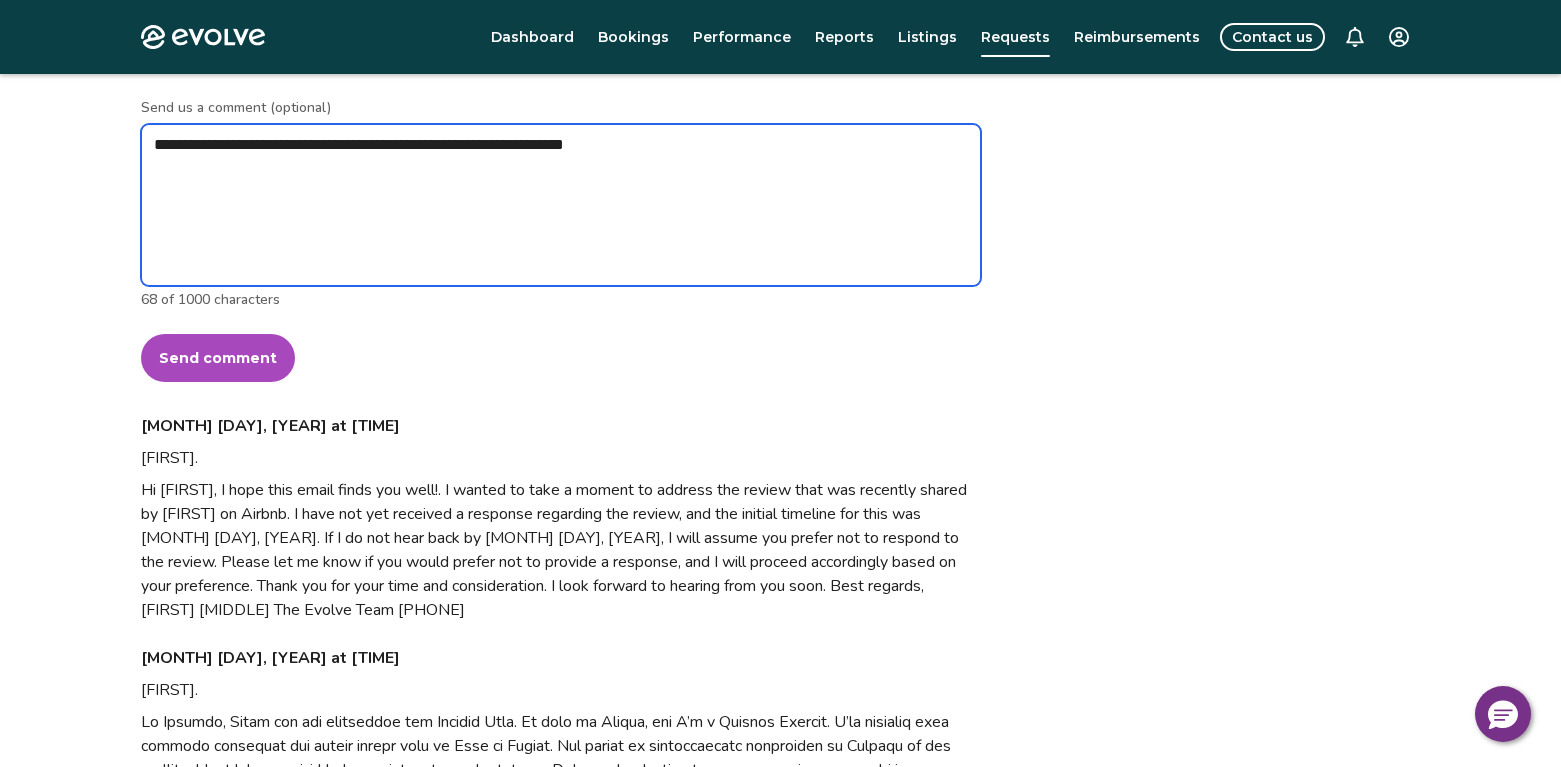 type on "*" 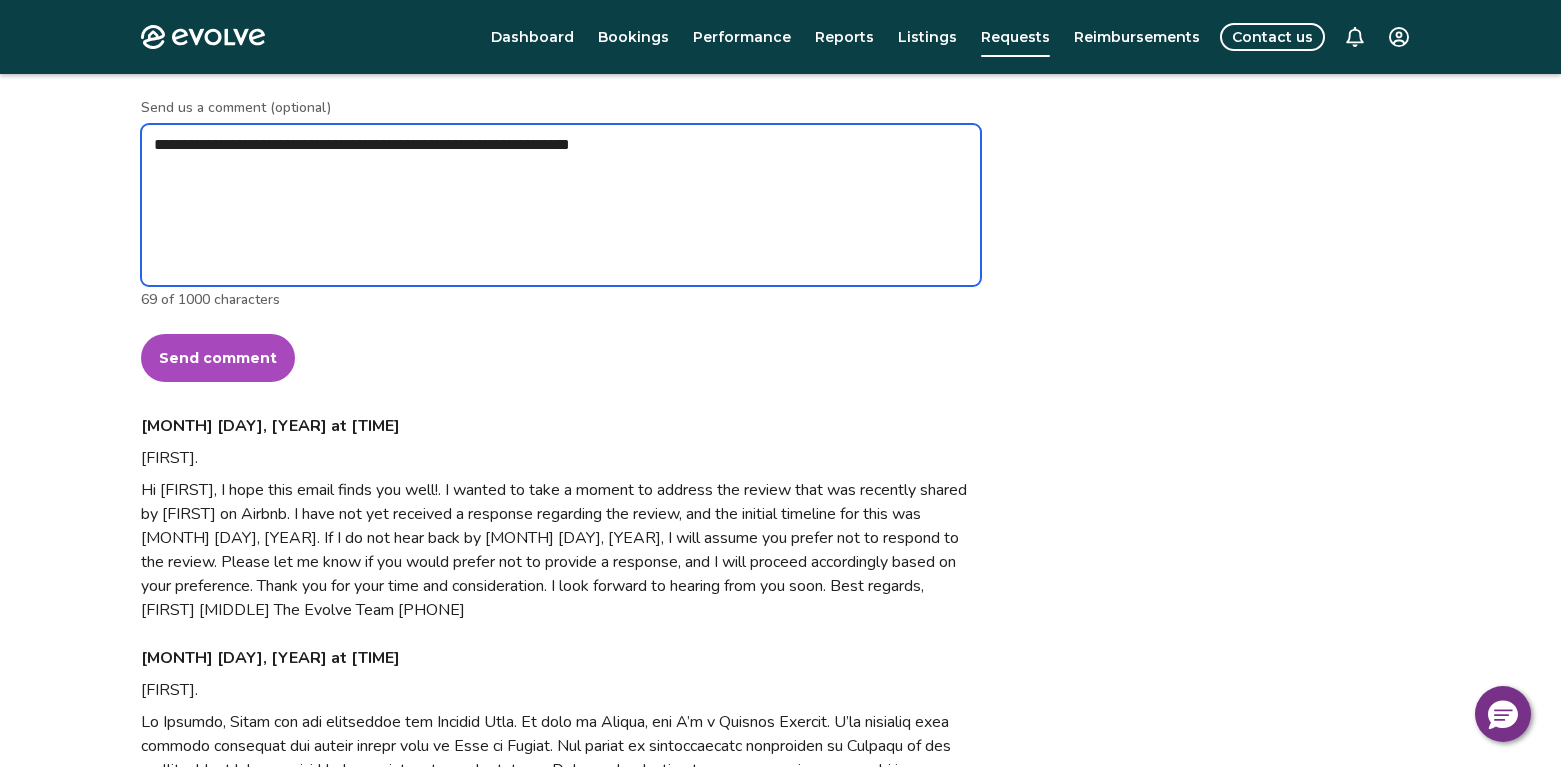 type on "*" 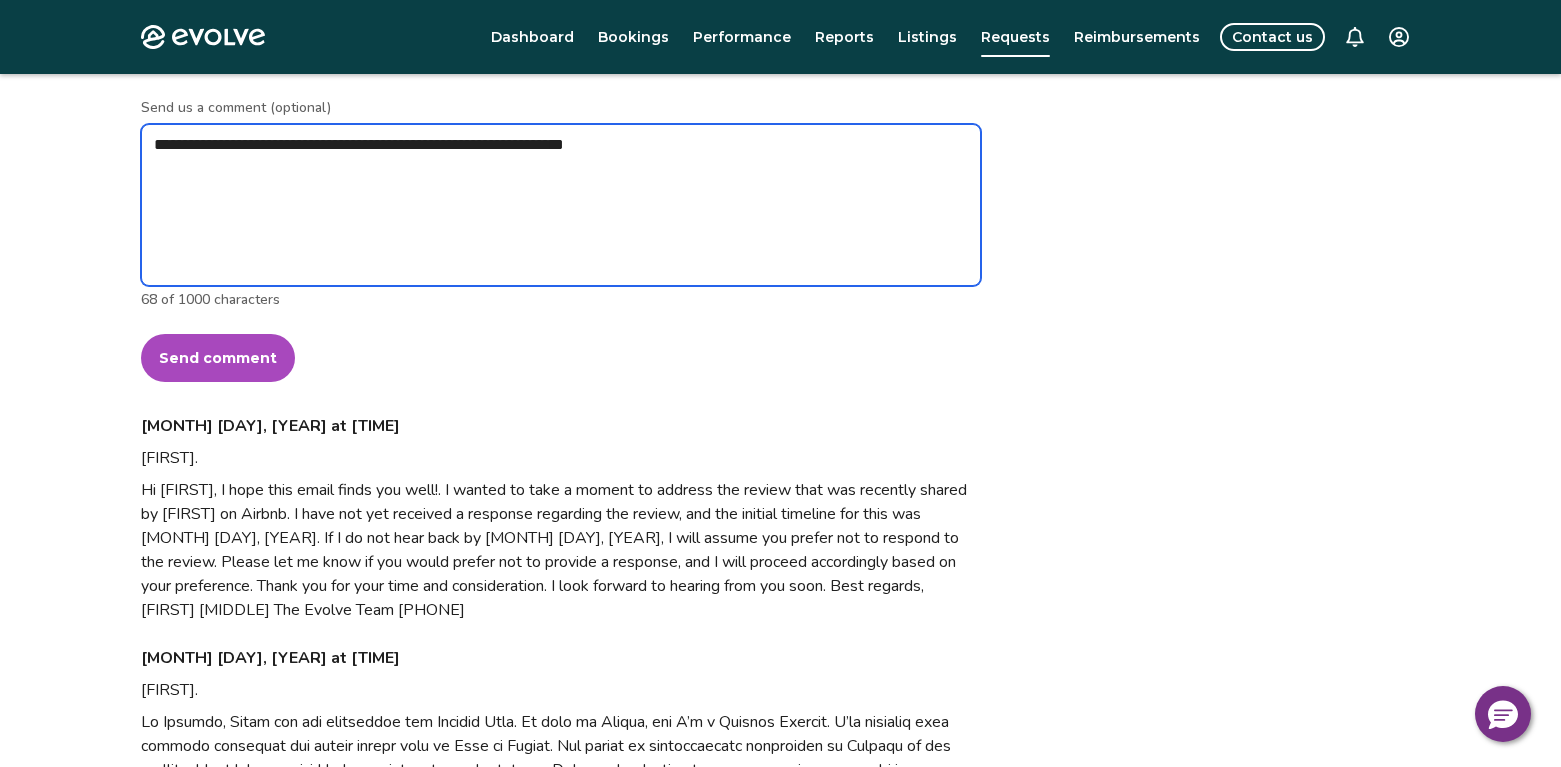 type on "*" 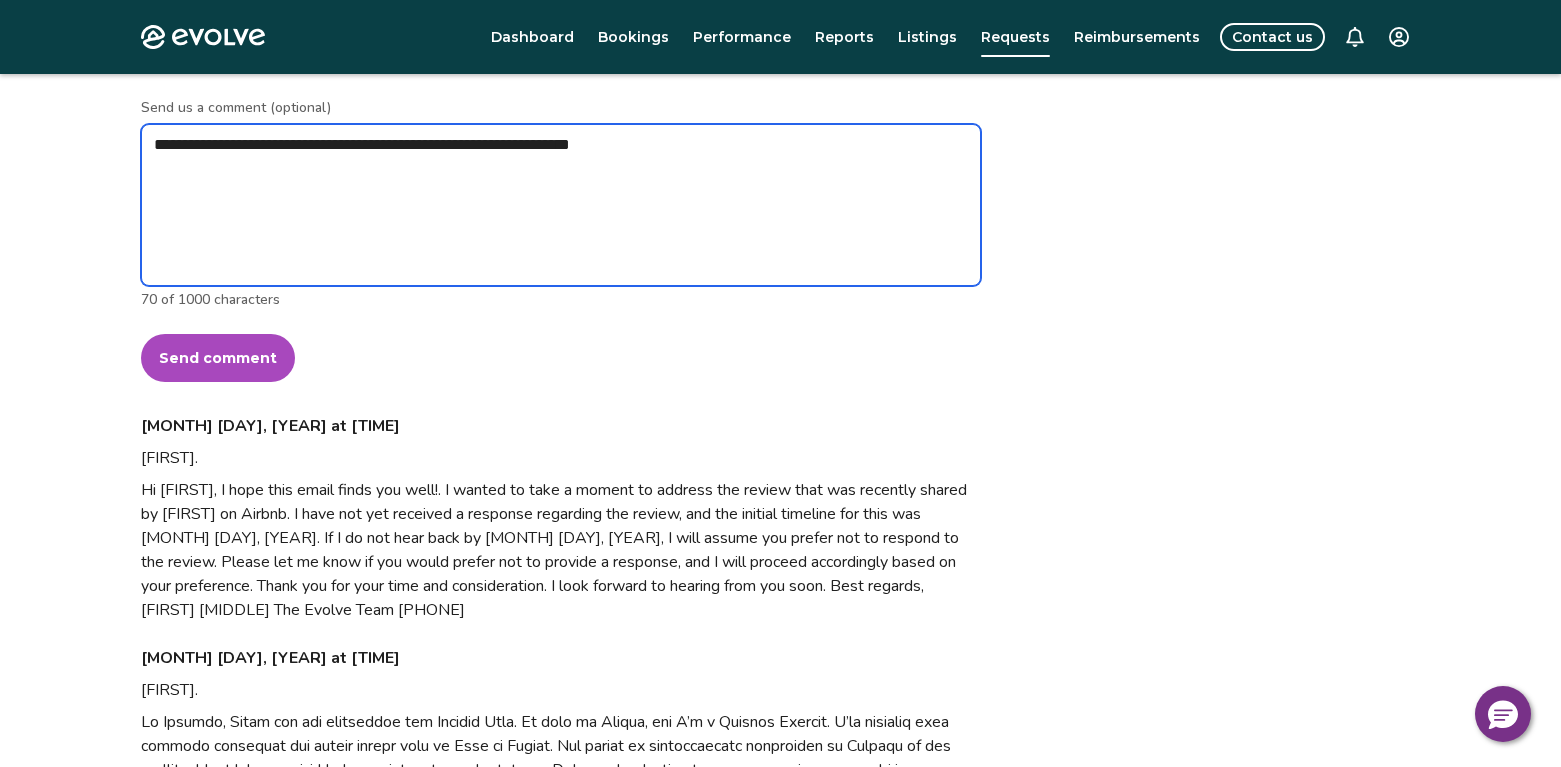 type on "*" 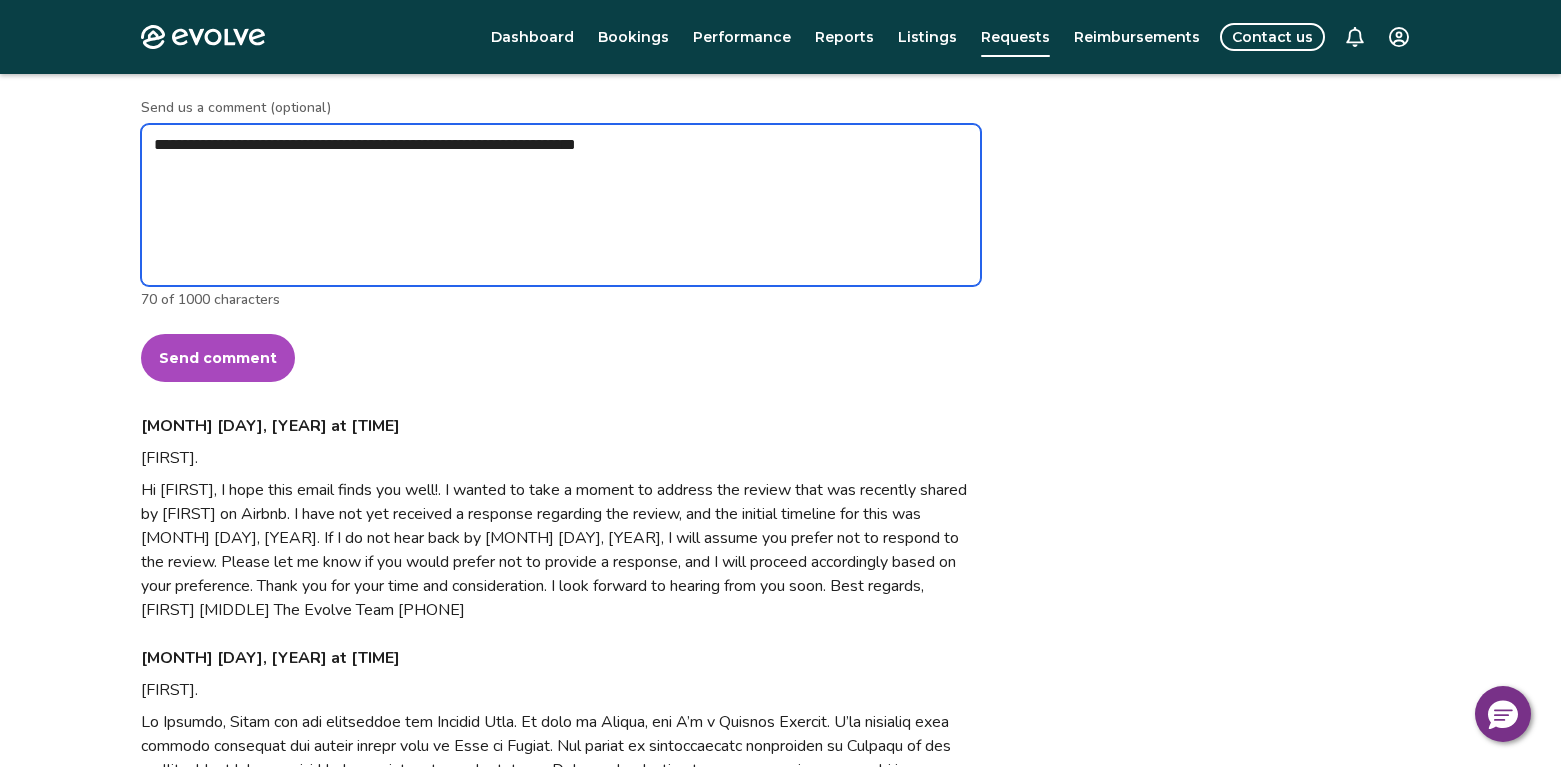 type on "*" 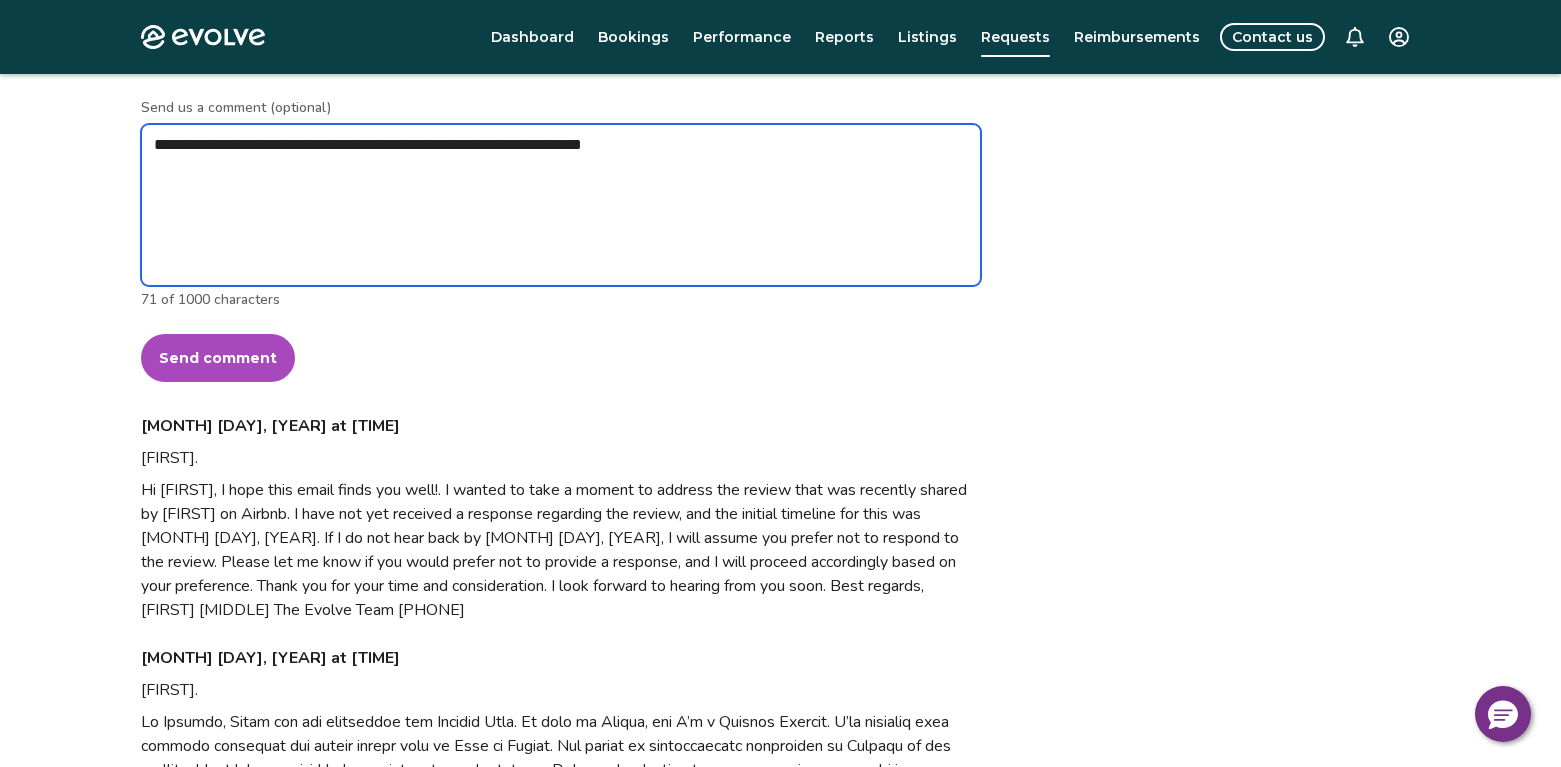 type on "*" 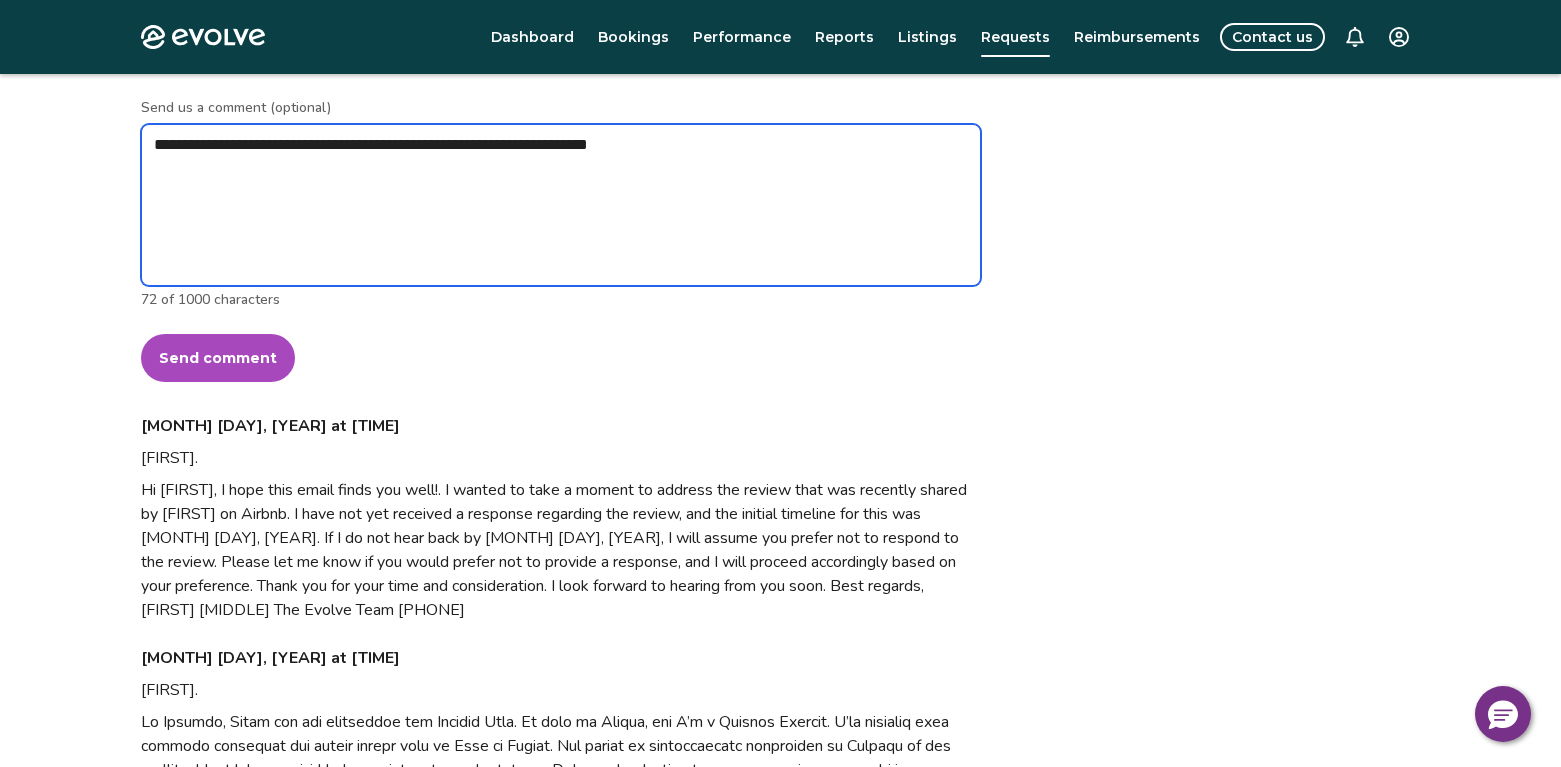 type on "*" 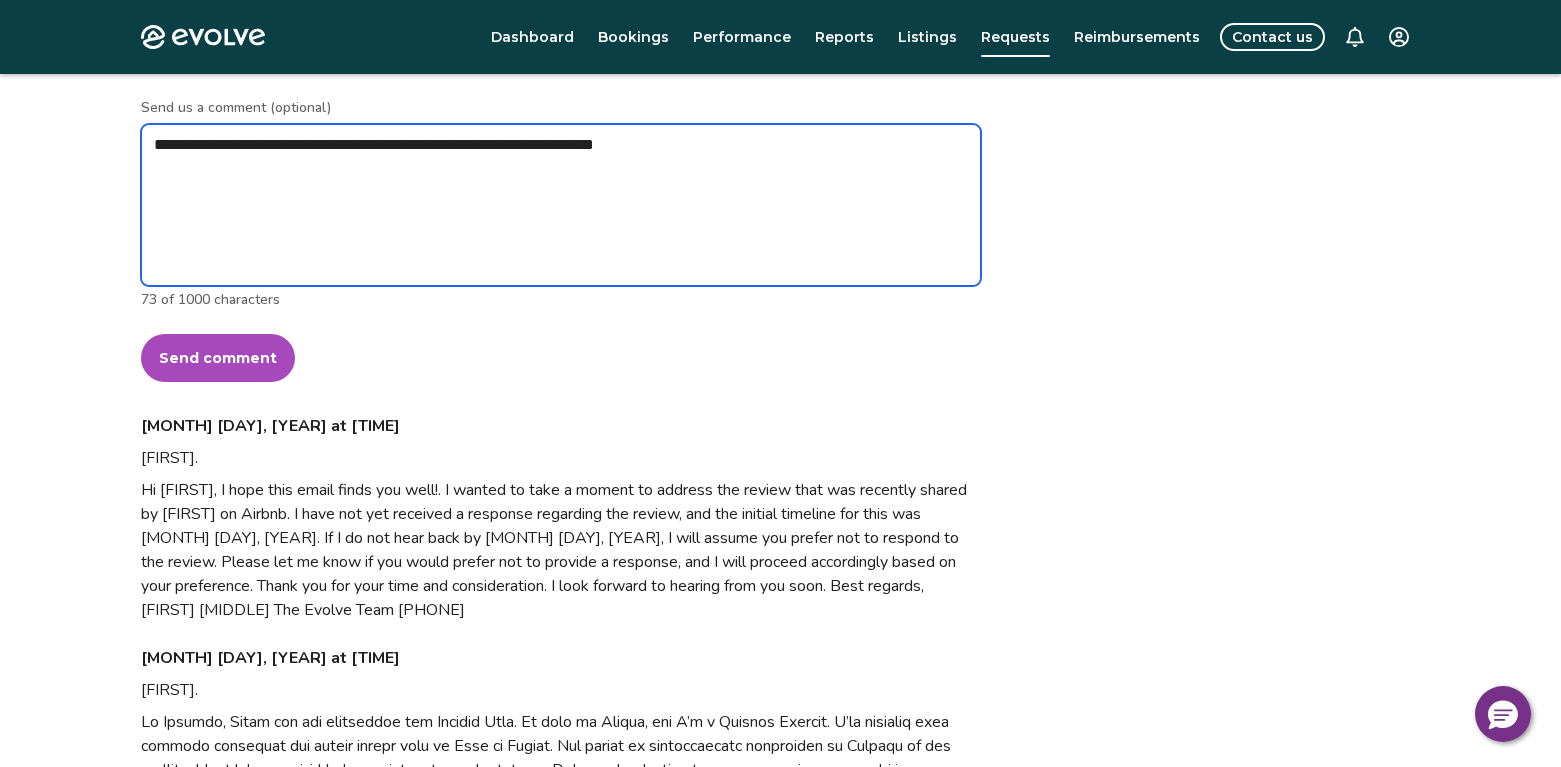type on "*" 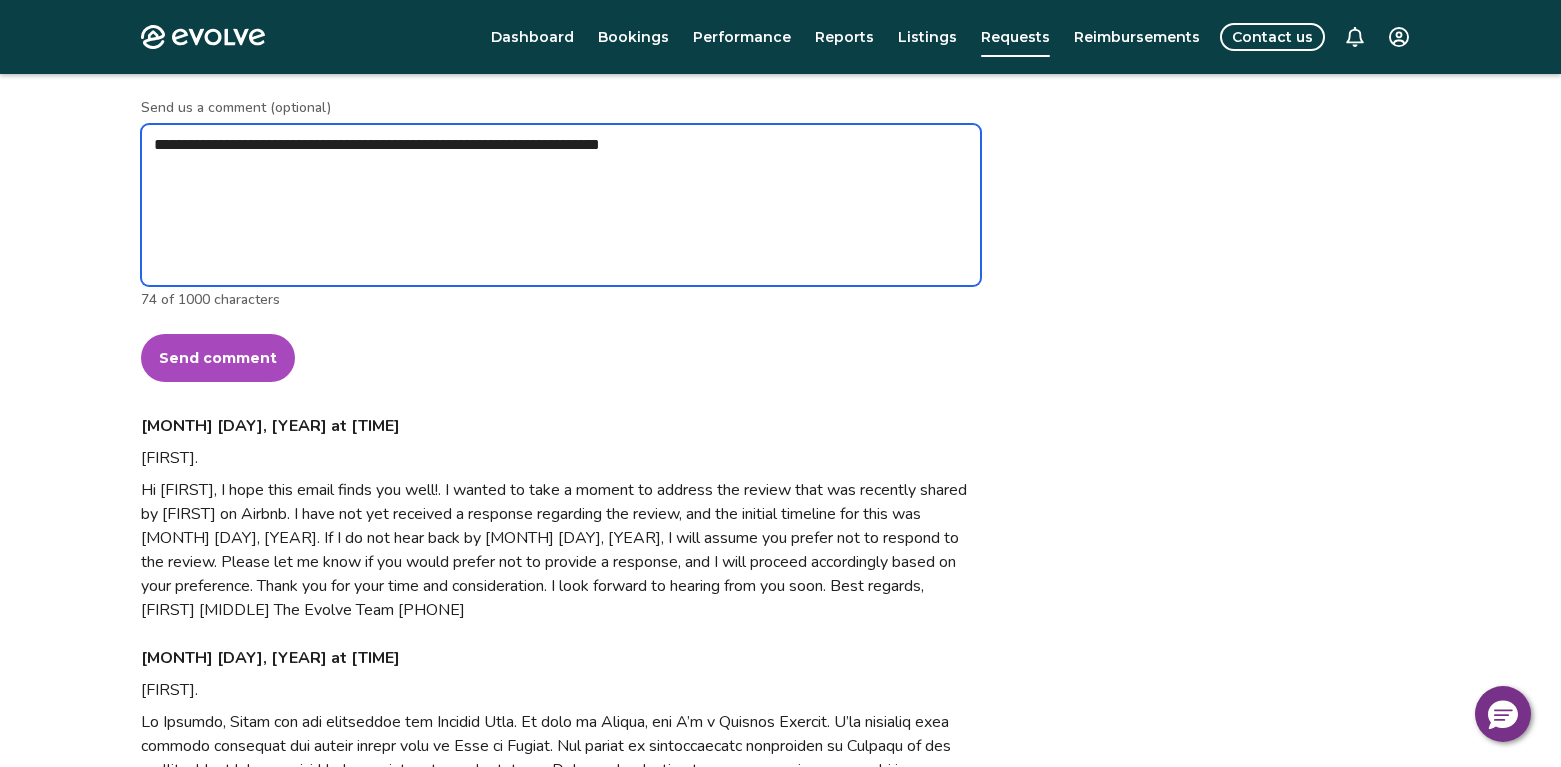 type on "*" 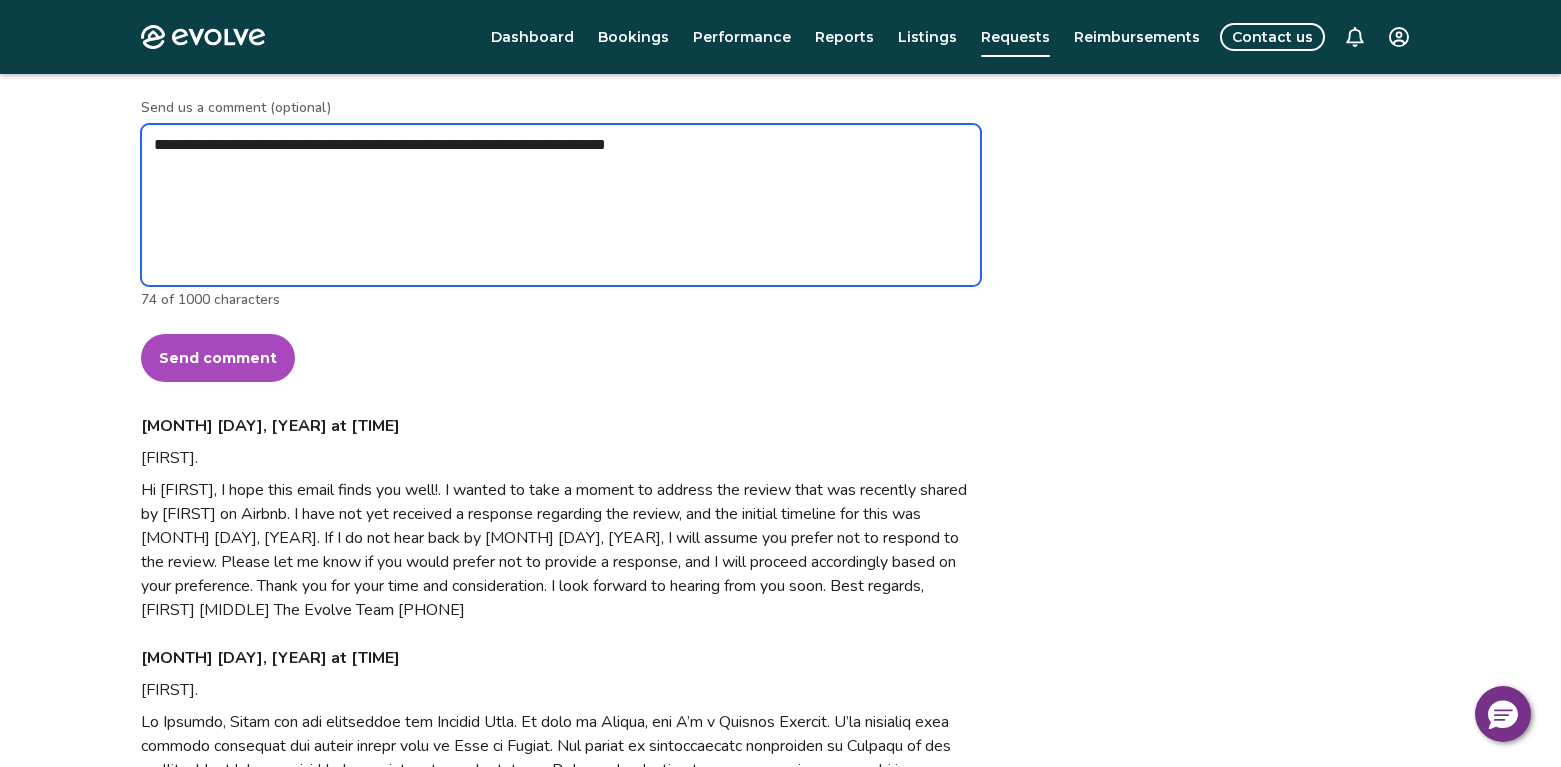 type on "*" 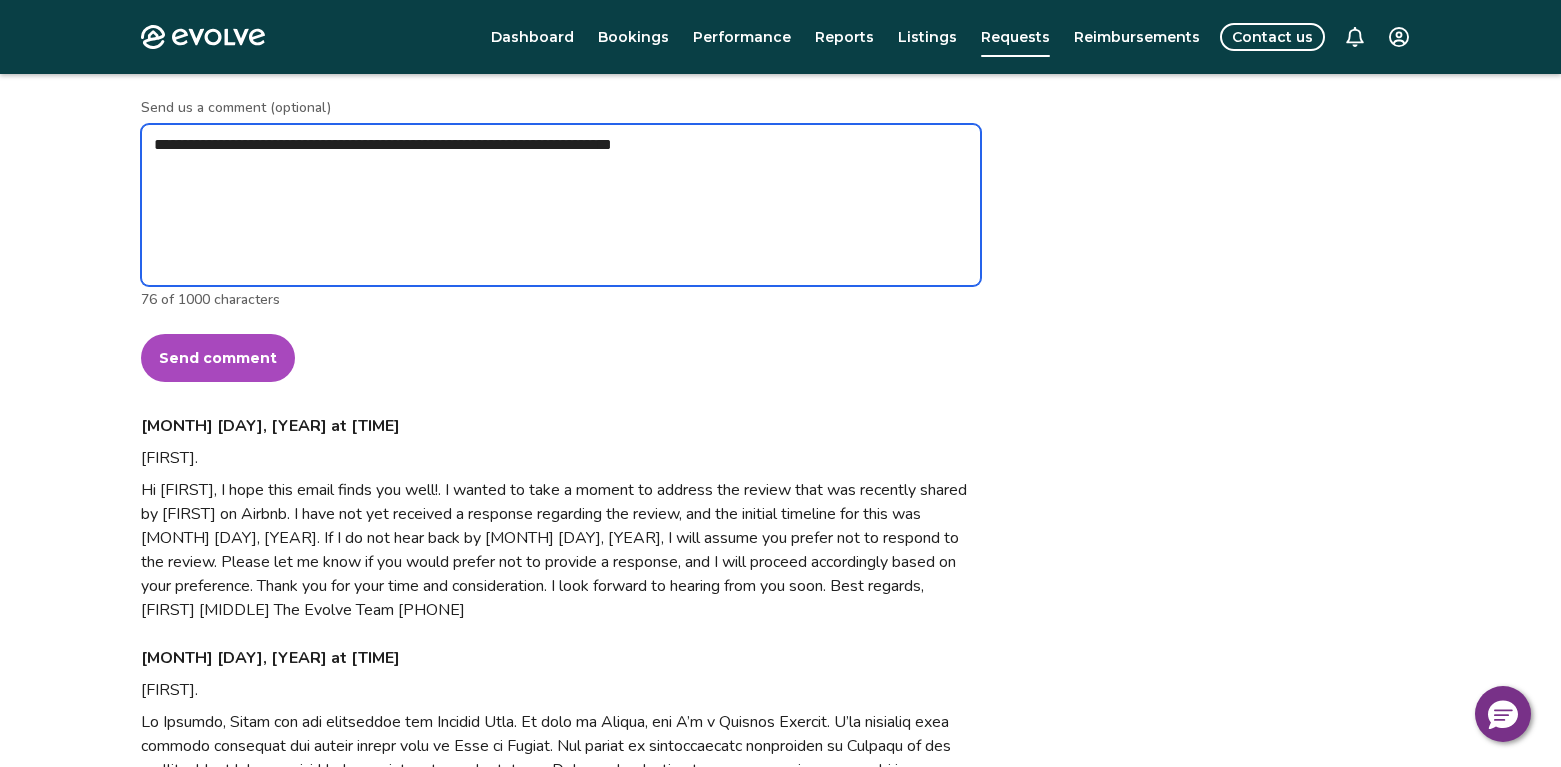 type on "*" 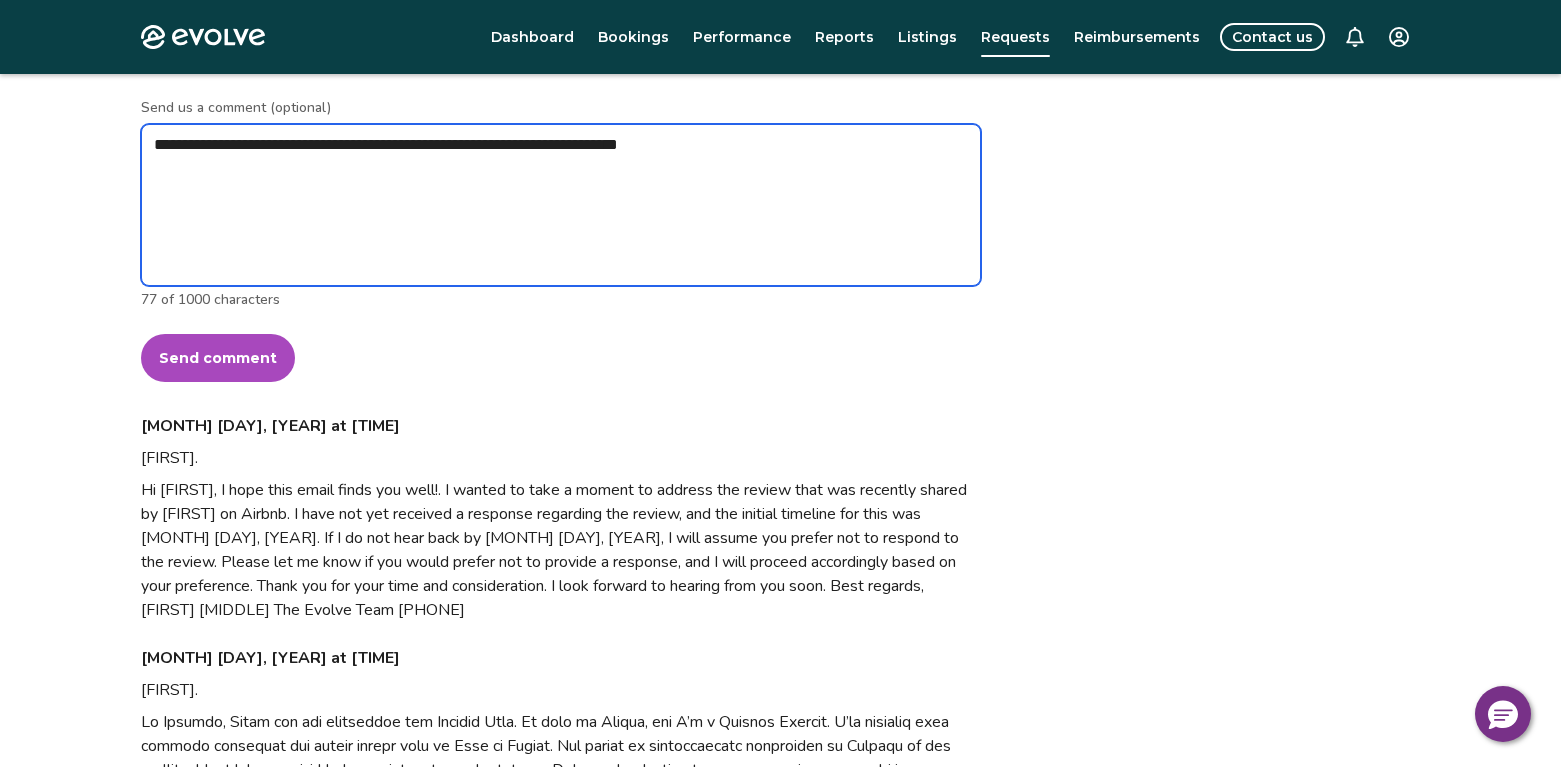 type on "*" 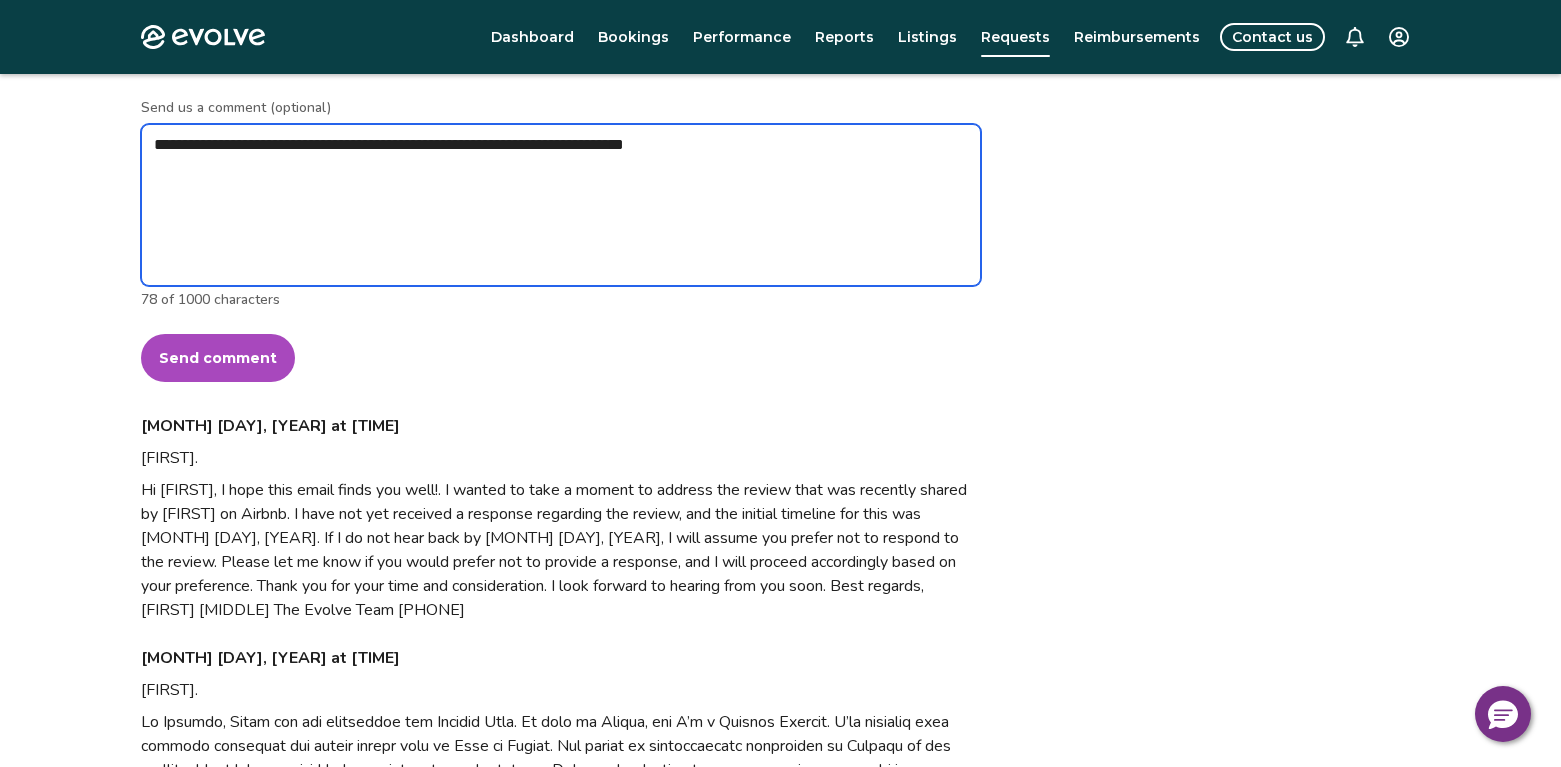 type on "*" 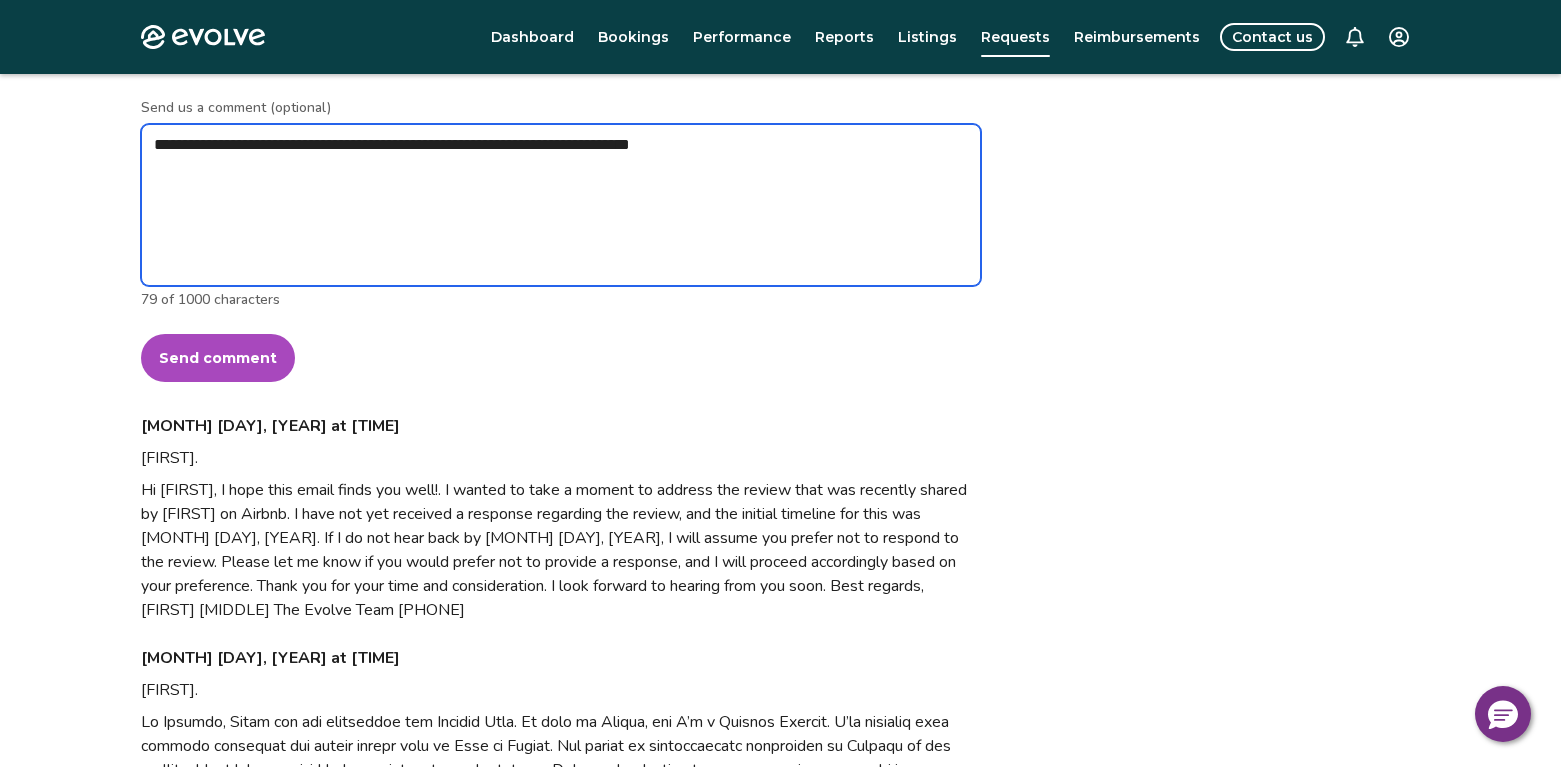 type on "*" 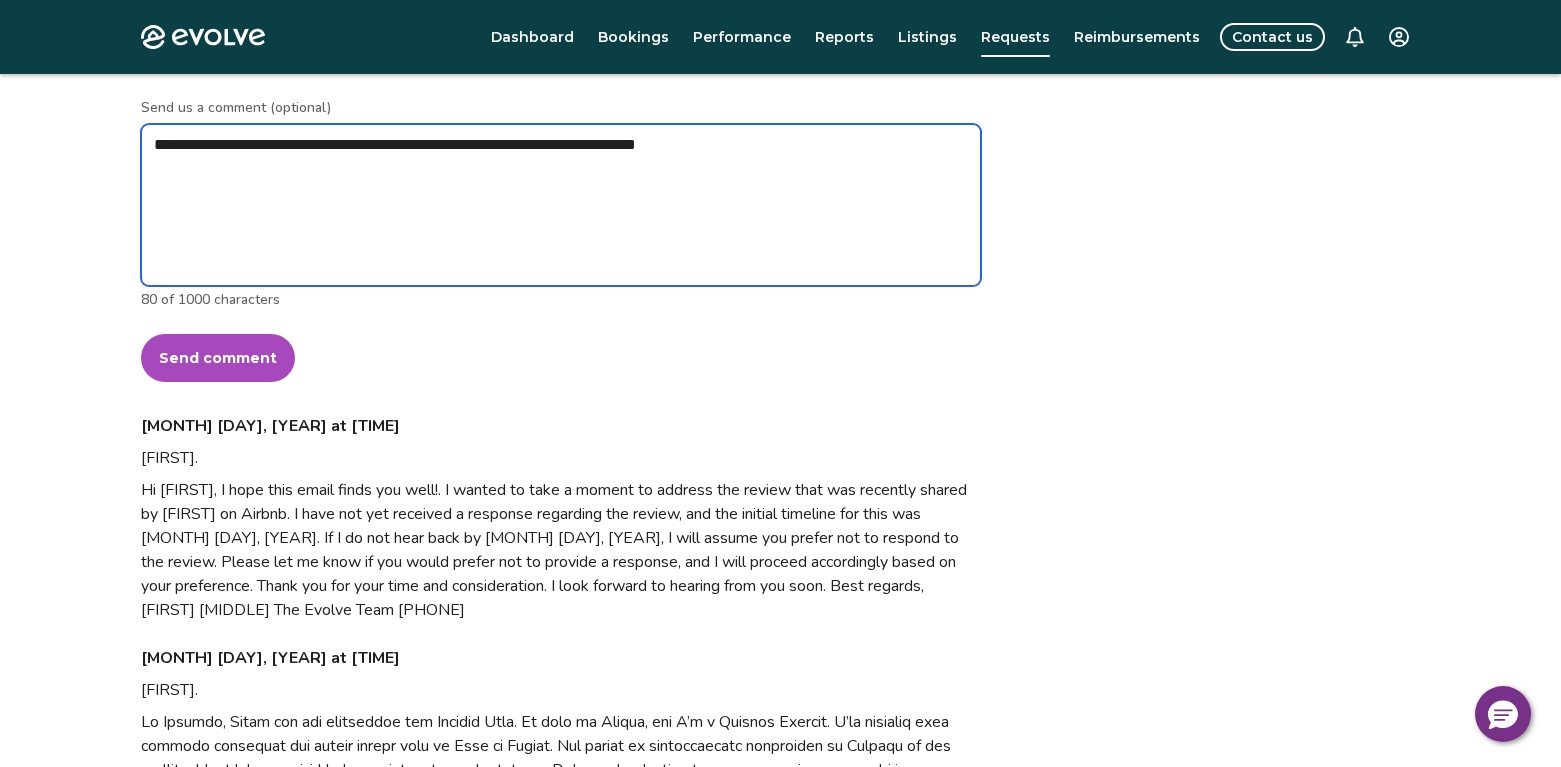 type on "*" 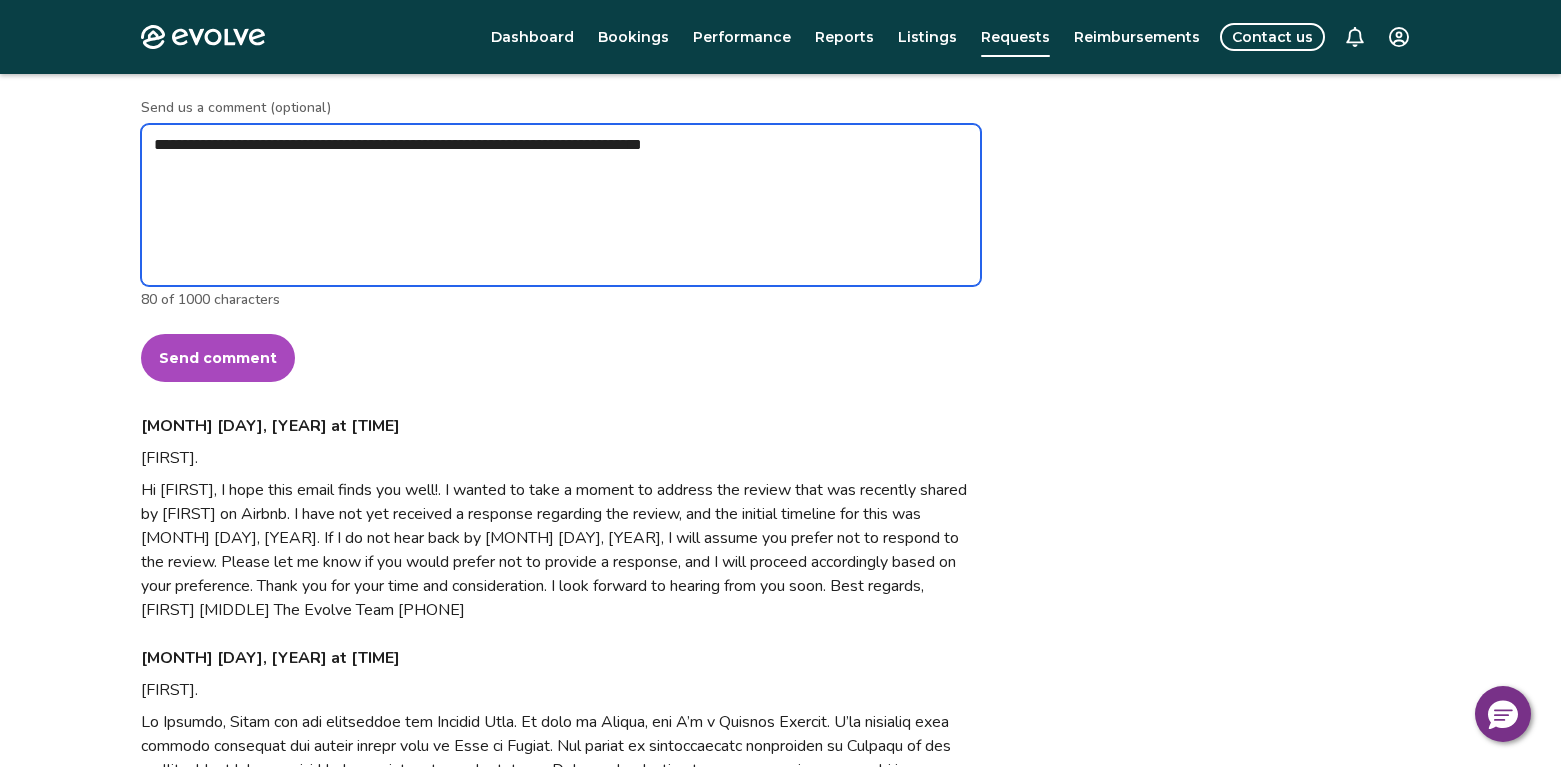 type on "*" 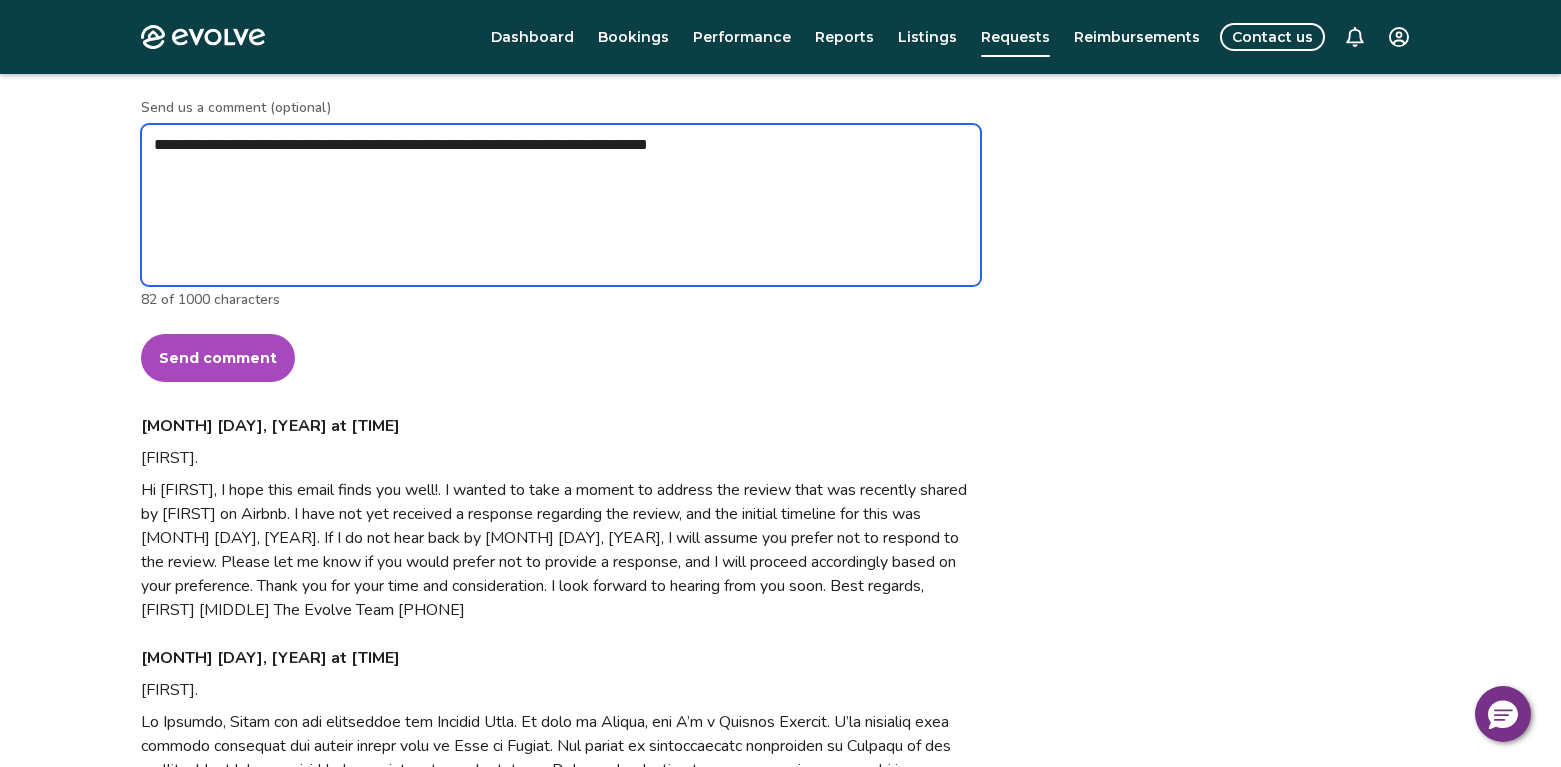 type on "*" 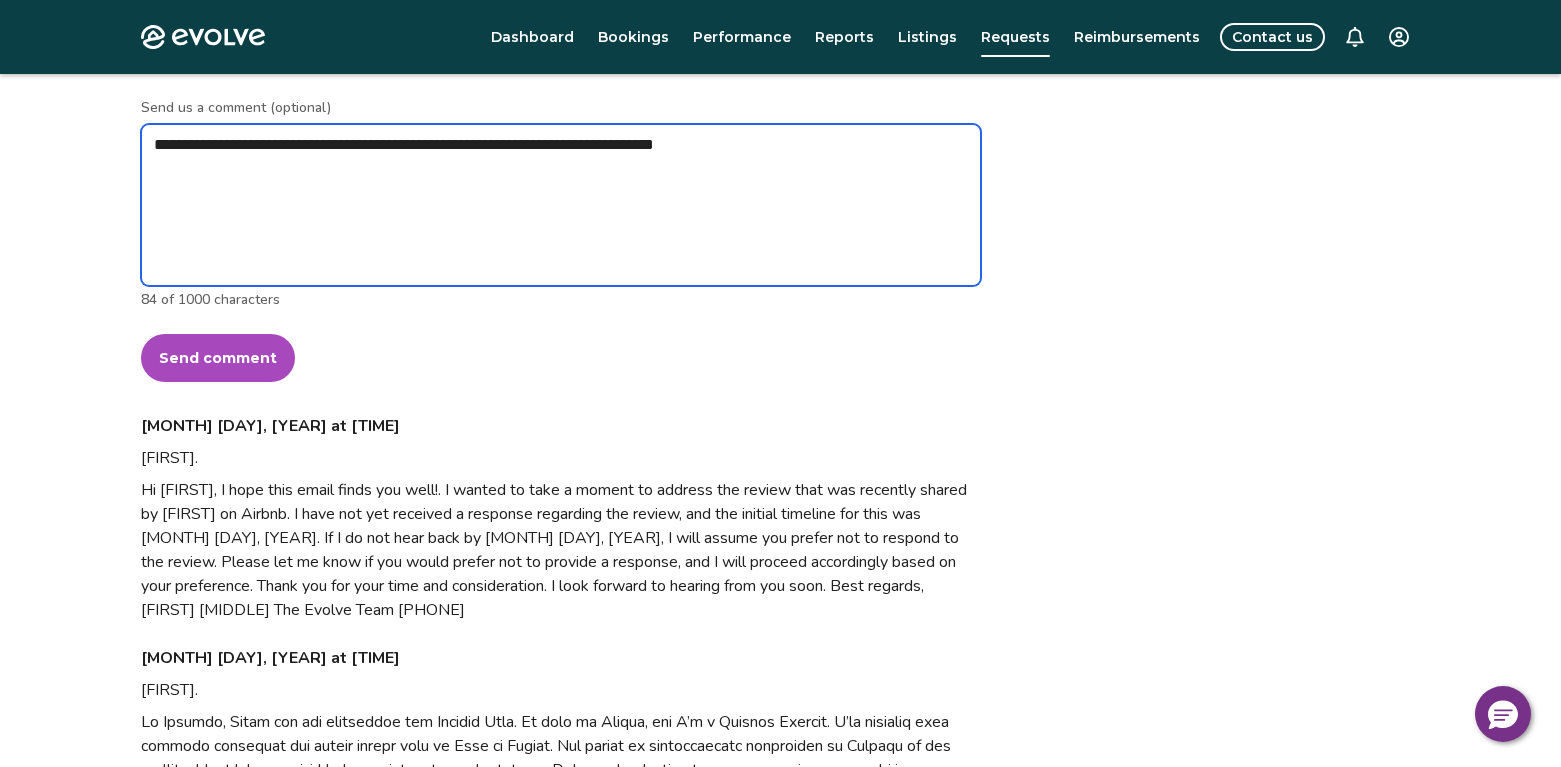 type on "*" 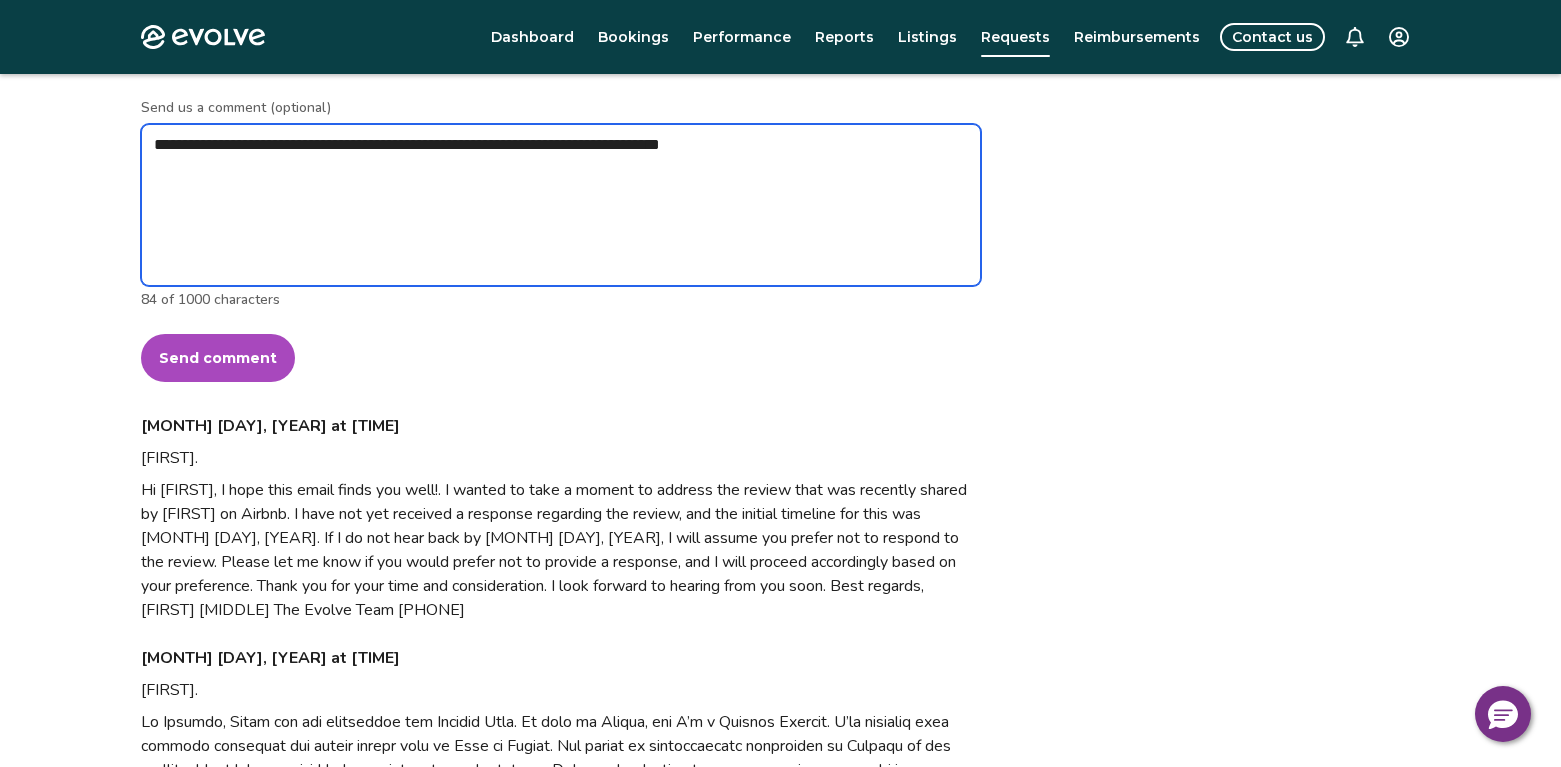 type on "*" 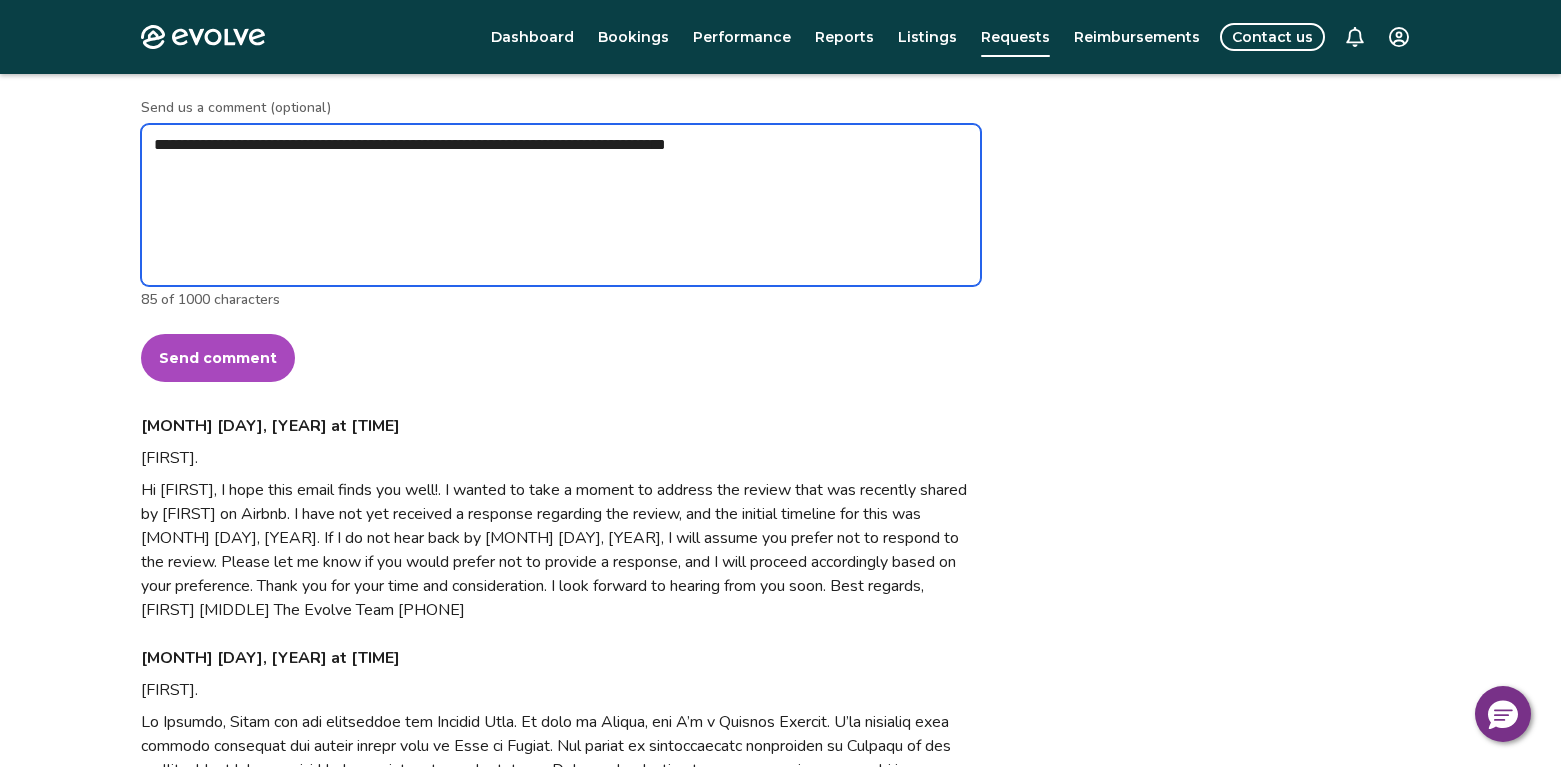 type on "*" 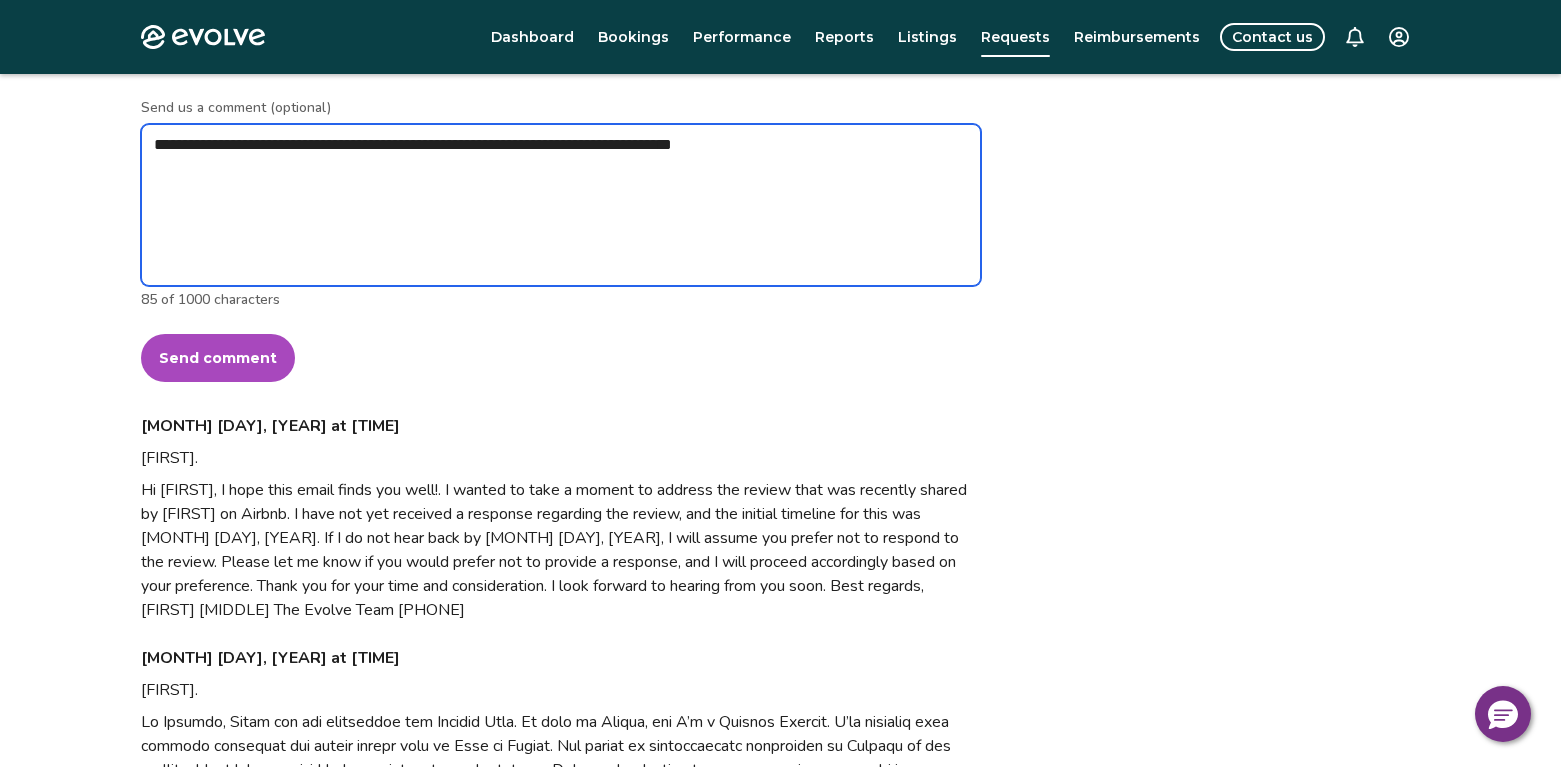 type on "*" 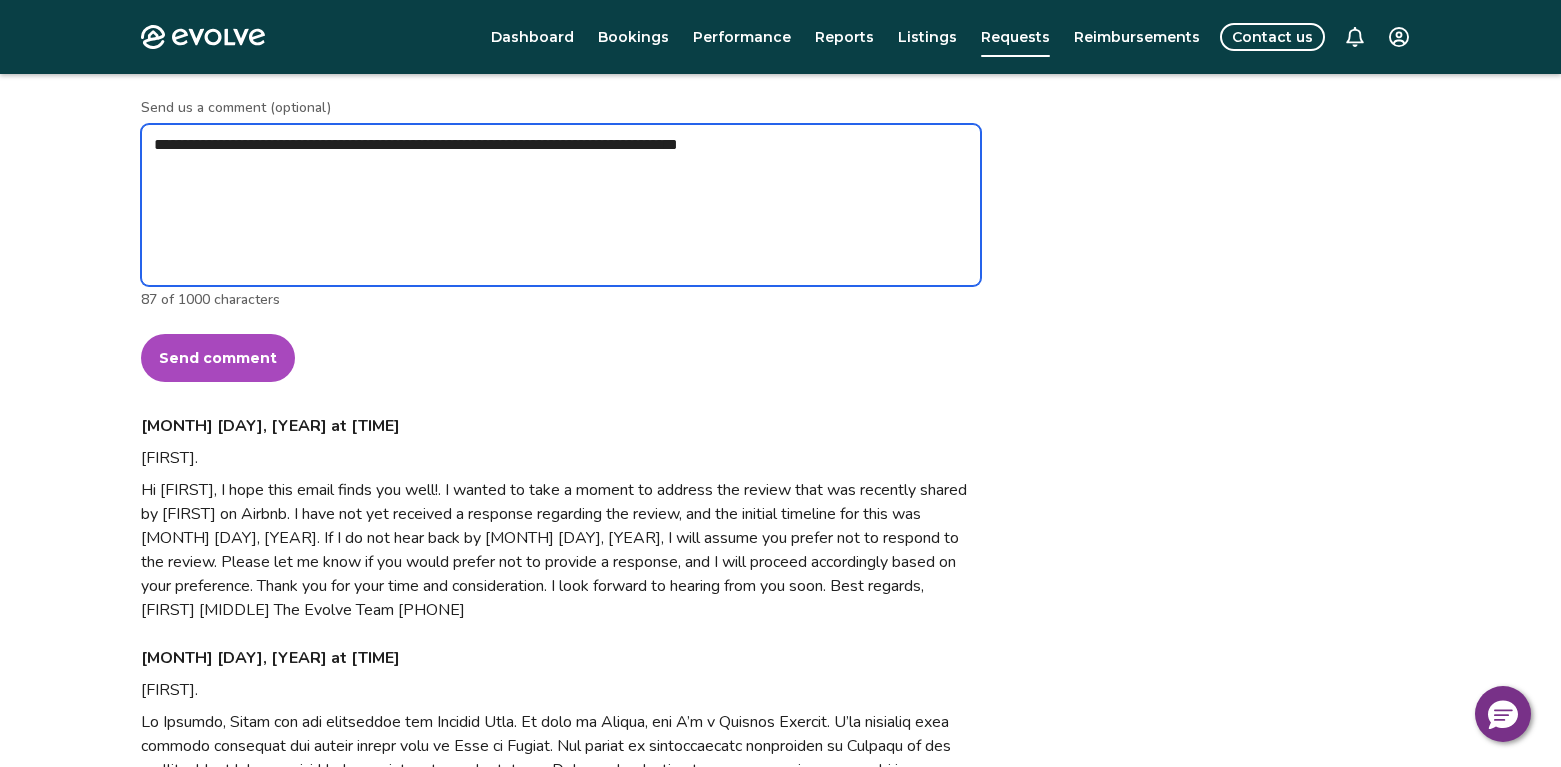 type on "*" 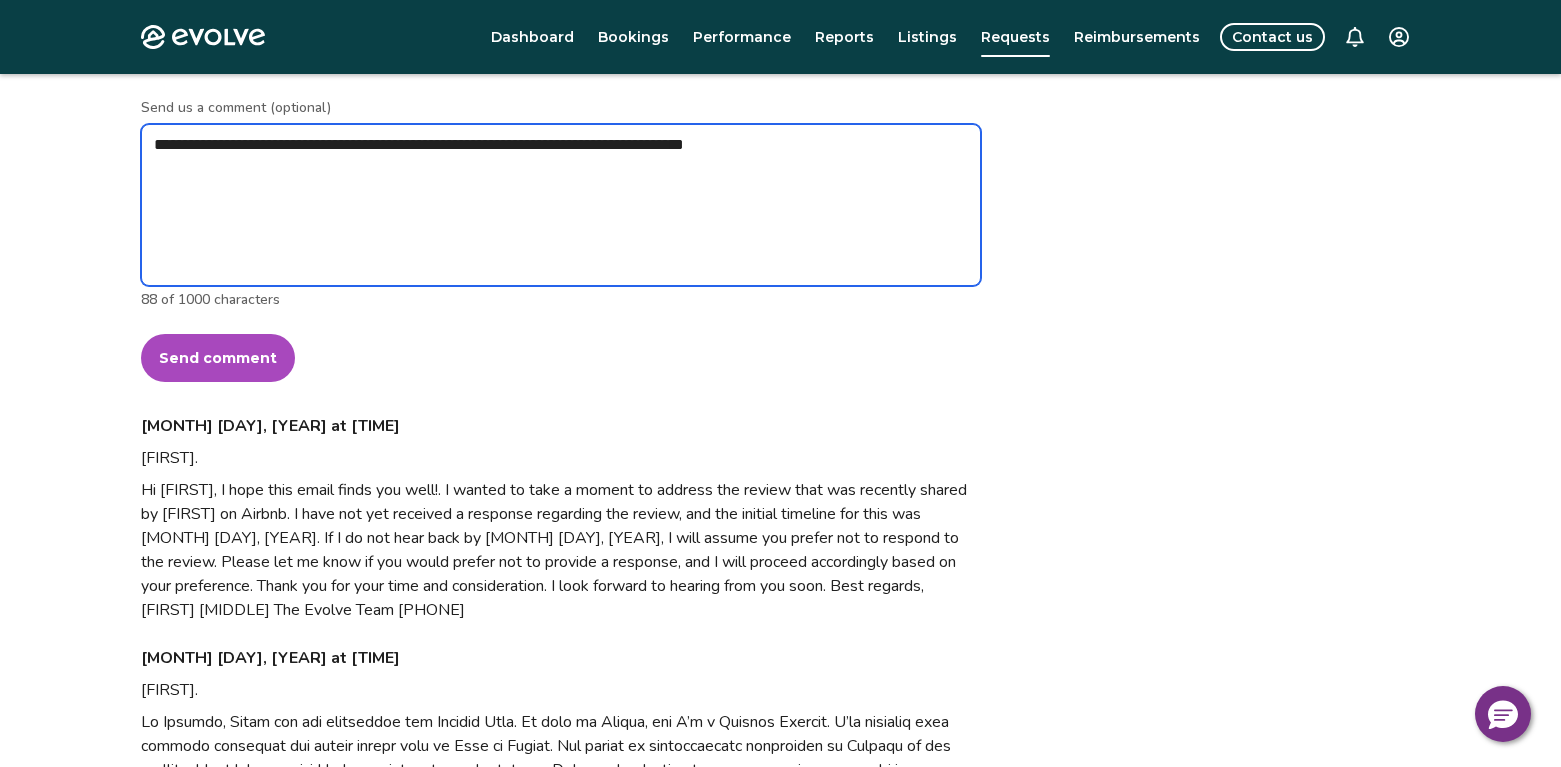 type on "*" 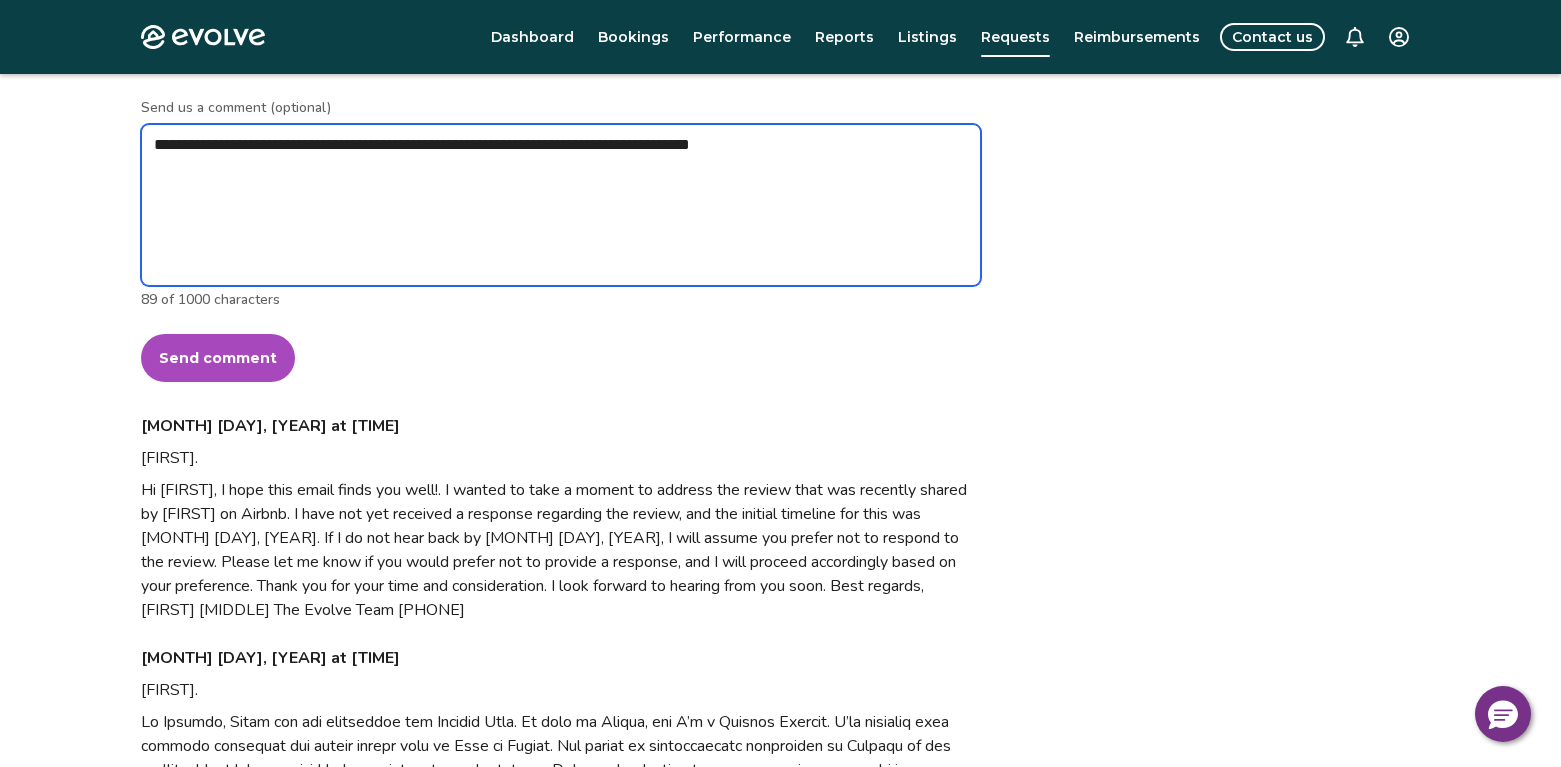 type on "*" 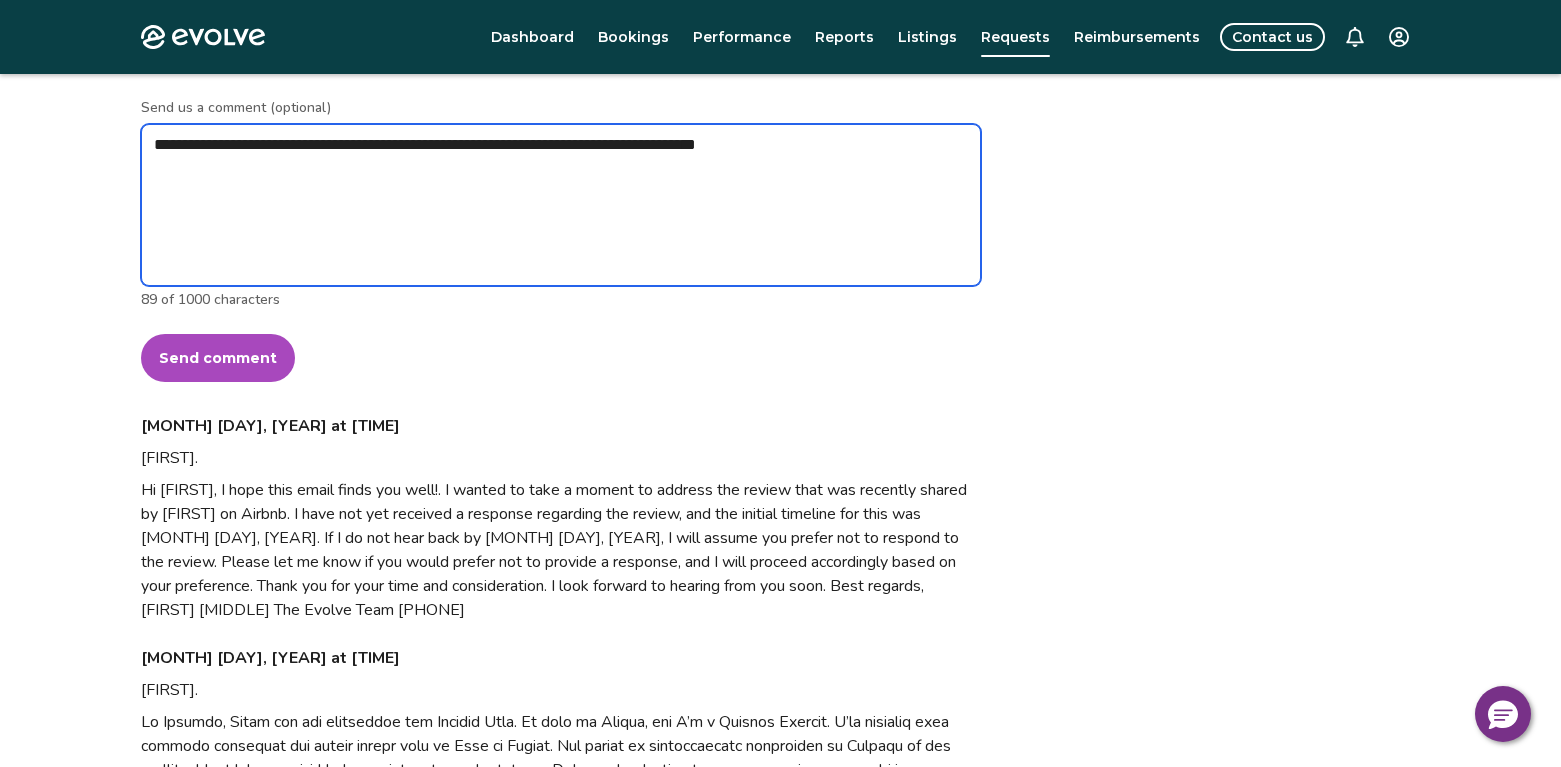 type on "*" 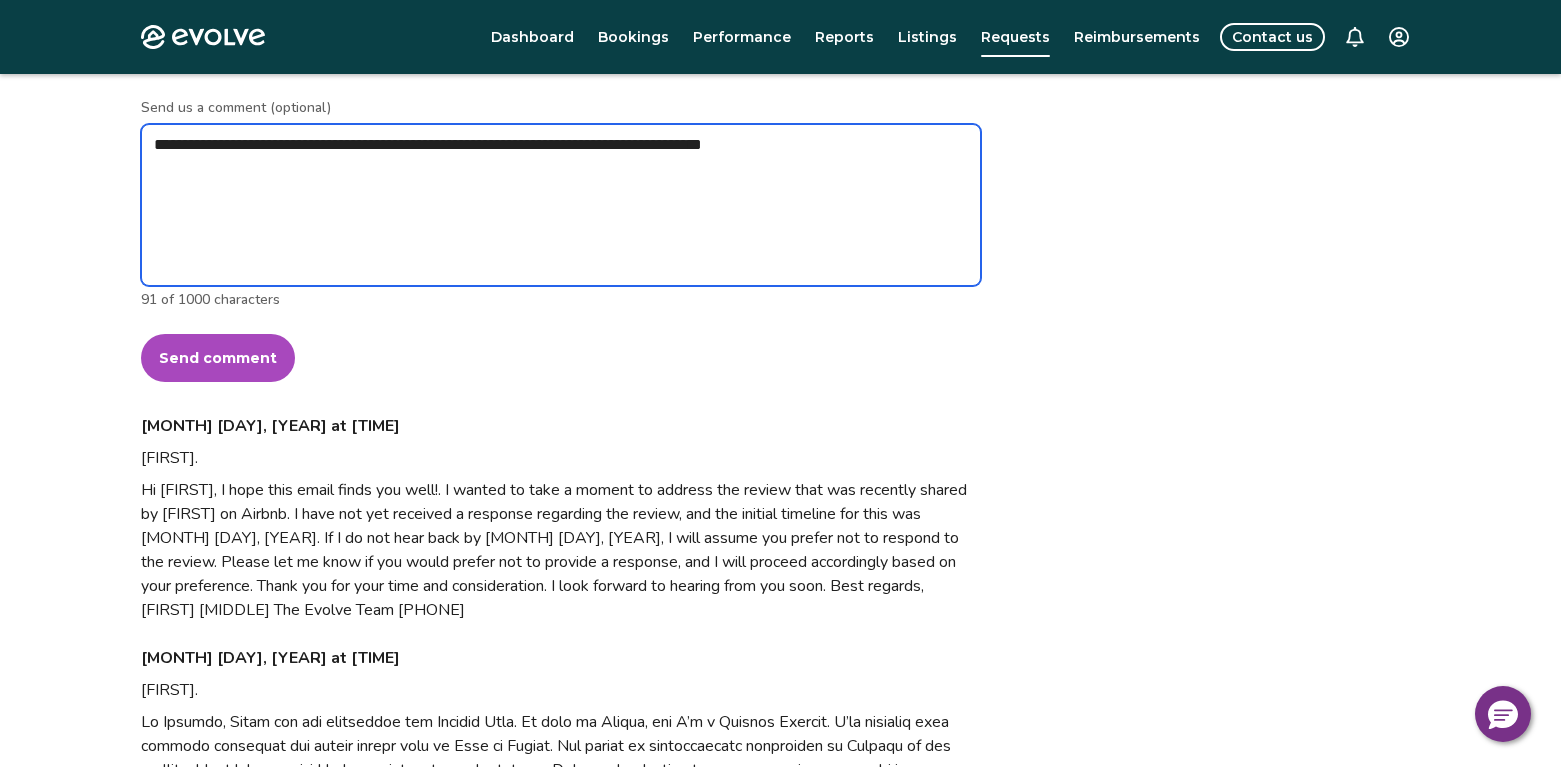 type on "*" 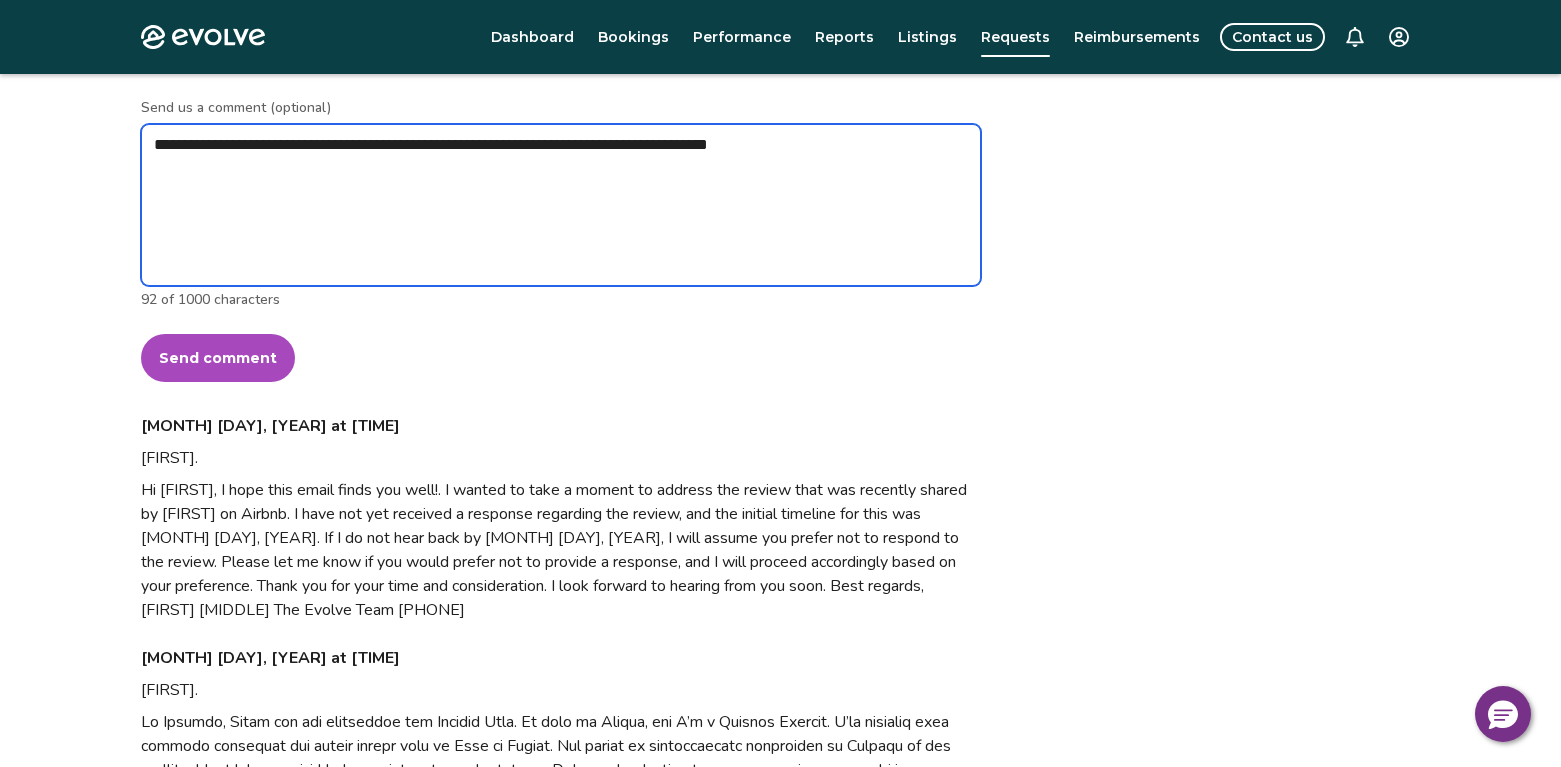 type on "*" 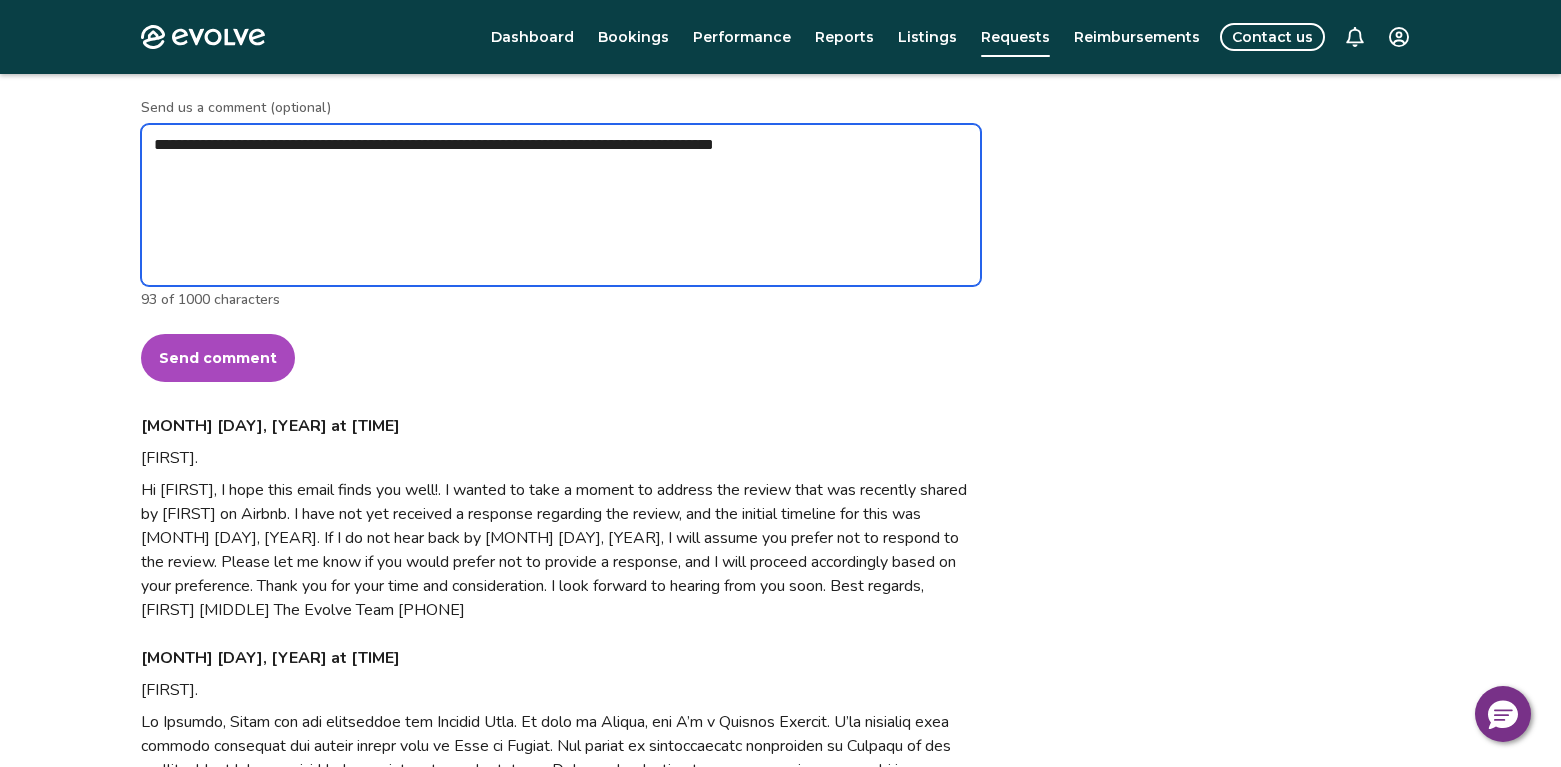 type on "*" 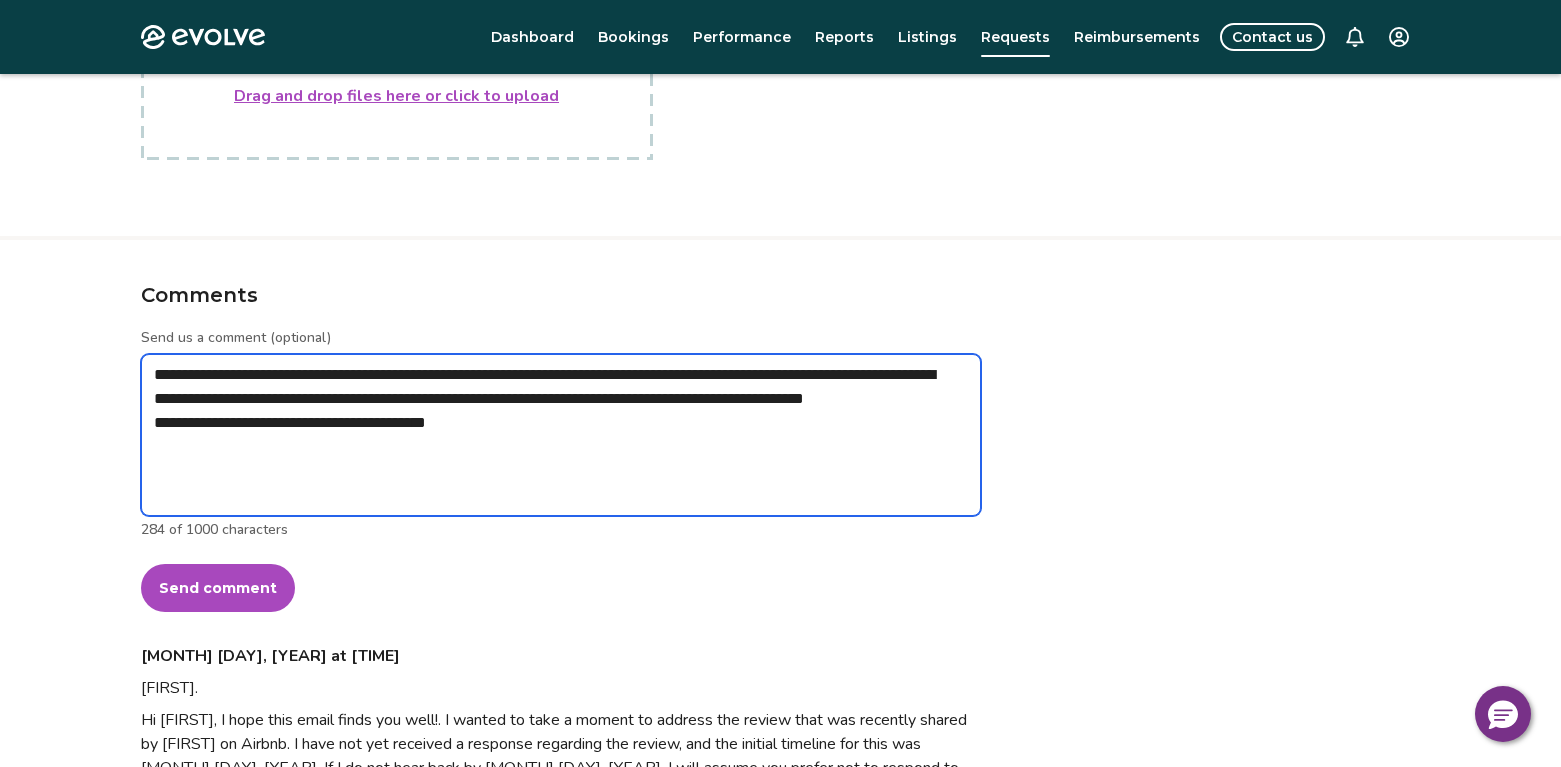 scroll, scrollTop: 563, scrollLeft: 0, axis: vertical 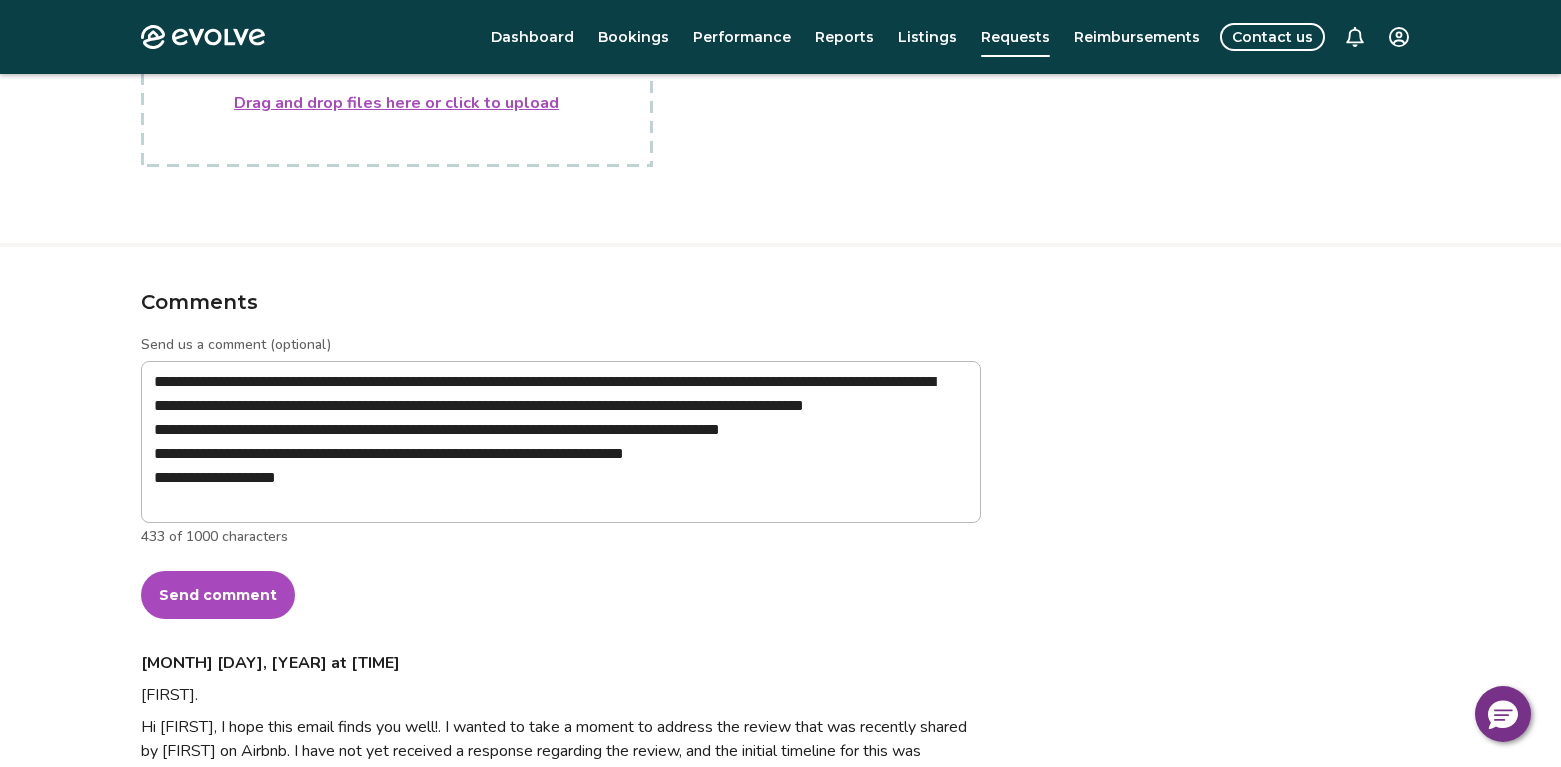 click on "Send comment" at bounding box center (218, 595) 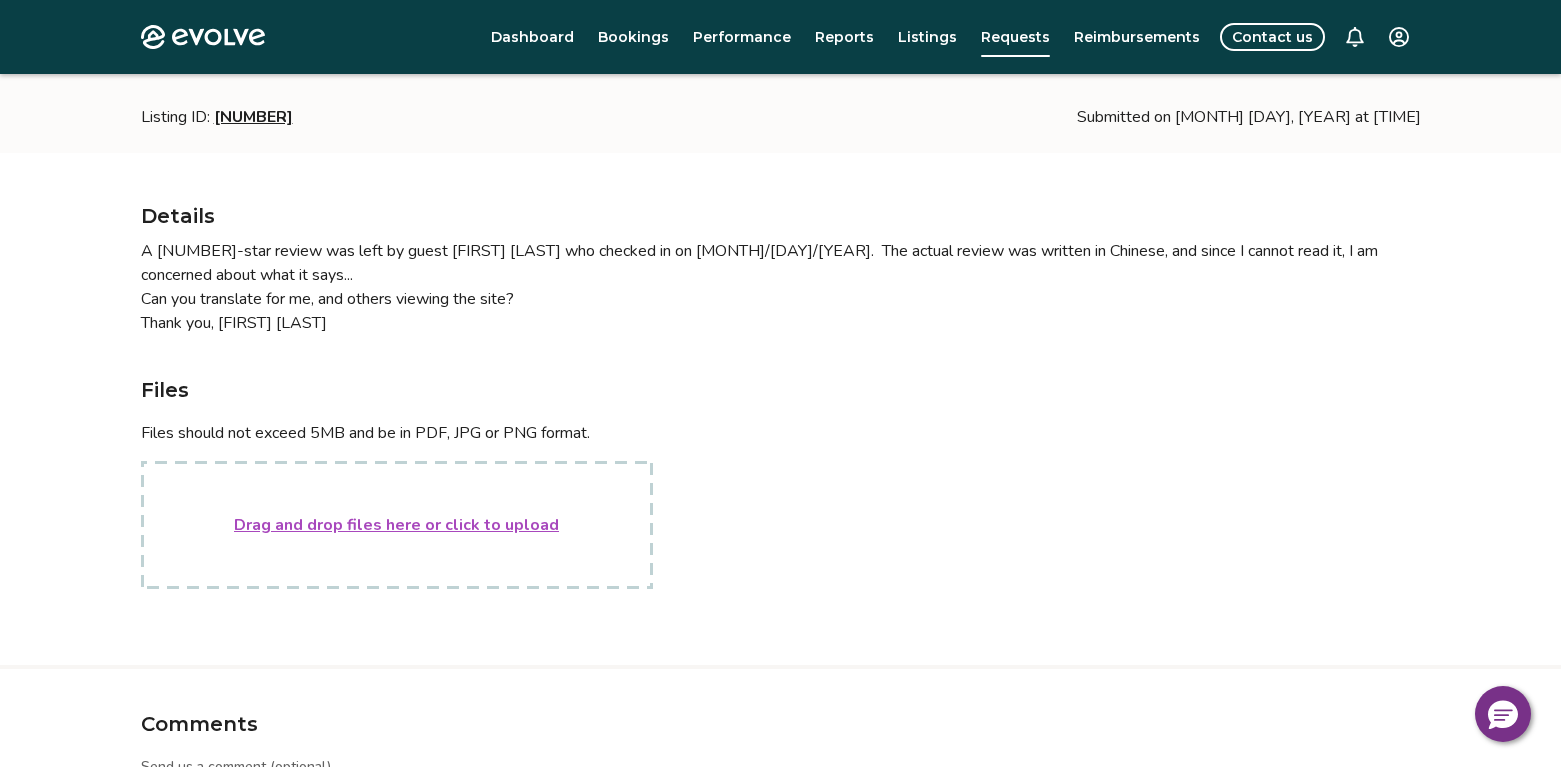 scroll, scrollTop: 0, scrollLeft: 0, axis: both 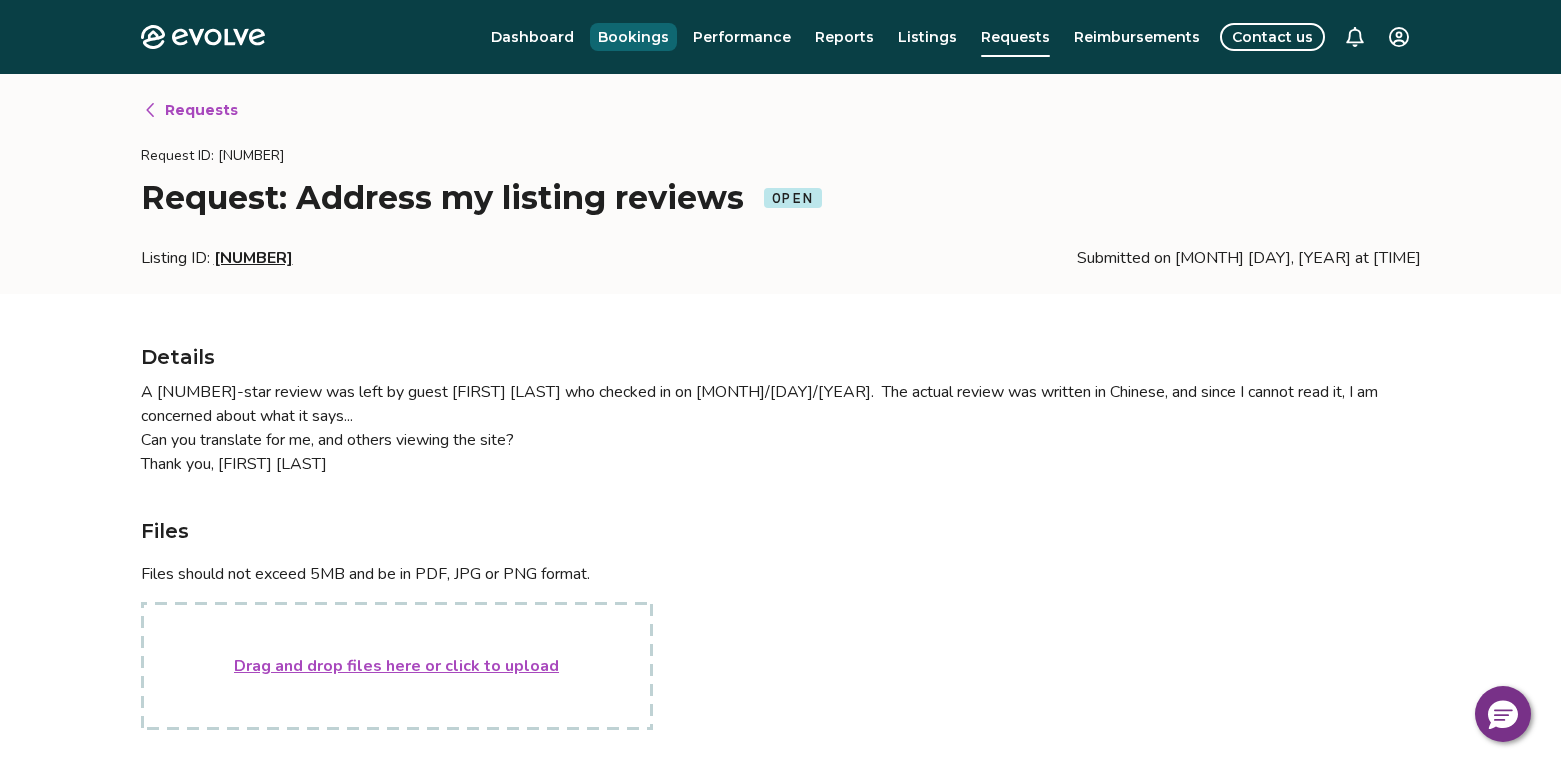 click on "Bookings" at bounding box center [633, 37] 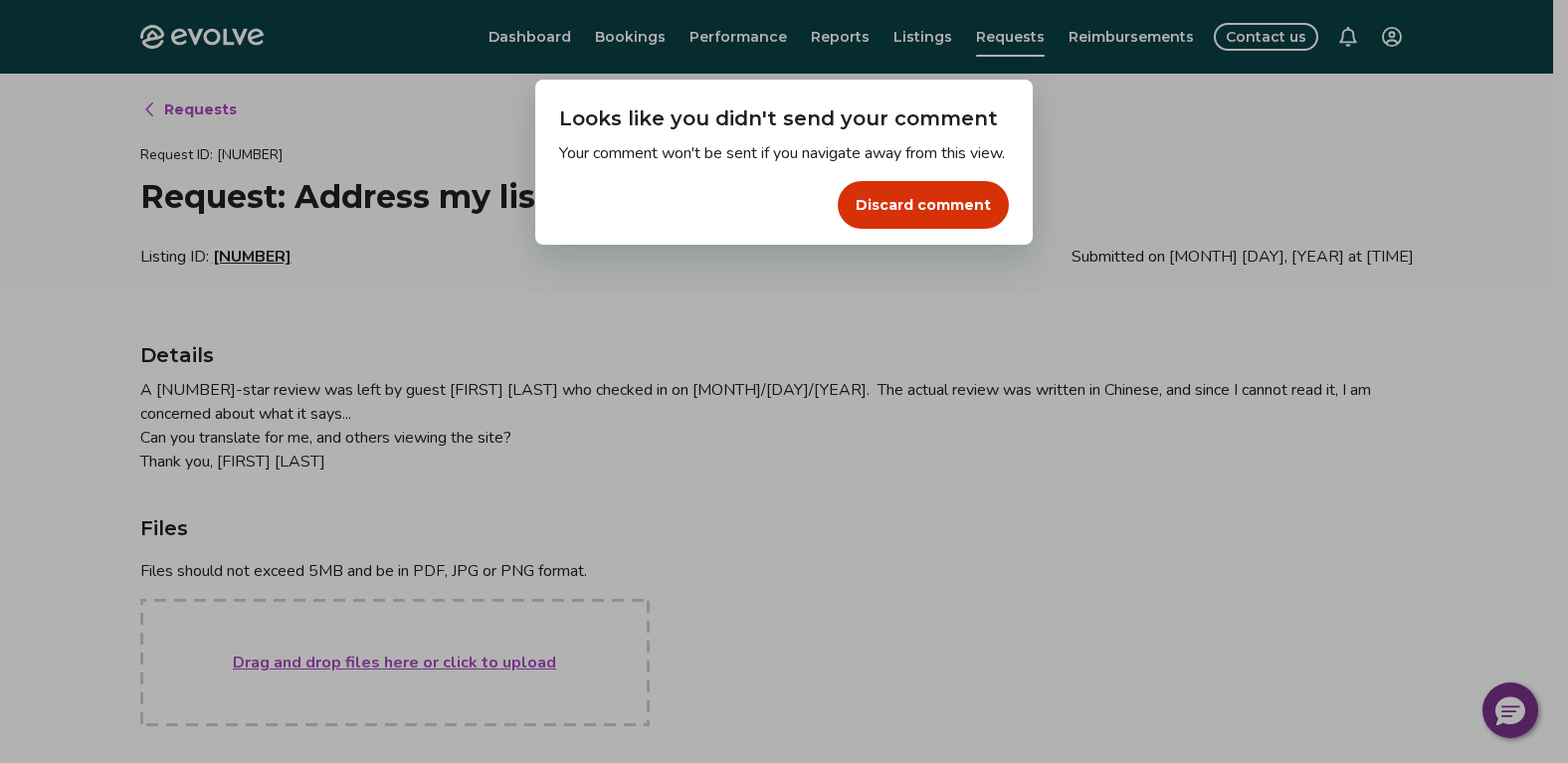 click on "Dialog Looks like you didn't send your comment Your comment won't be sent if you navigate away from this view. Discard comment" at bounding box center [784, 162] 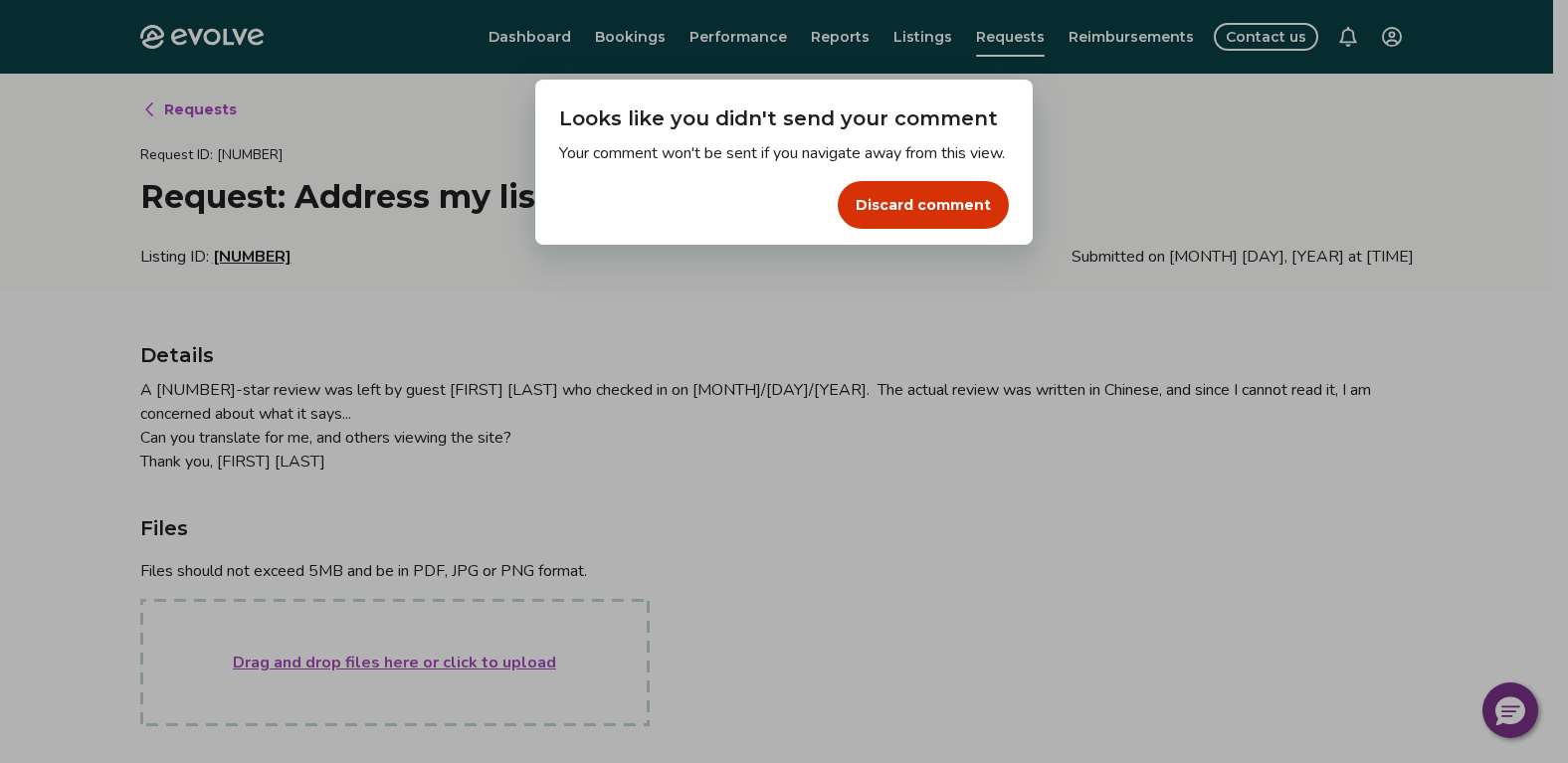 click on "Discard comment" at bounding box center [923, 205] 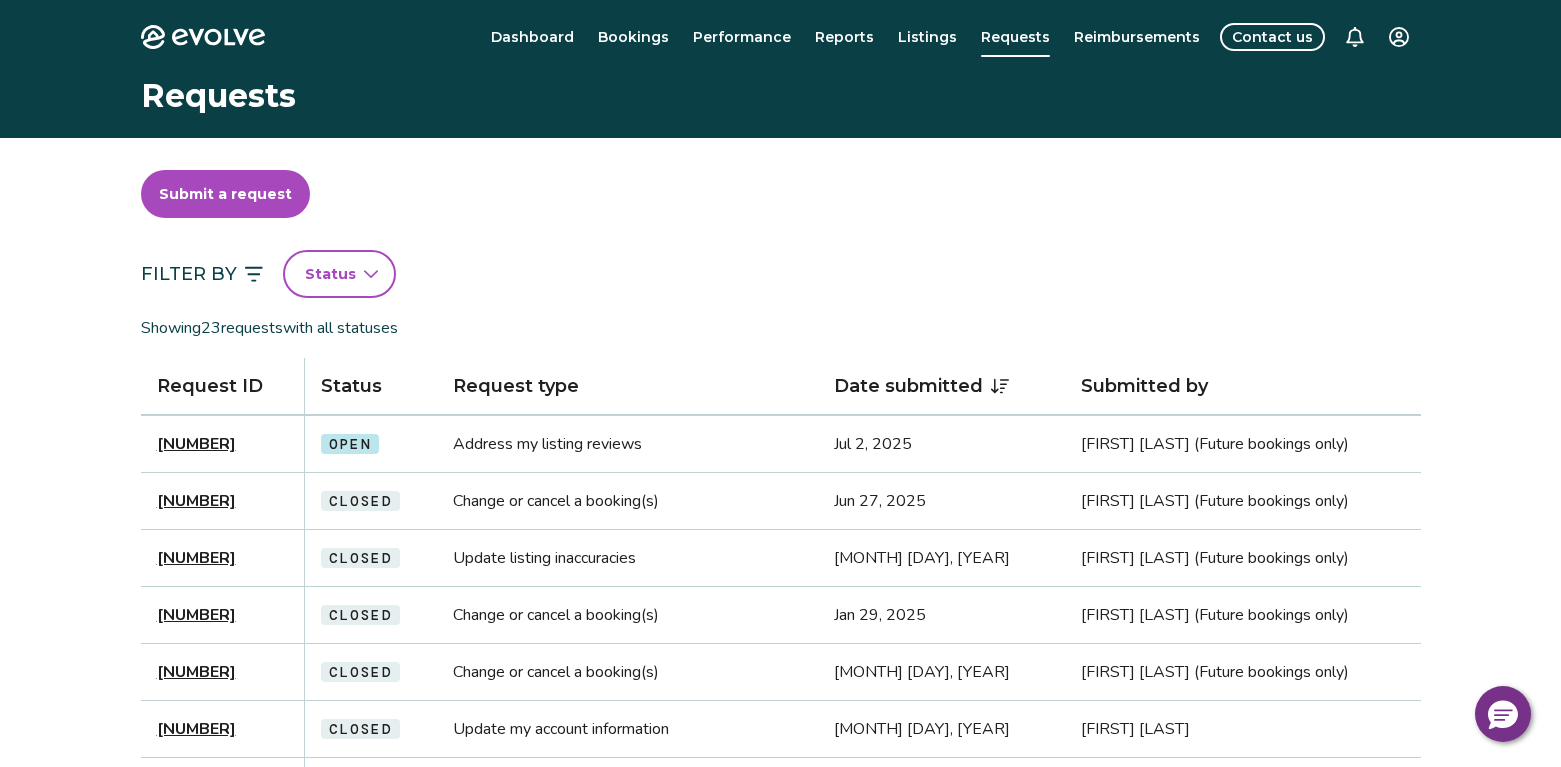 click on "[NUMBER]" at bounding box center [196, 444] 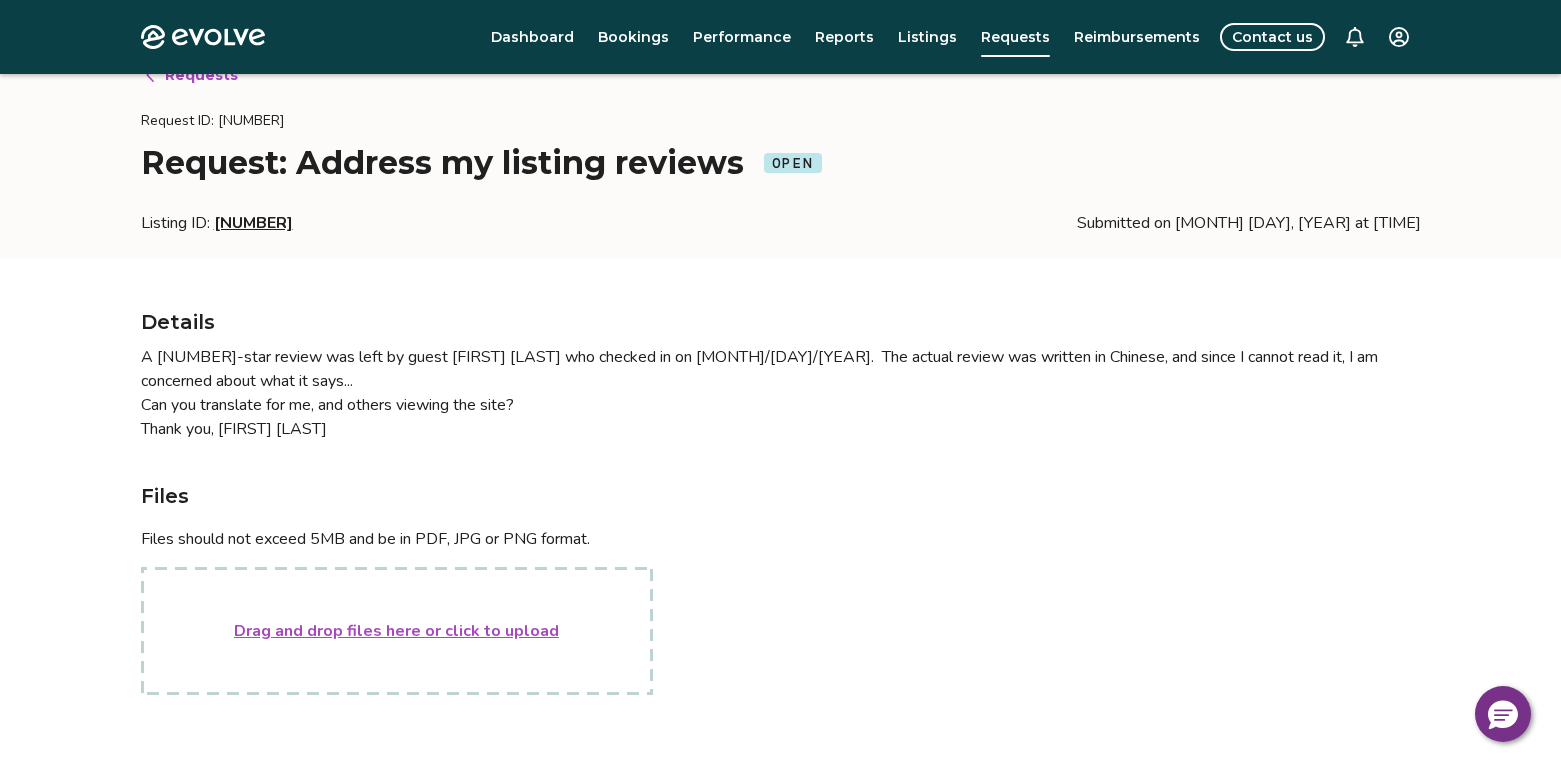scroll, scrollTop: 0, scrollLeft: 0, axis: both 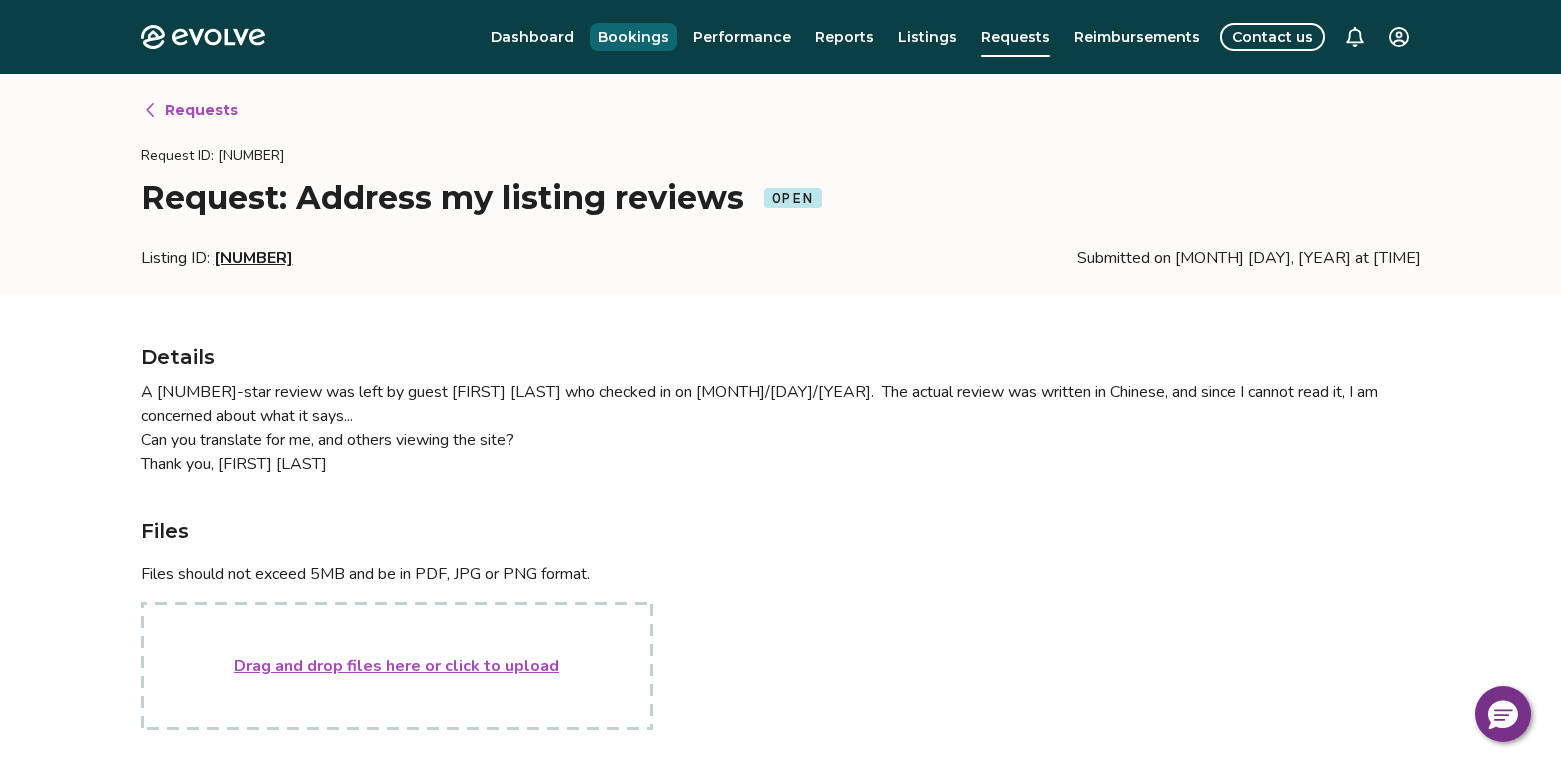 click on "Bookings" at bounding box center [633, 37] 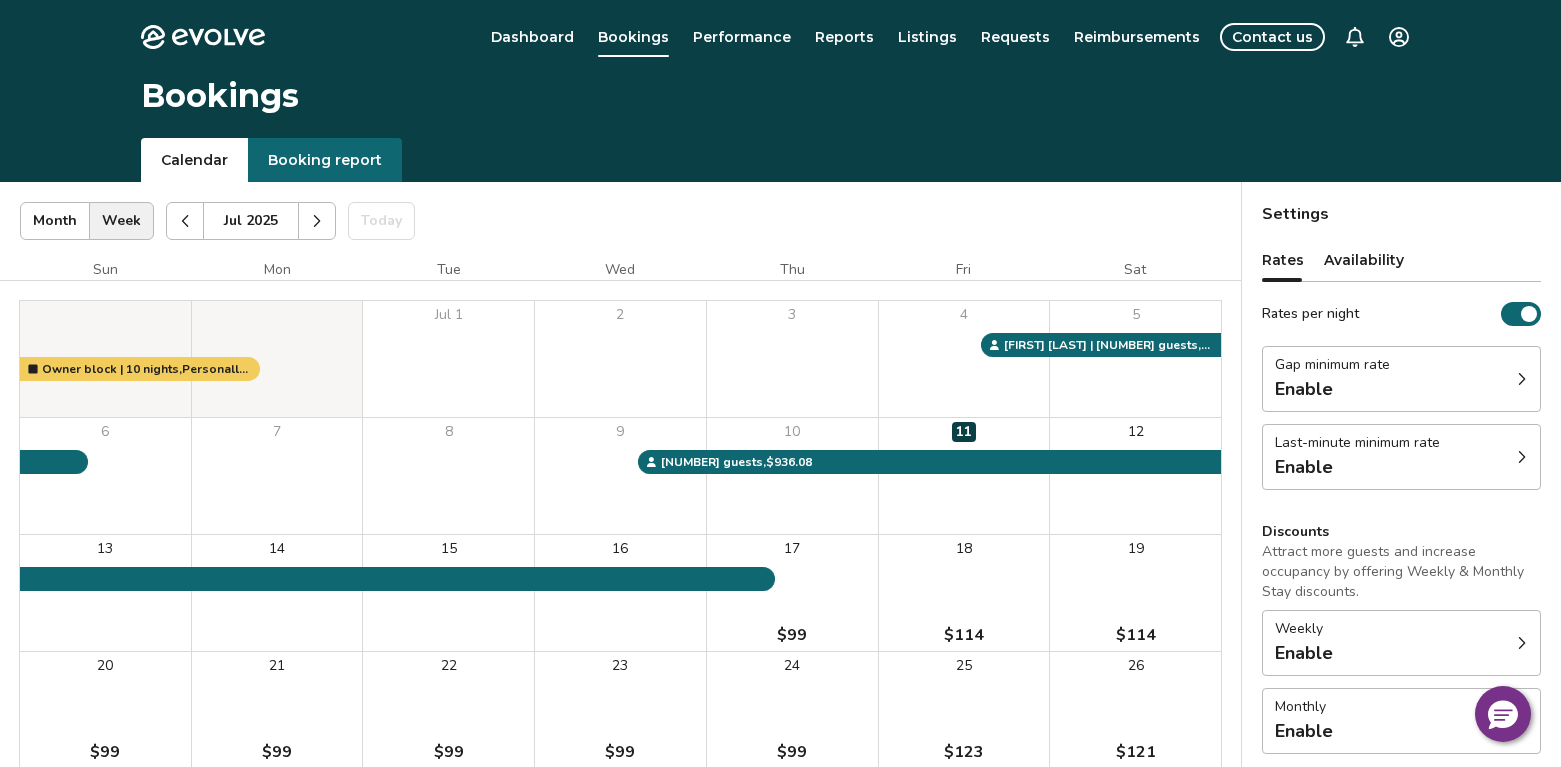 click 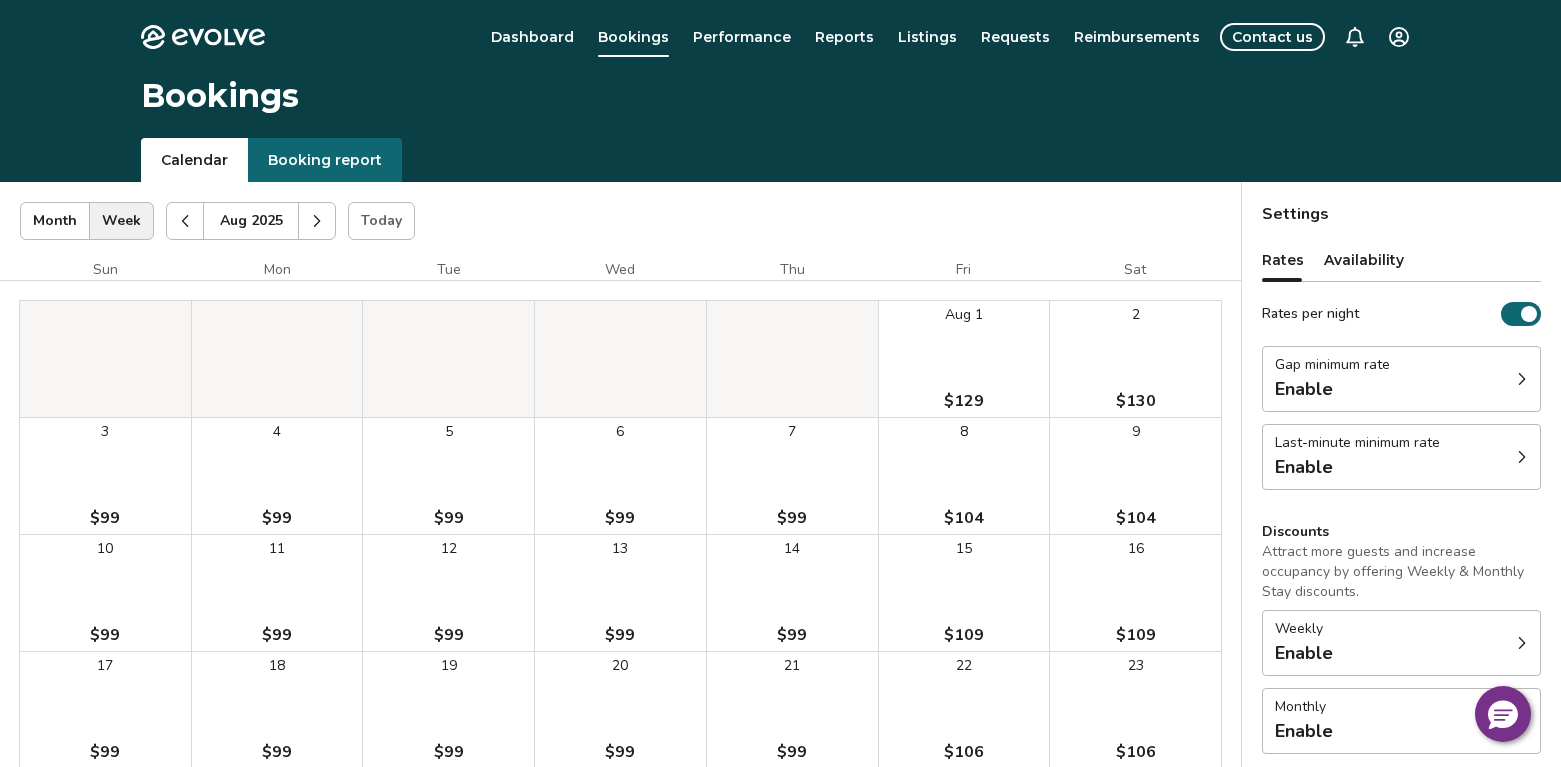 click 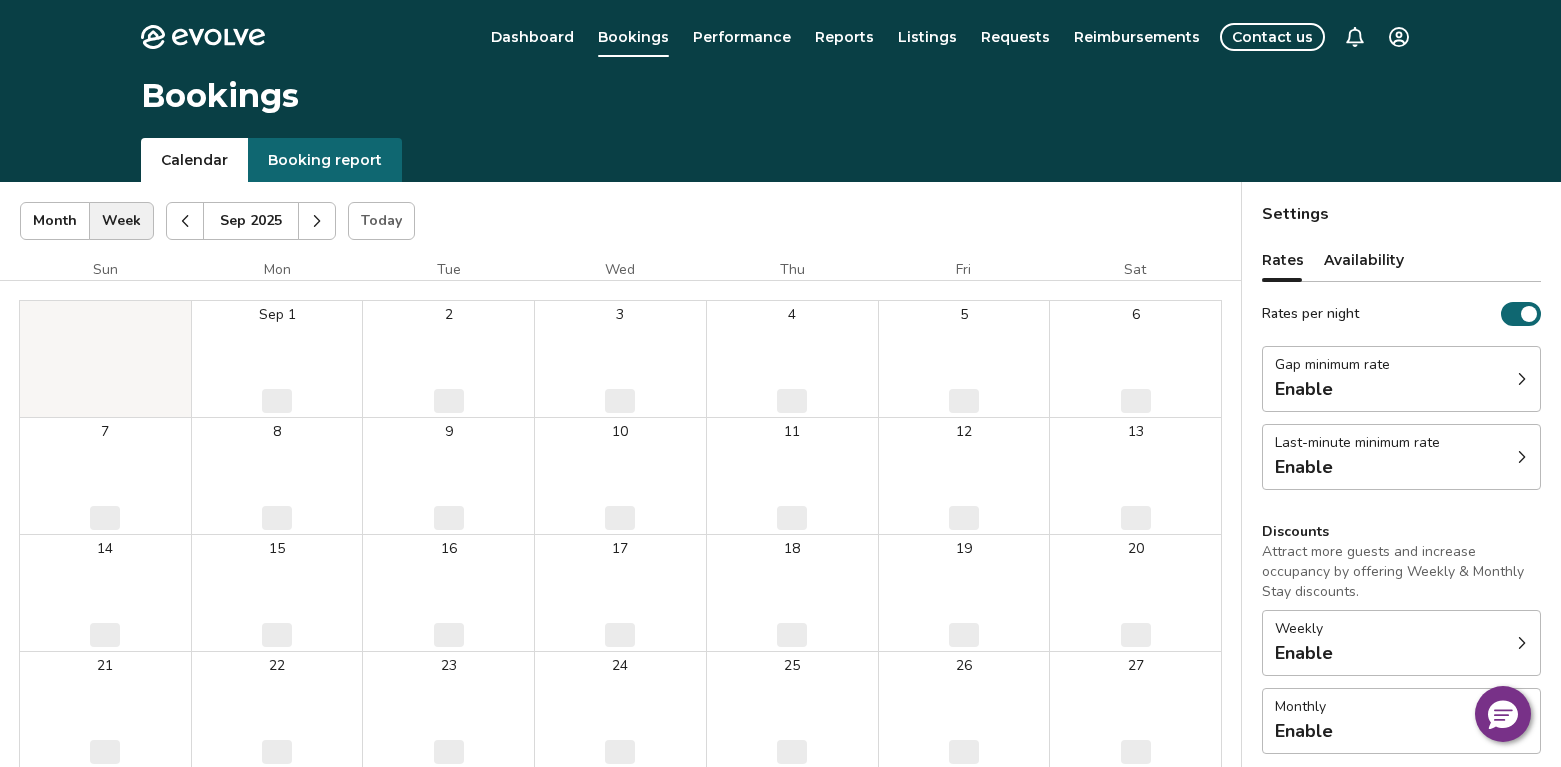 click 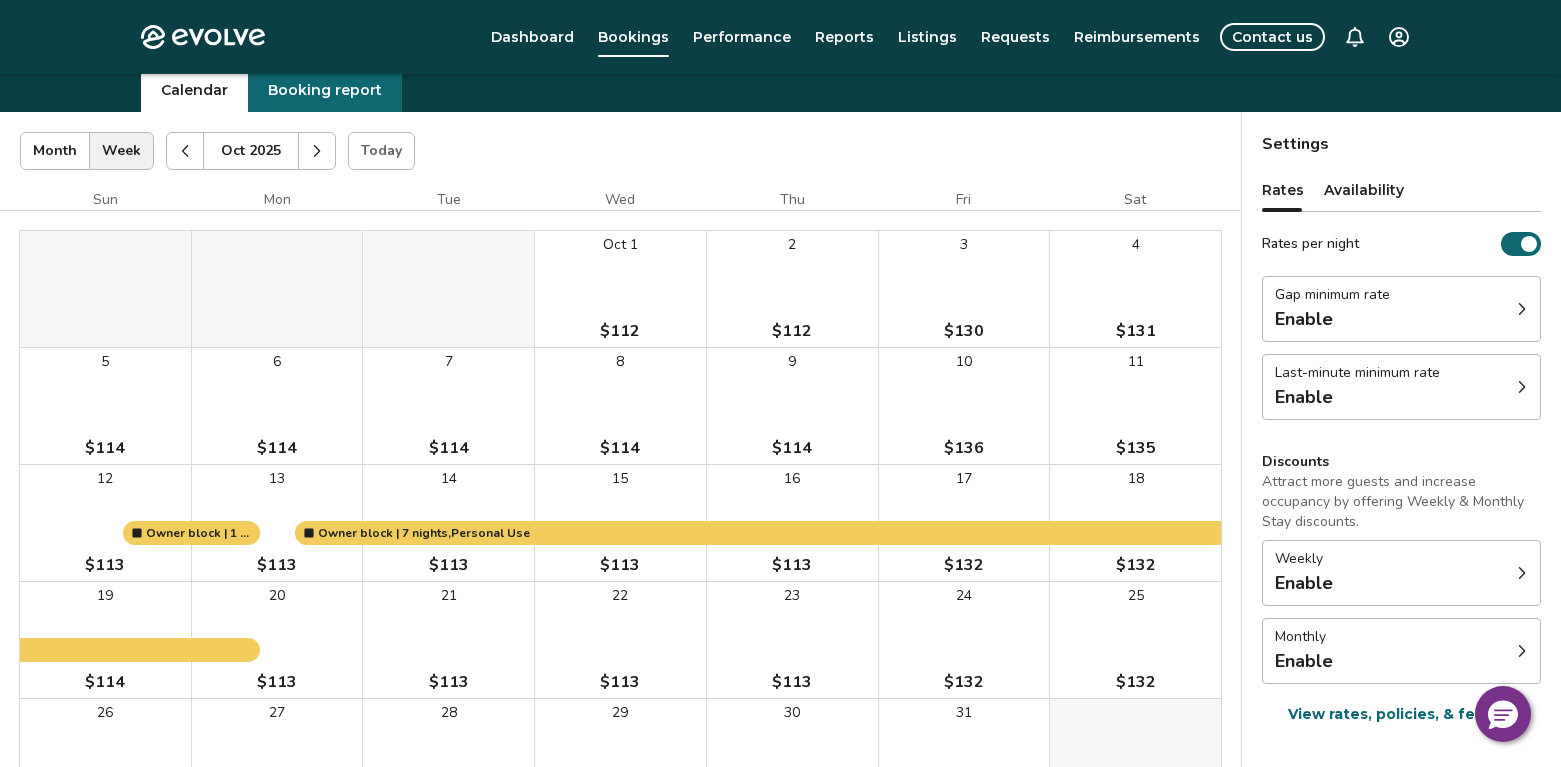 scroll, scrollTop: 100, scrollLeft: 0, axis: vertical 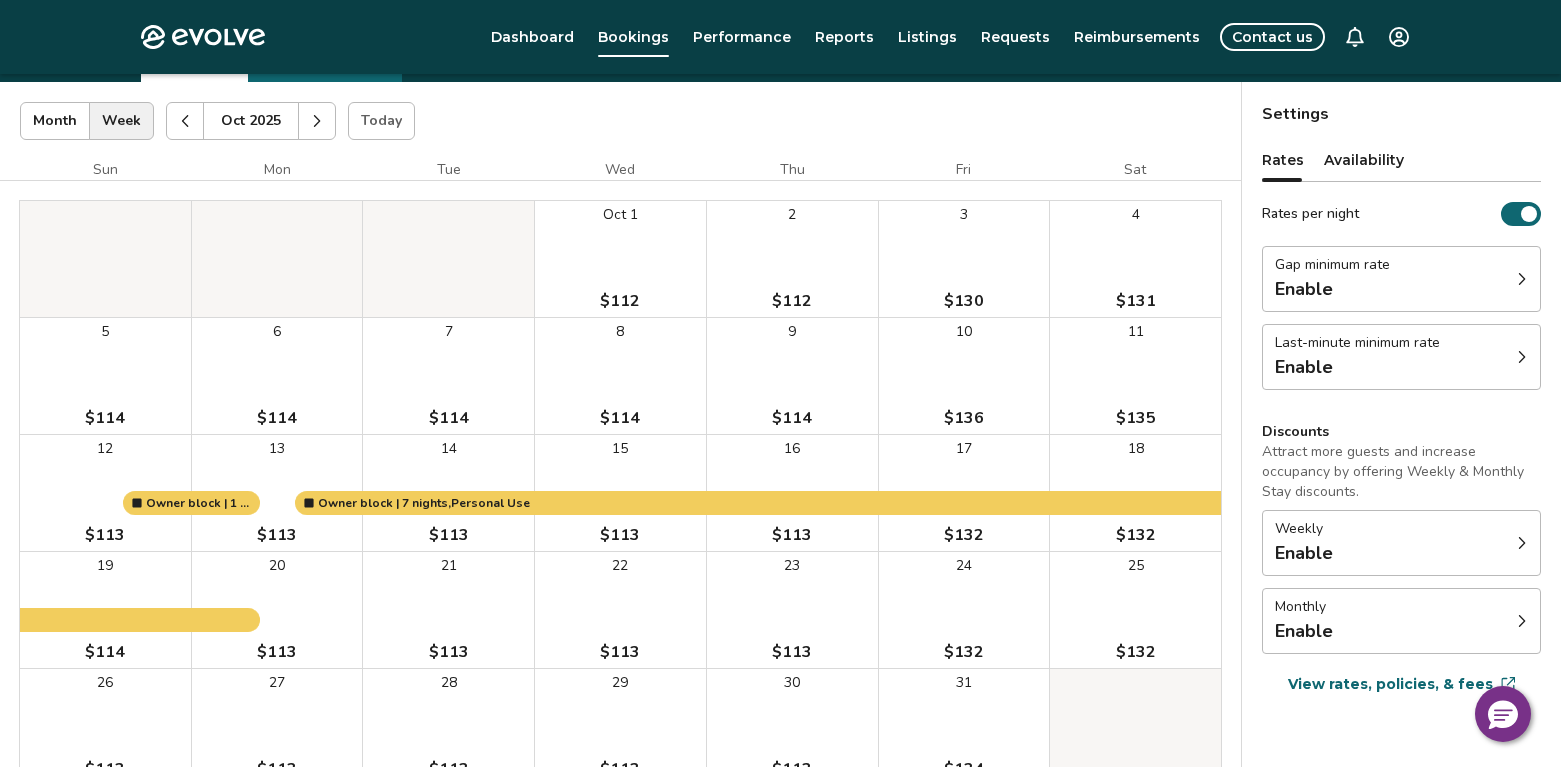click 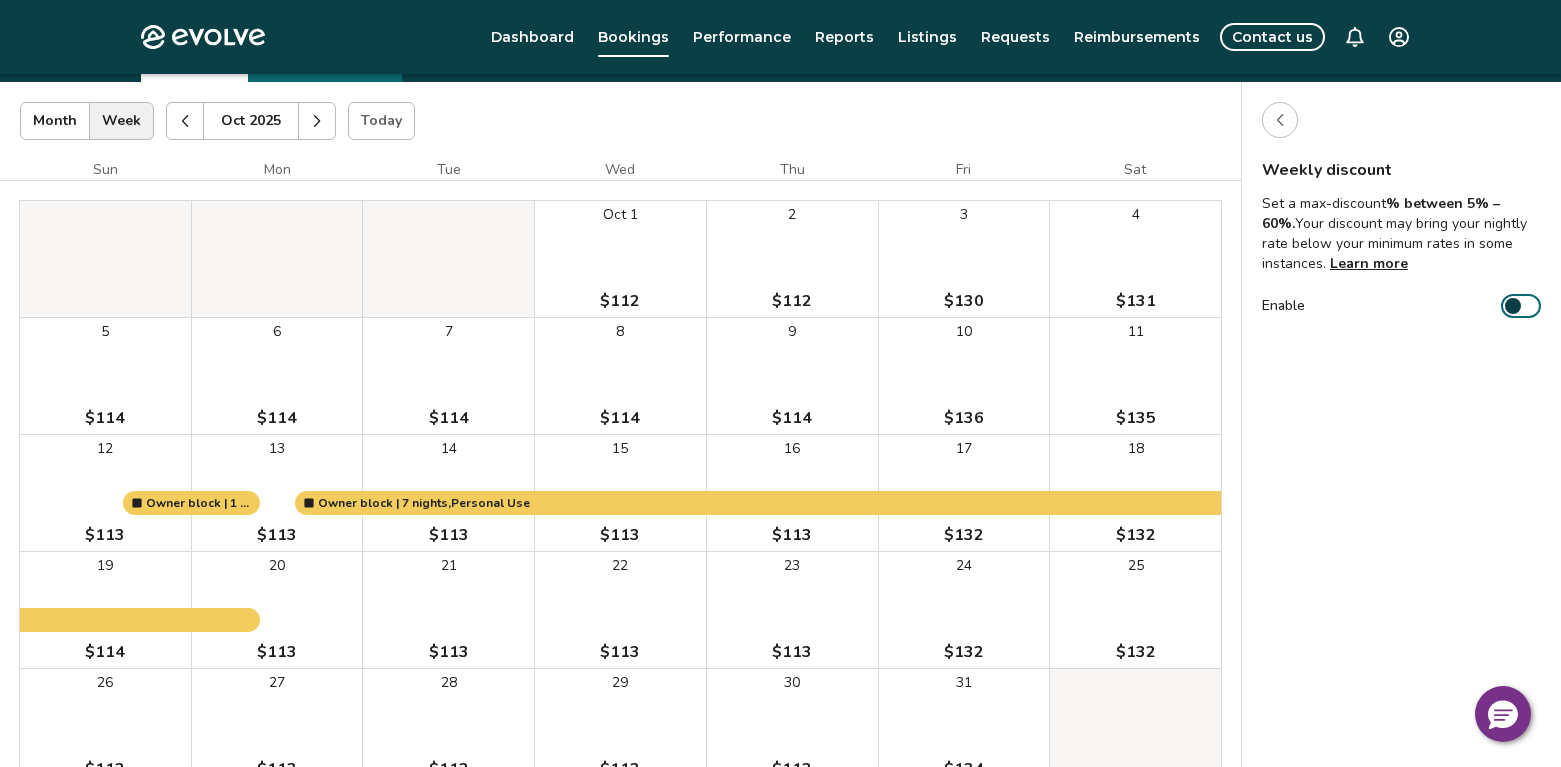 click at bounding box center [1513, 306] 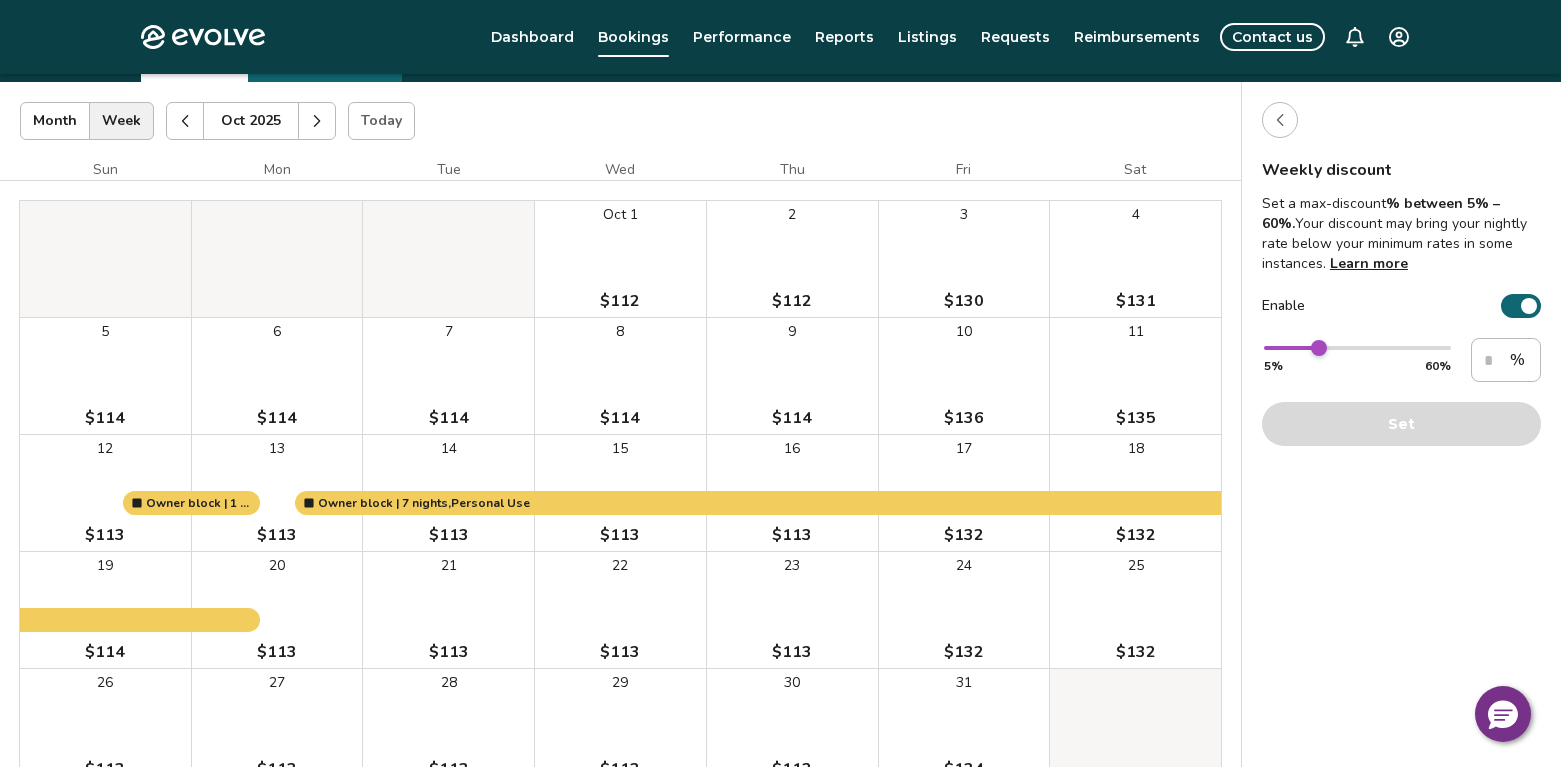click at bounding box center (1529, 306) 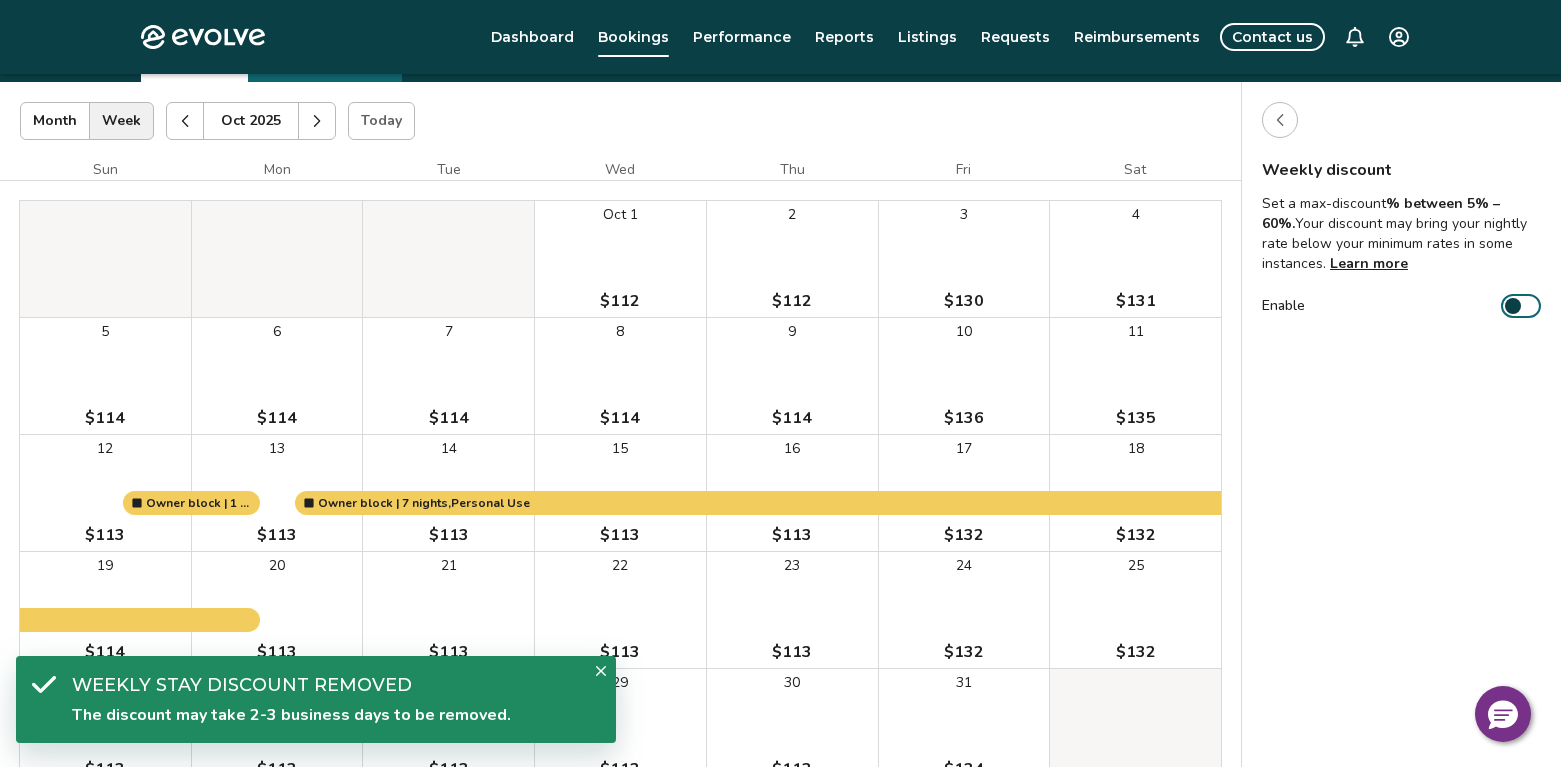 click at bounding box center (1513, 306) 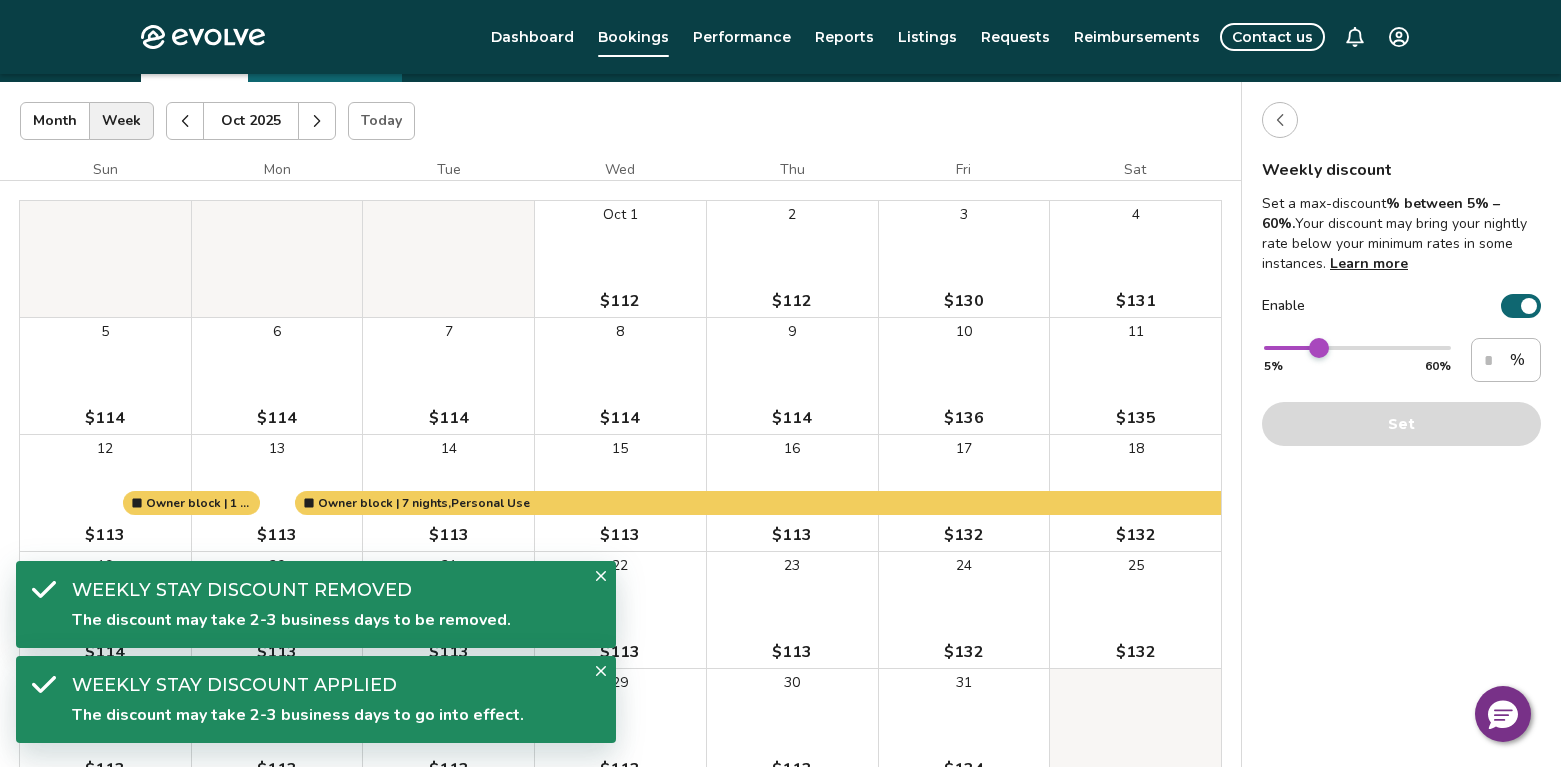 click at bounding box center [1319, 348] 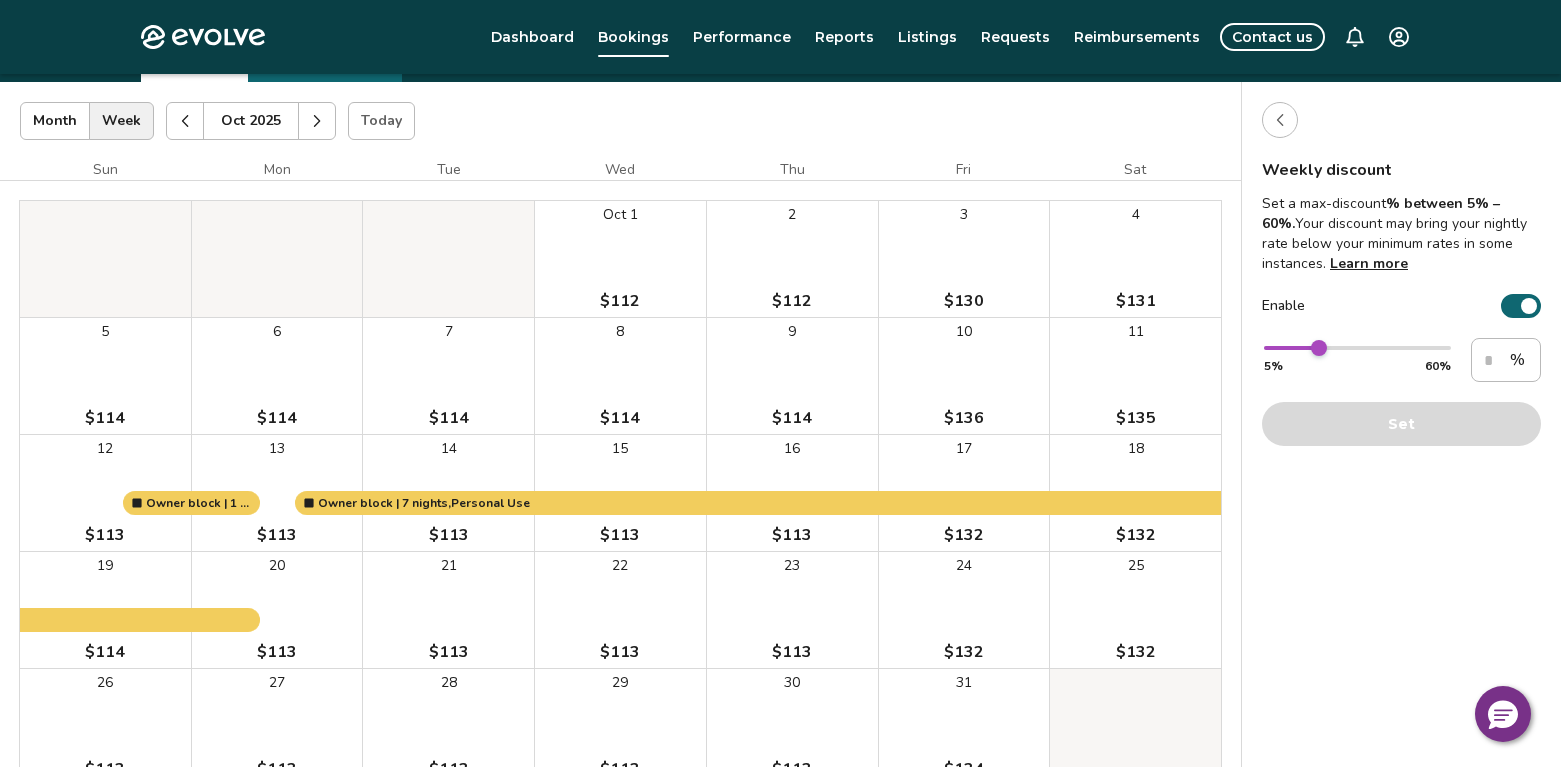 click on "** 5% 60% ** % Set" at bounding box center (1401, 392) 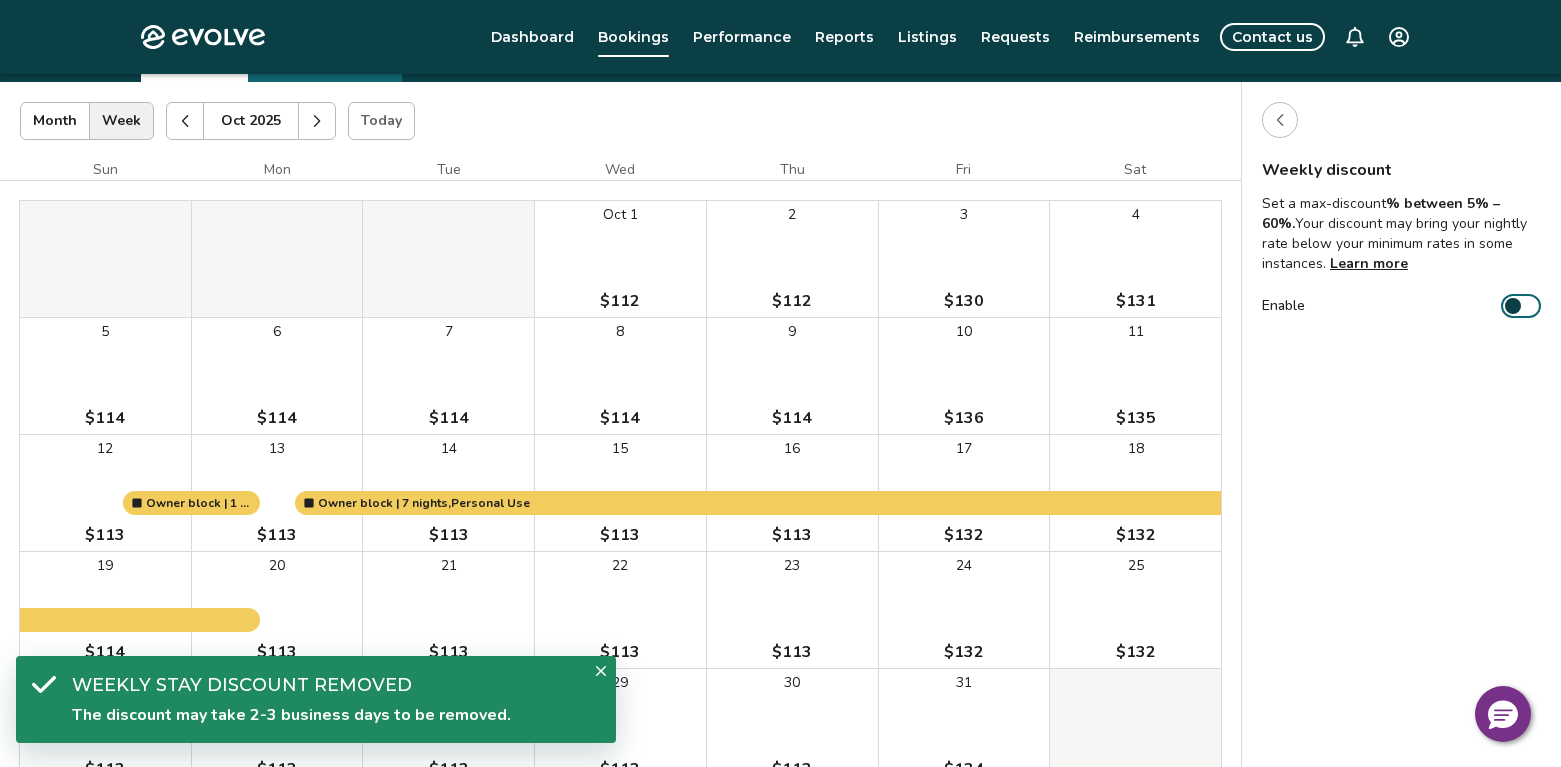 click at bounding box center [1513, 306] 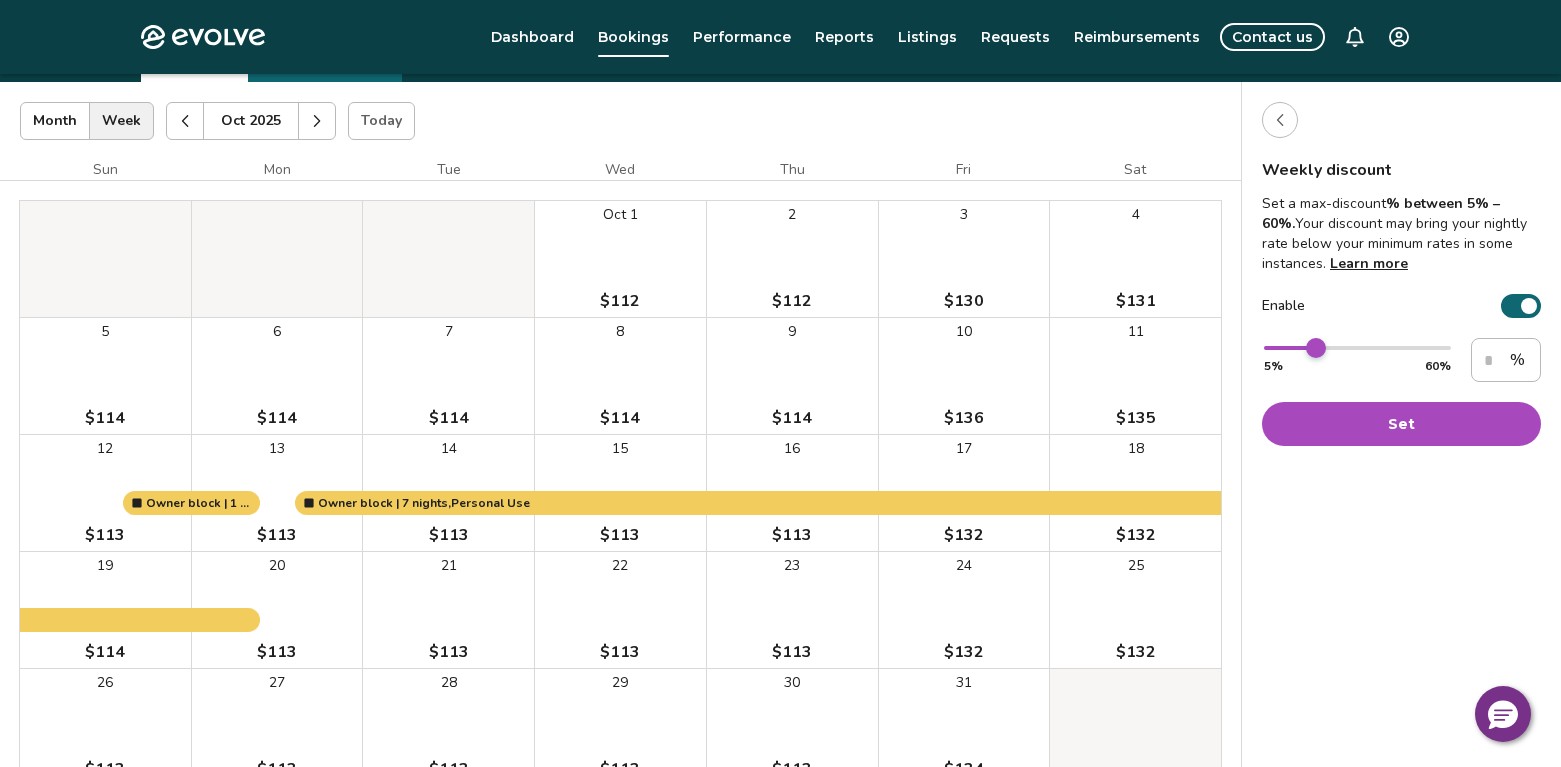 click at bounding box center [1316, 348] 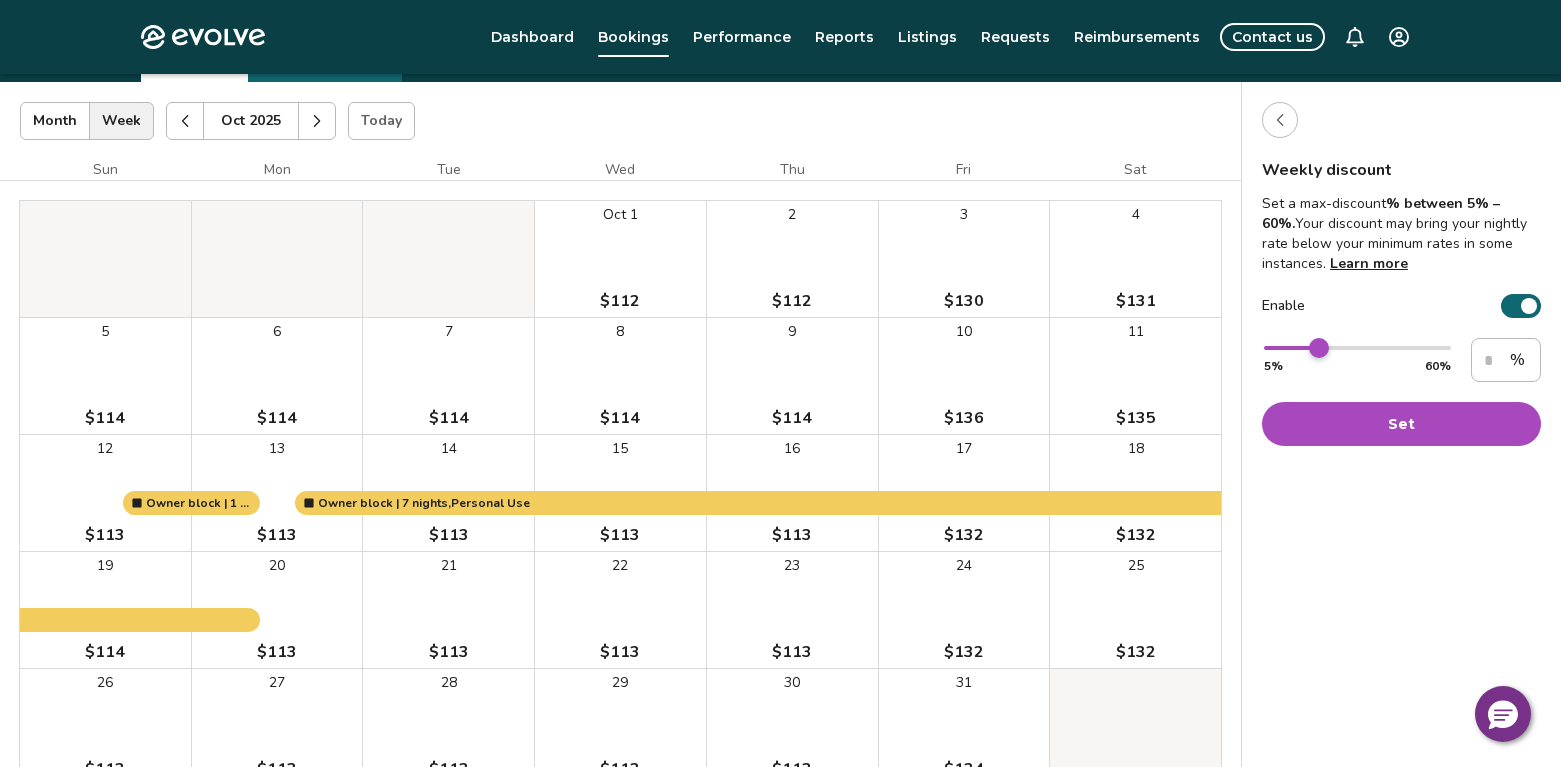 click at bounding box center [1319, 348] 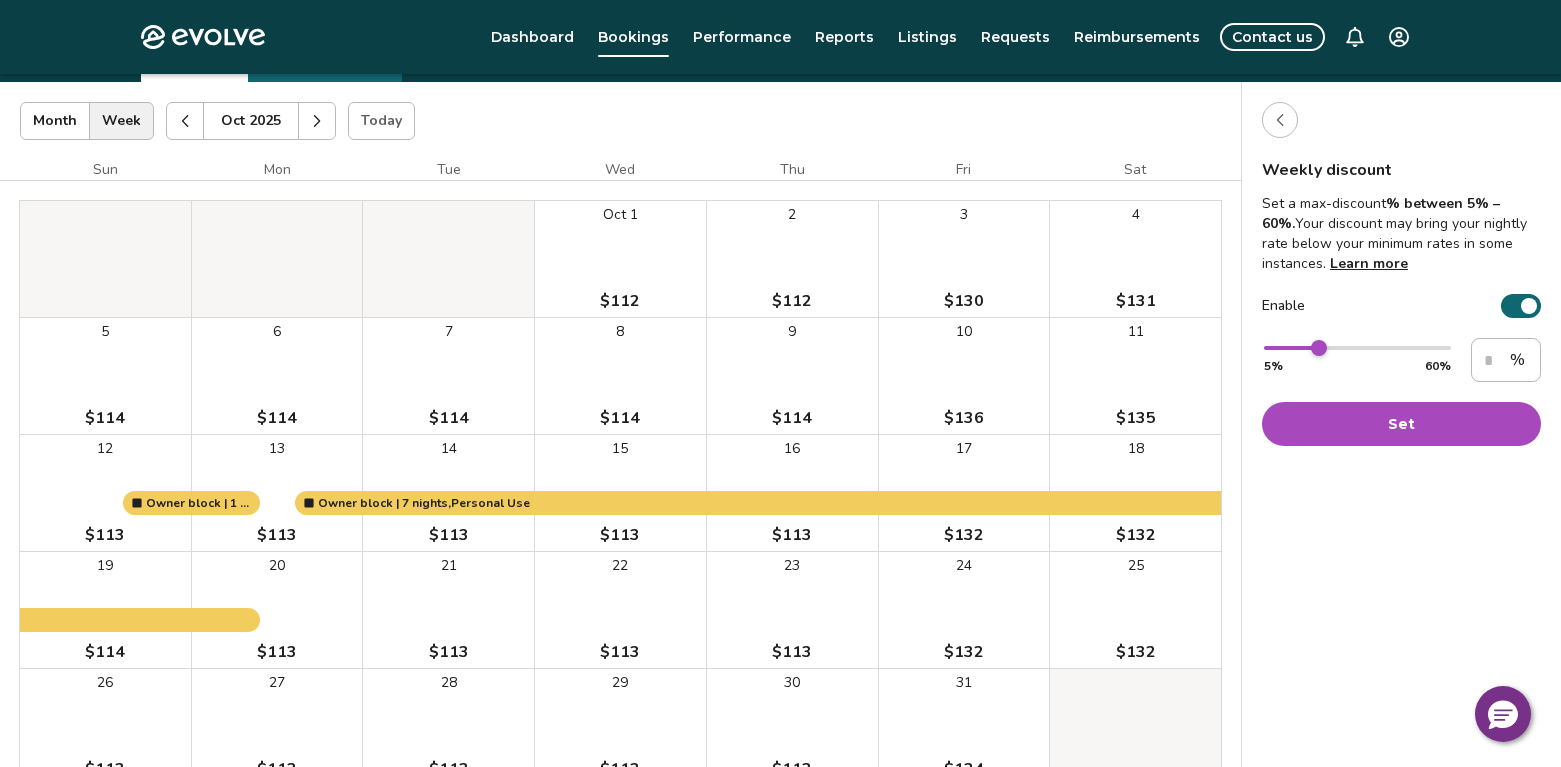 click on "Set" at bounding box center [1401, 424] 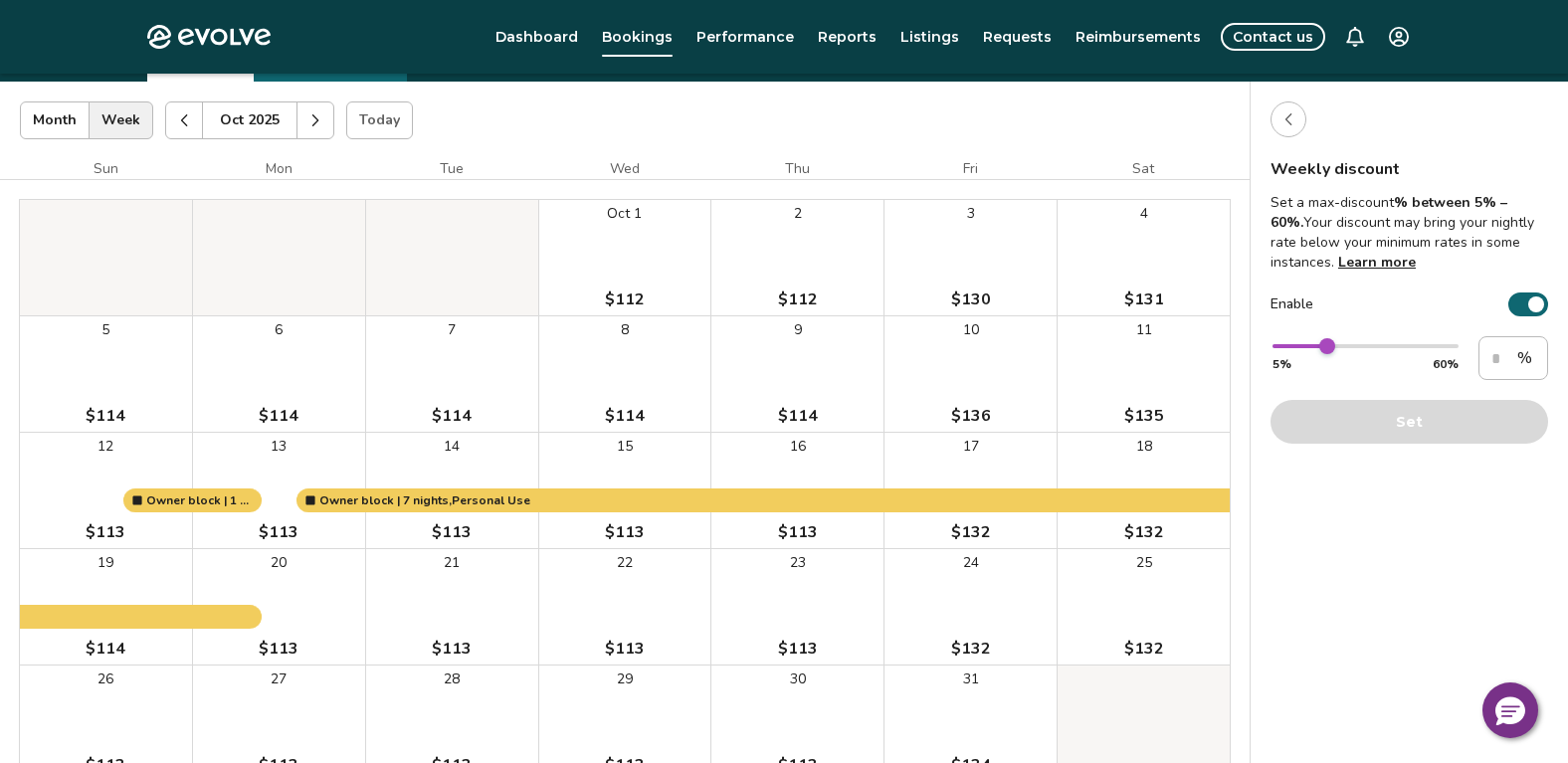 click on "Evolve Dashboard Bookings Performance Reports Listings Requests Reimbursements Contact us Bookings Calendar Booking report Oct [YEAR]  | Views Month Week Oct [YEAR] Today Settings [NUMBER] [CITY] [STATE] Blvd Oct [YEAR] Sun Mon Tue Wed Thu Fri Sat Oct 1 $112 2 $112 3 $130 4 $131 5 $114 6 $114 7 $114 8 $114 9 $114 10 $136 11 $135 12 $113 13 $113 14 $113 15 $113 16 $113 17 $132 18 $132 19 $114 20 $113 21 $113 22 $113 23 $113 24 $132 25 $132 26 $113 27 $113 28 $113 29 $113 30 $113 31 $134 Owner block | 7 nights,  Personal Use Owner block | 1 nights,  Personally using the property Booking Pending Evolve/Owner Settings Rates Availability Rates per night Gap minimum rate Enable Last-minute minimum rate Enable Discounts Attract more guests and increase occupancy by offering Weekly & Monthly Stay discounts. Weekly 20% off Monthly Enable View rates, policies, & fees Gap minimum rate Reduce your minimum rate by 20%  to help fill nights between bookings  (Fridays and Saturdays excluded). Enable Last-minute minimum rate Enable   **" at bounding box center [784, 415] 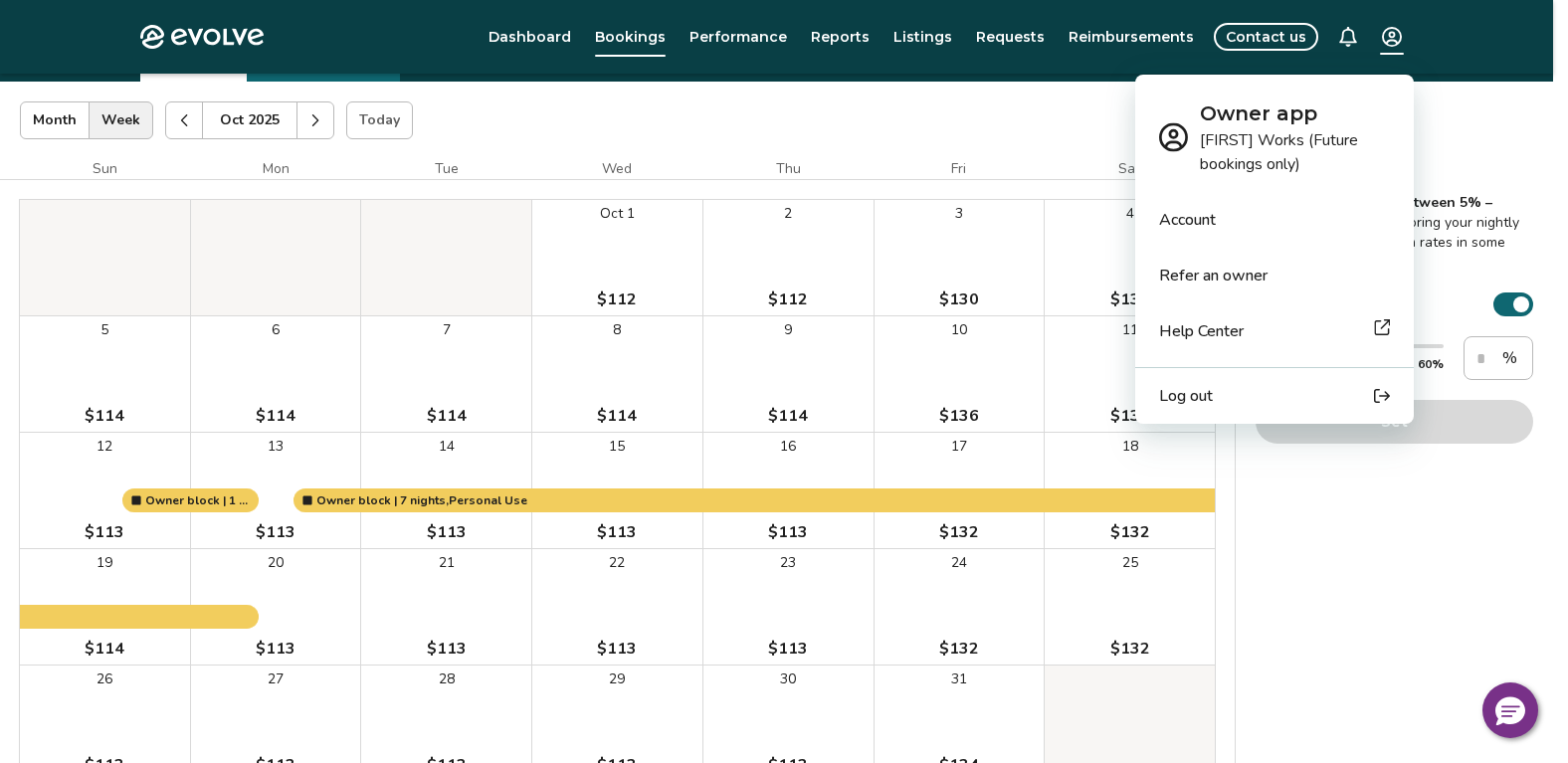 click on "Log out" at bounding box center (1186, 396) 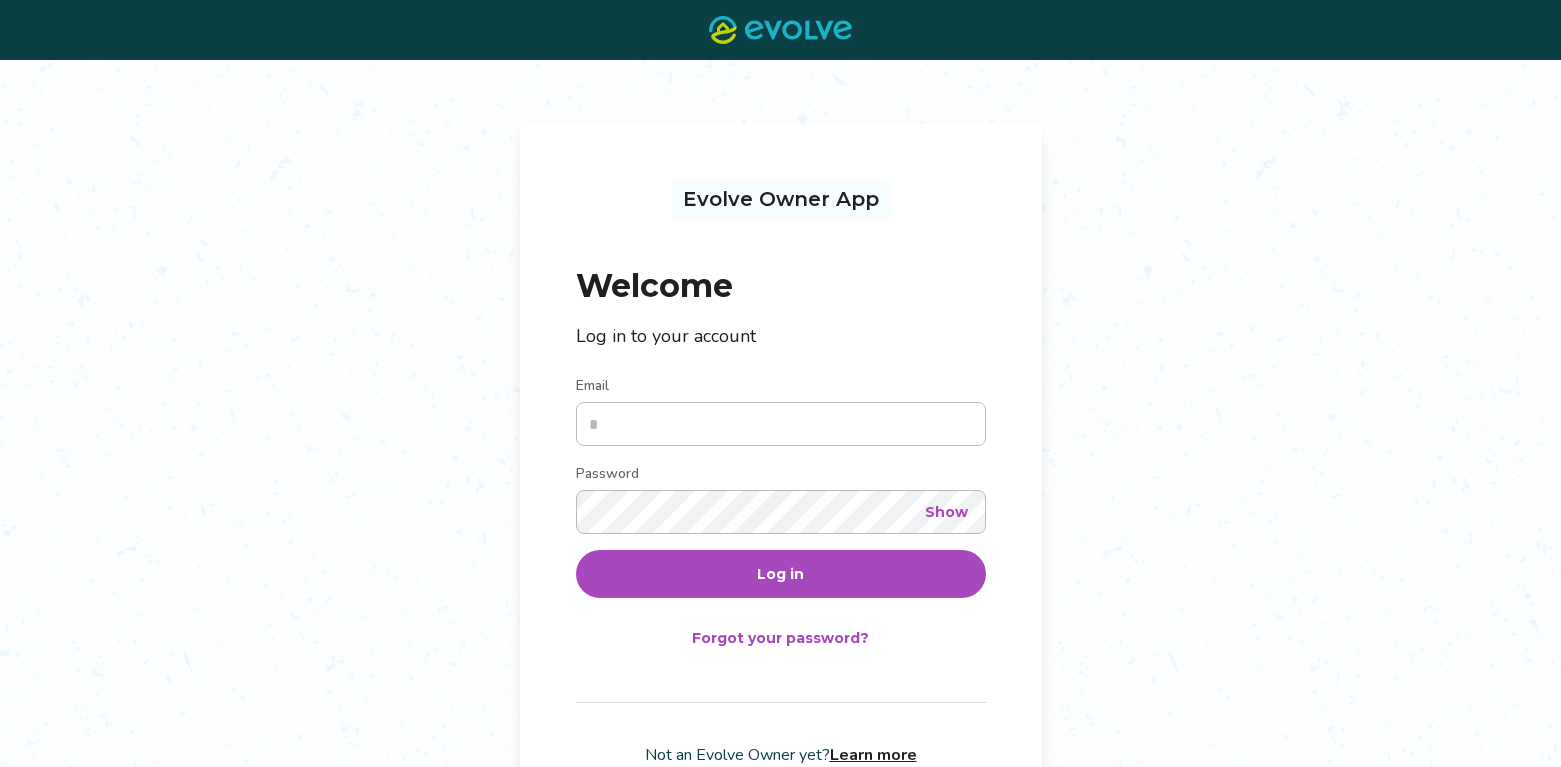 scroll, scrollTop: 0, scrollLeft: 0, axis: both 